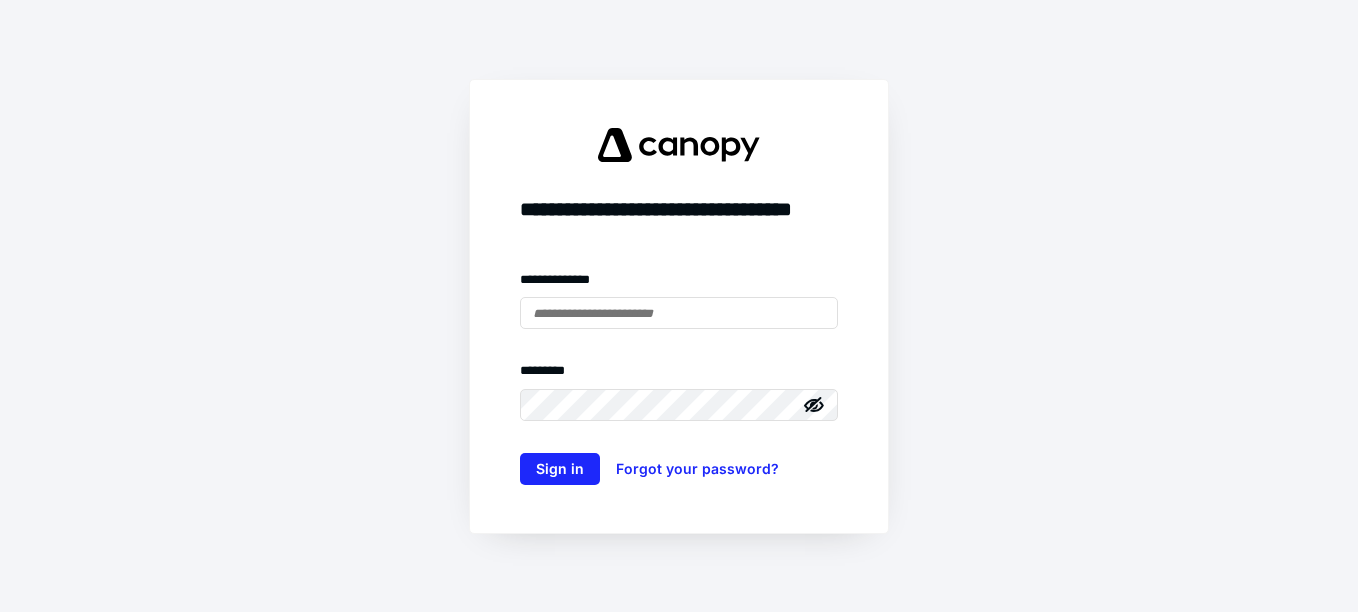 scroll, scrollTop: 0, scrollLeft: 0, axis: both 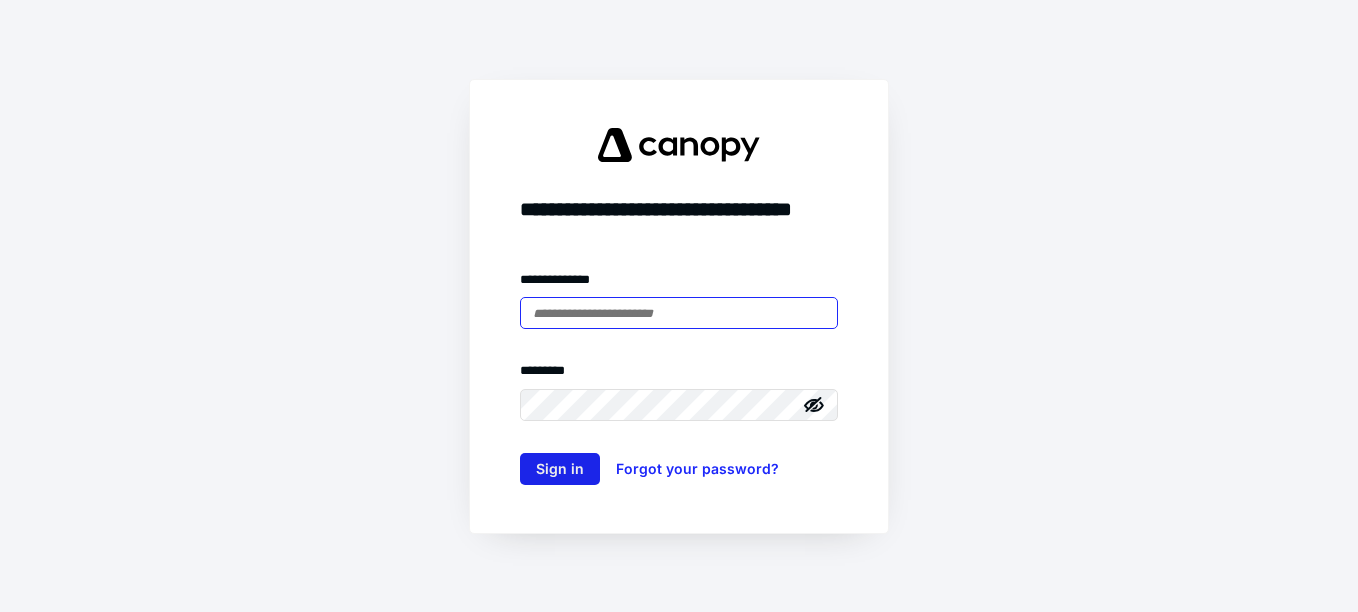type on "**********" 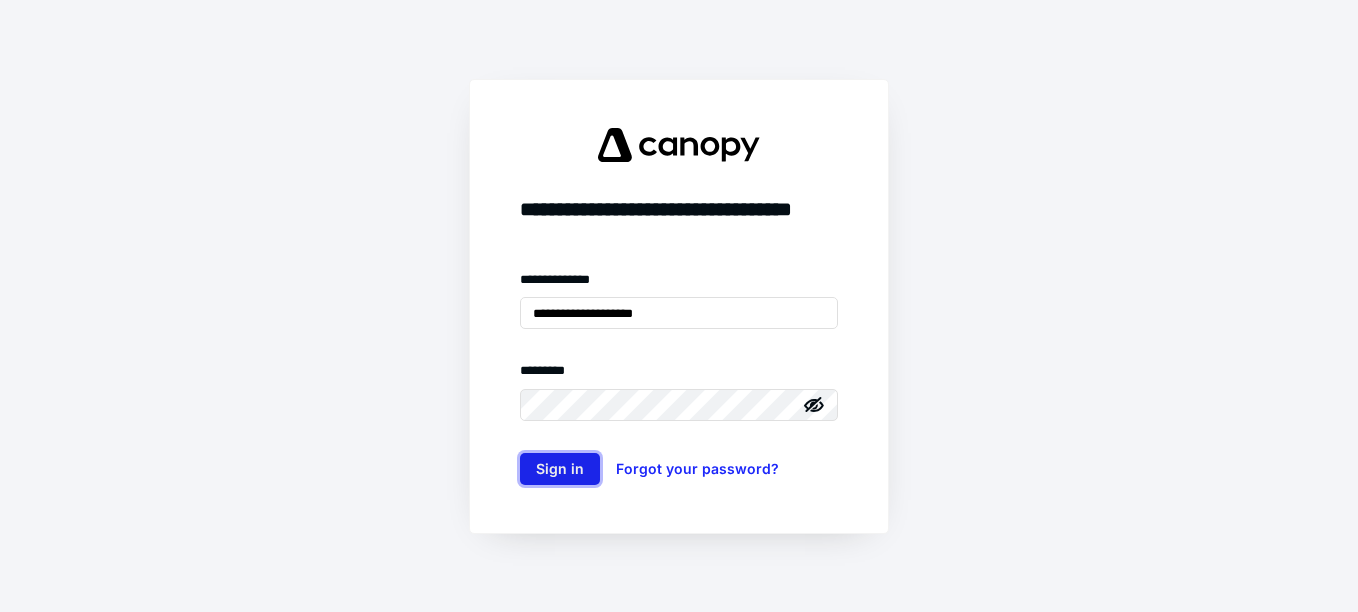 click on "Sign in" at bounding box center (560, 469) 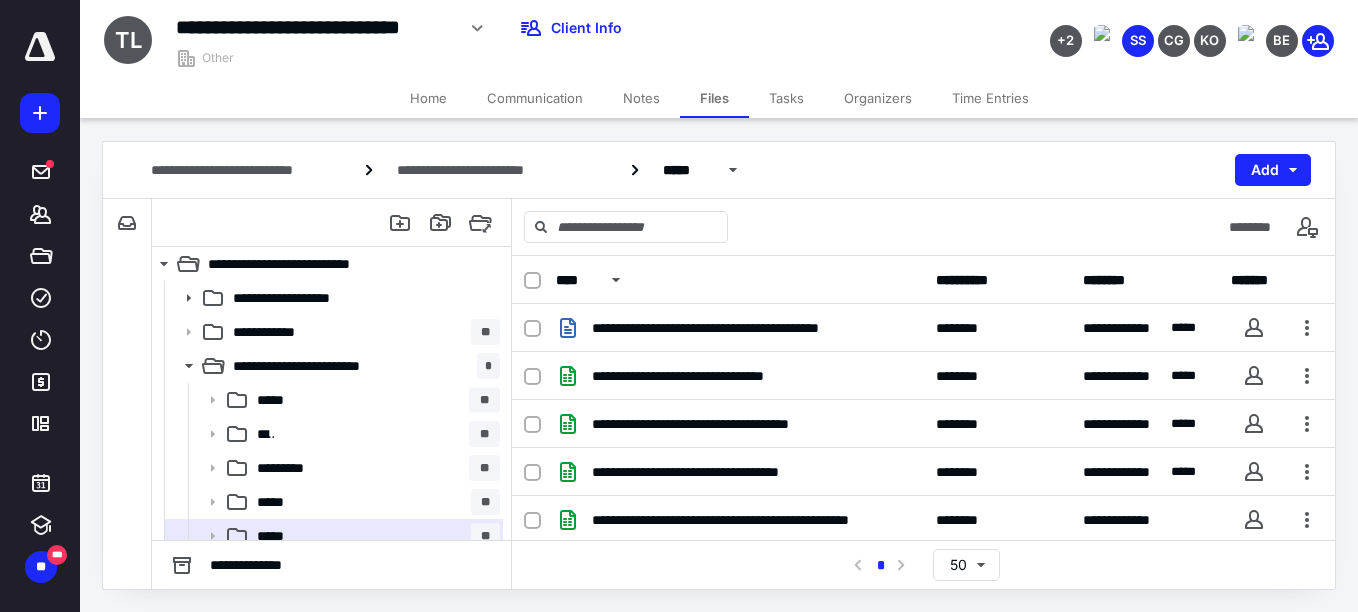 scroll, scrollTop: 0, scrollLeft: 0, axis: both 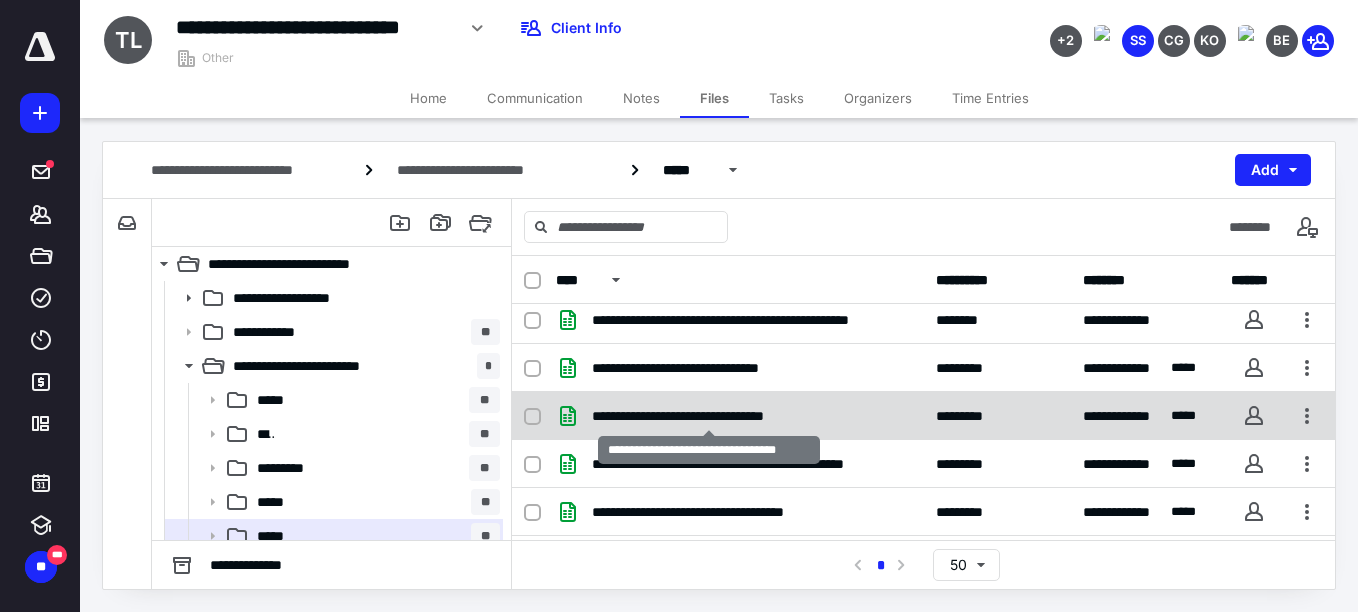 click on "**********" at bounding box center (708, 416) 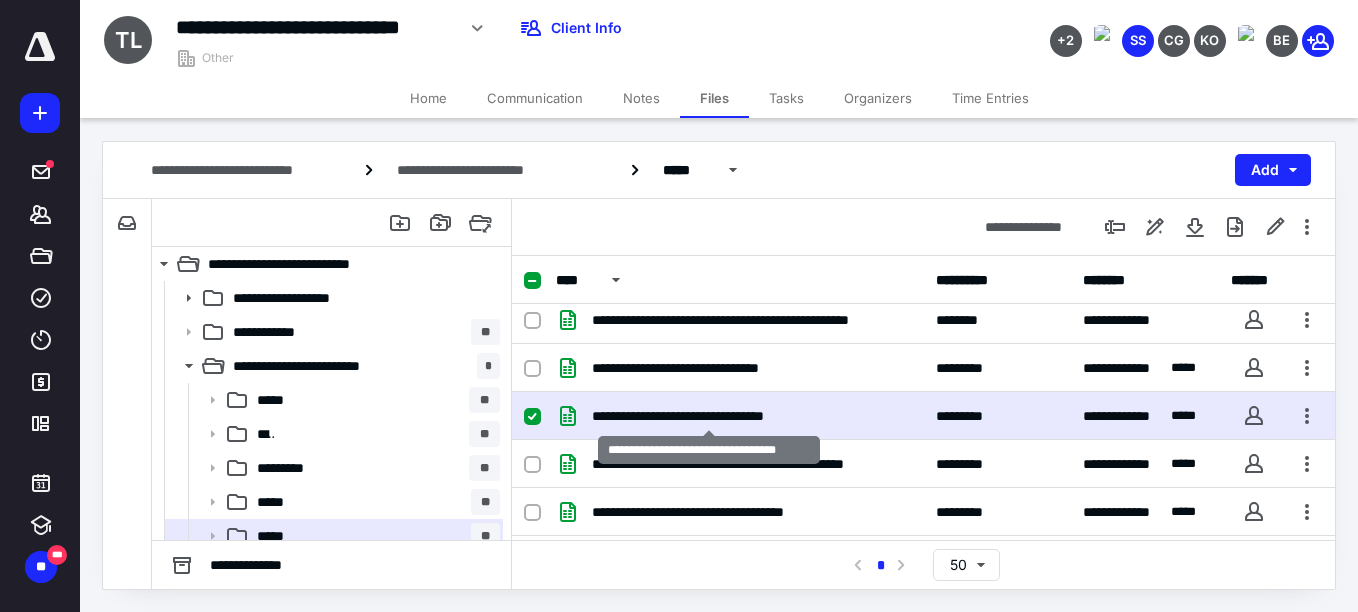 click on "**********" at bounding box center (708, 416) 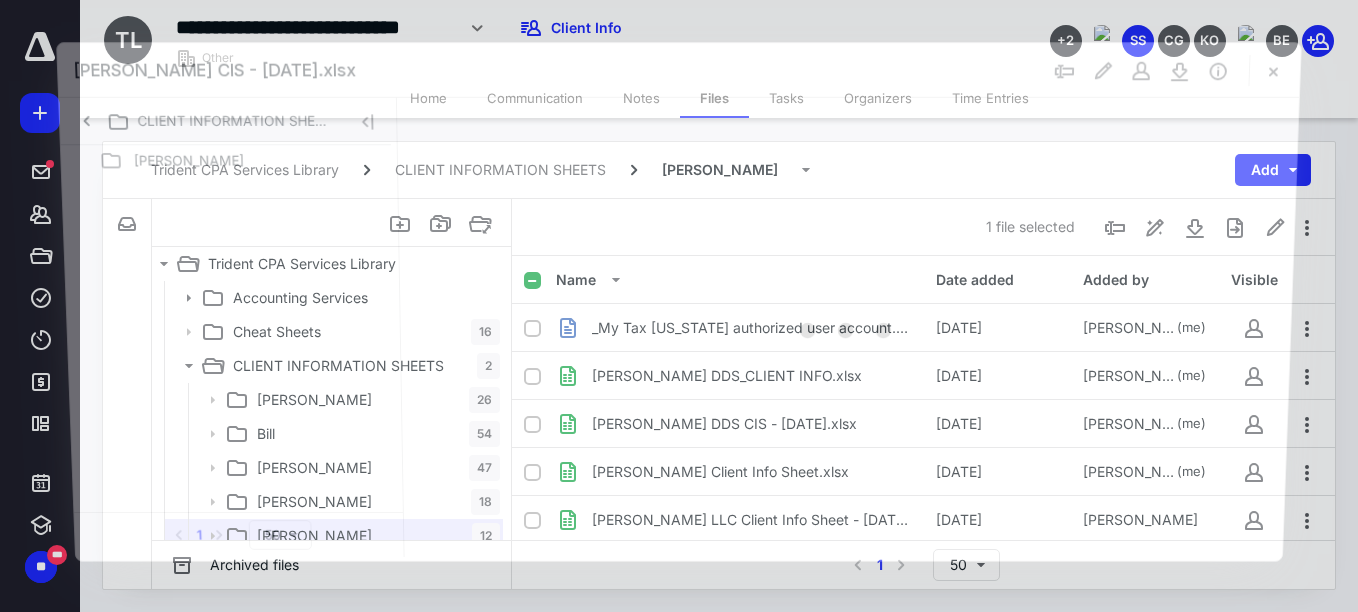scroll, scrollTop: 200, scrollLeft: 0, axis: vertical 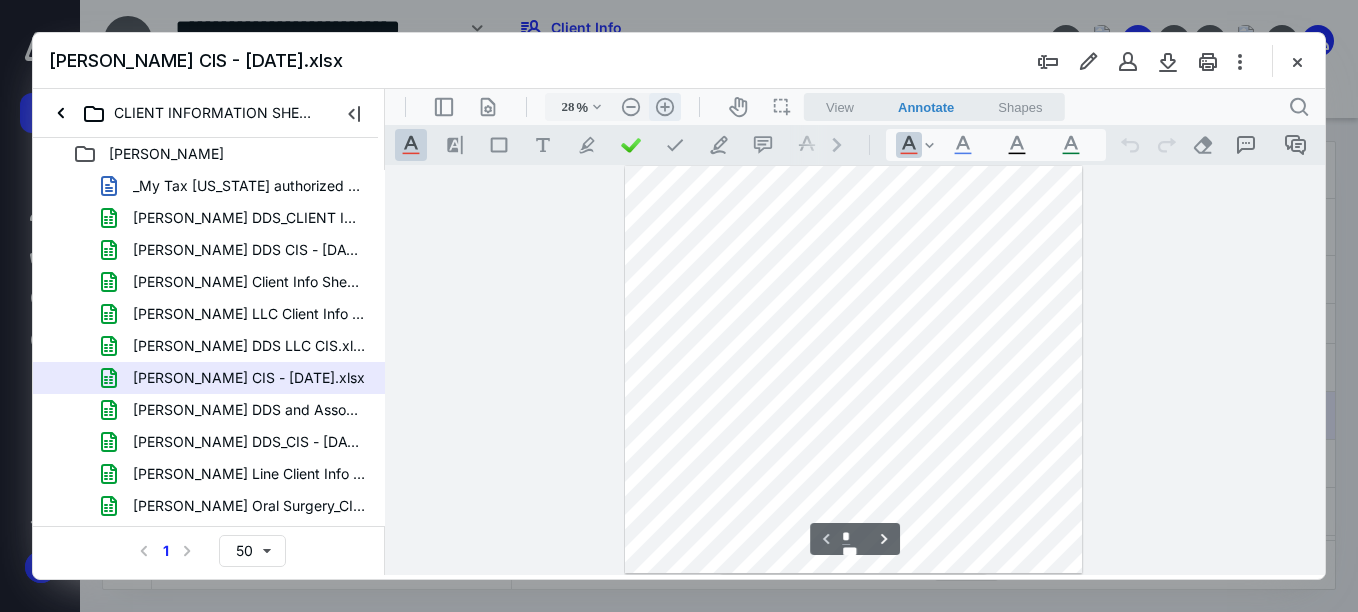click on ".cls-1{fill:#abb0c4;} icon - header - zoom - in - line" at bounding box center [665, 107] 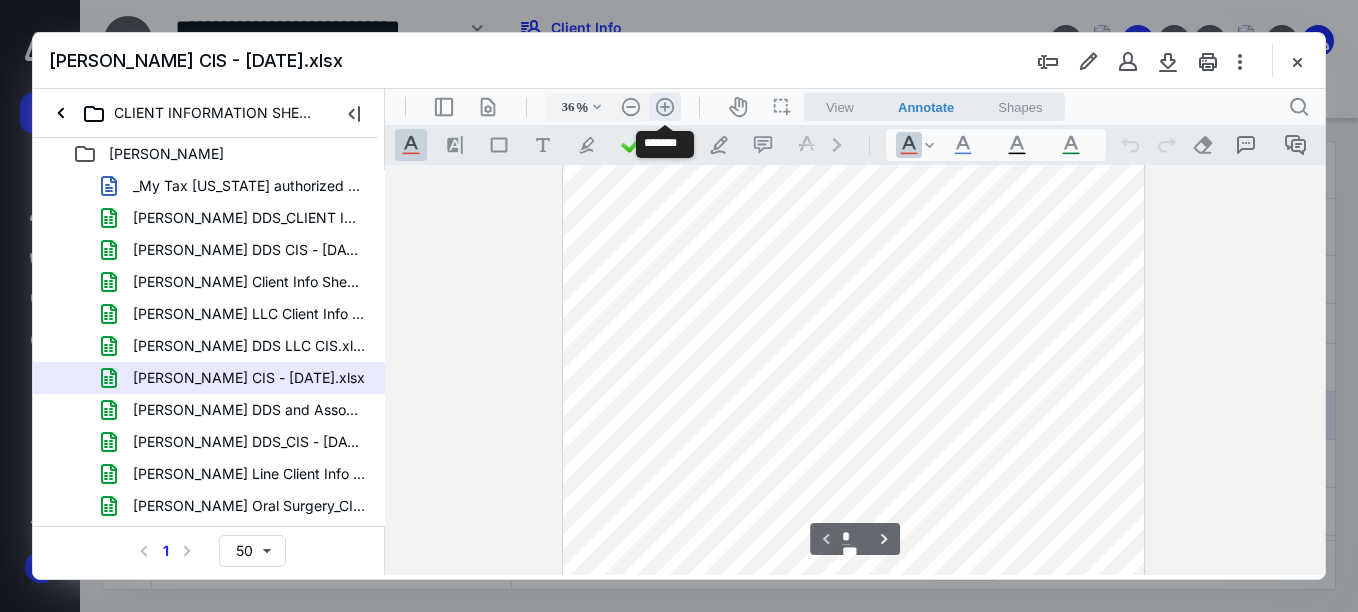 click on ".cls-1{fill:#abb0c4;} icon - header - zoom - in - line" at bounding box center (665, 107) 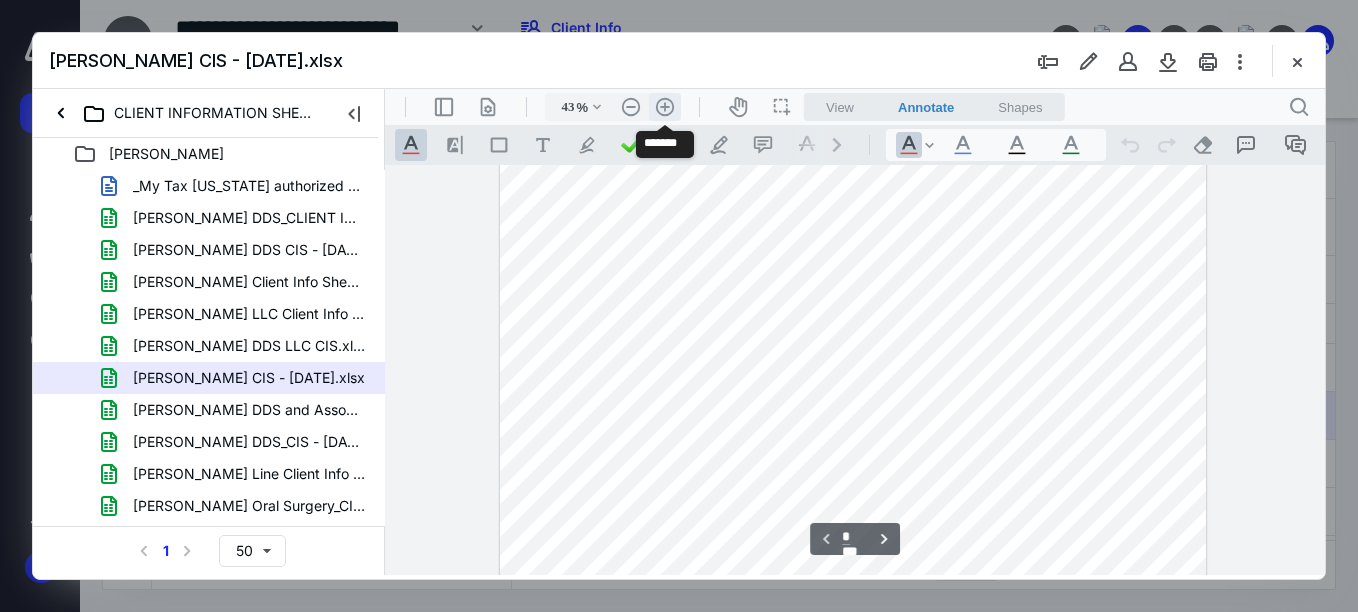 click on ".cls-1{fill:#abb0c4;} icon - header - zoom - in - line" at bounding box center (665, 107) 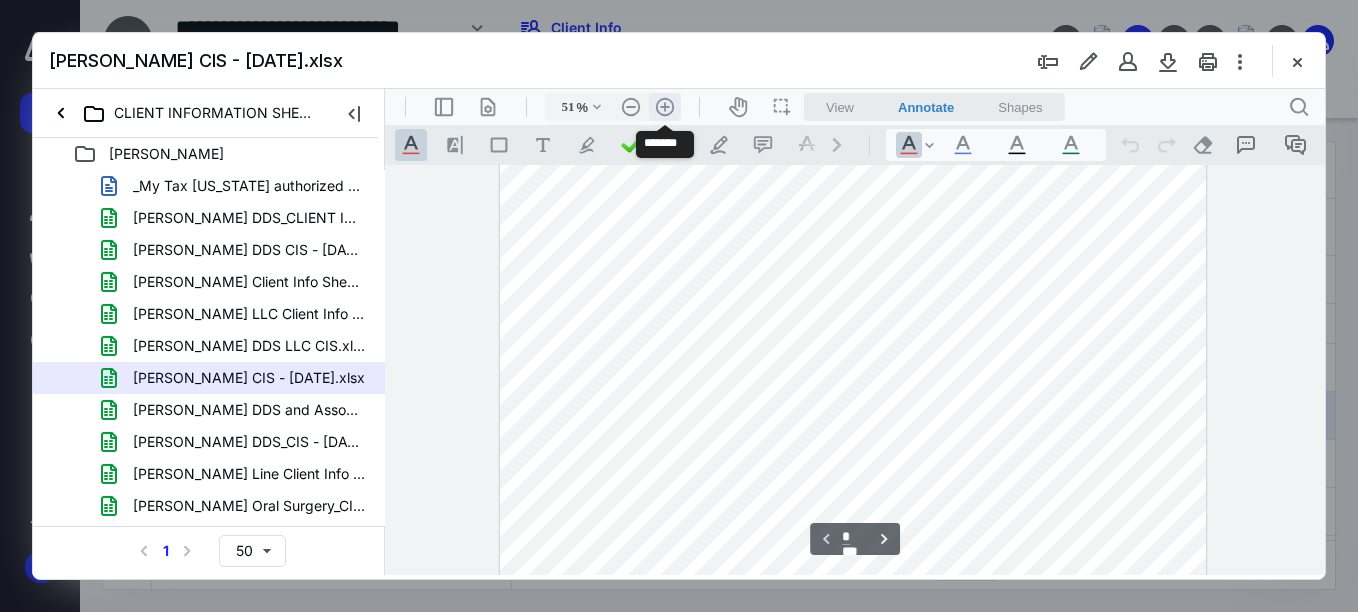 scroll, scrollTop: 138, scrollLeft: 0, axis: vertical 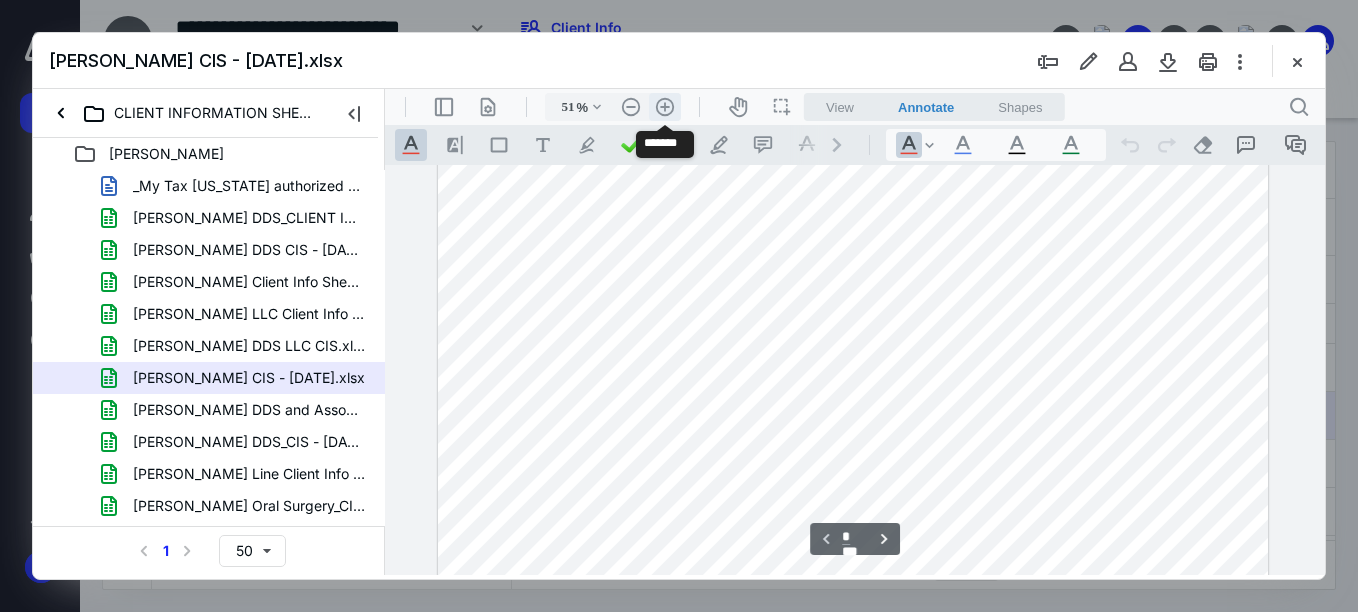 click on ".cls-1{fill:#abb0c4;} icon - header - zoom - in - line" at bounding box center [665, 107] 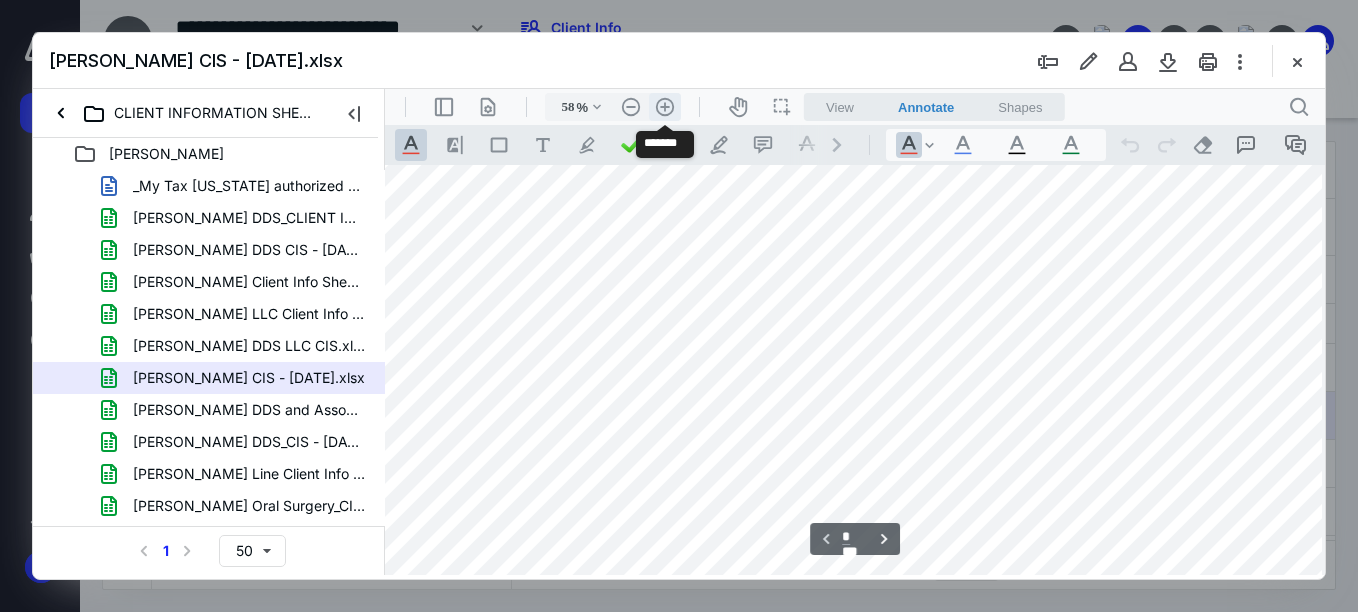 click on ".cls-1{fill:#abb0c4;} icon - header - zoom - in - line" at bounding box center (665, 107) 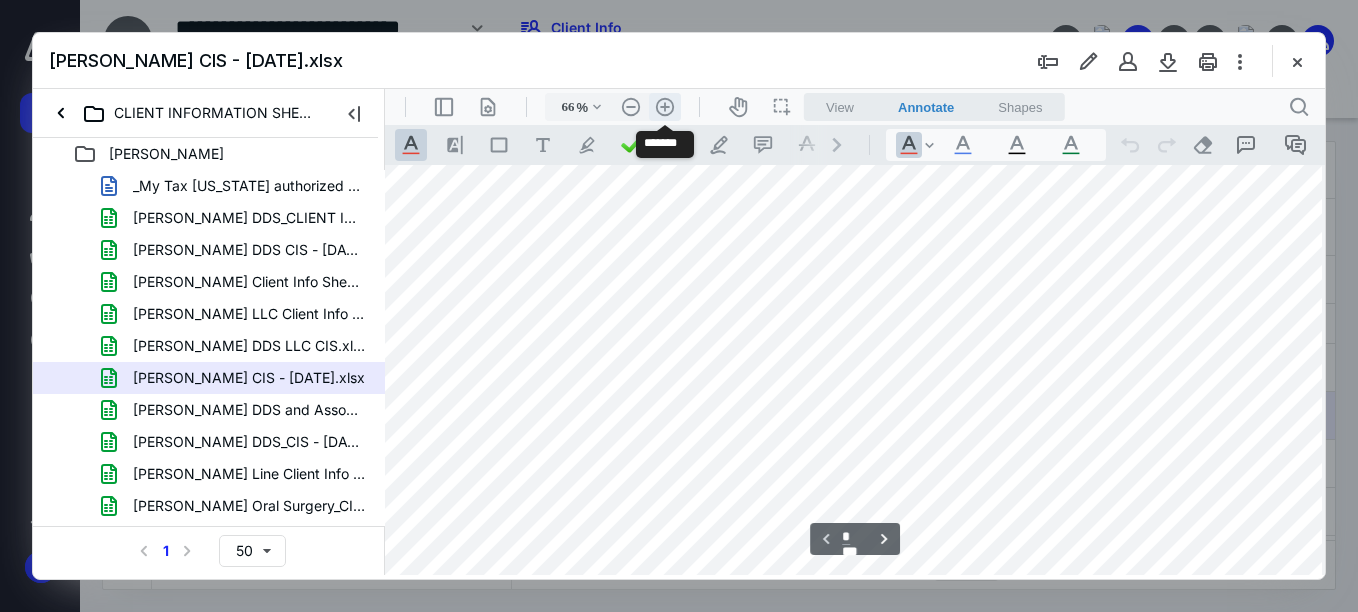 click on ".cls-1{fill:#abb0c4;} icon - header - zoom - in - line" at bounding box center (665, 107) 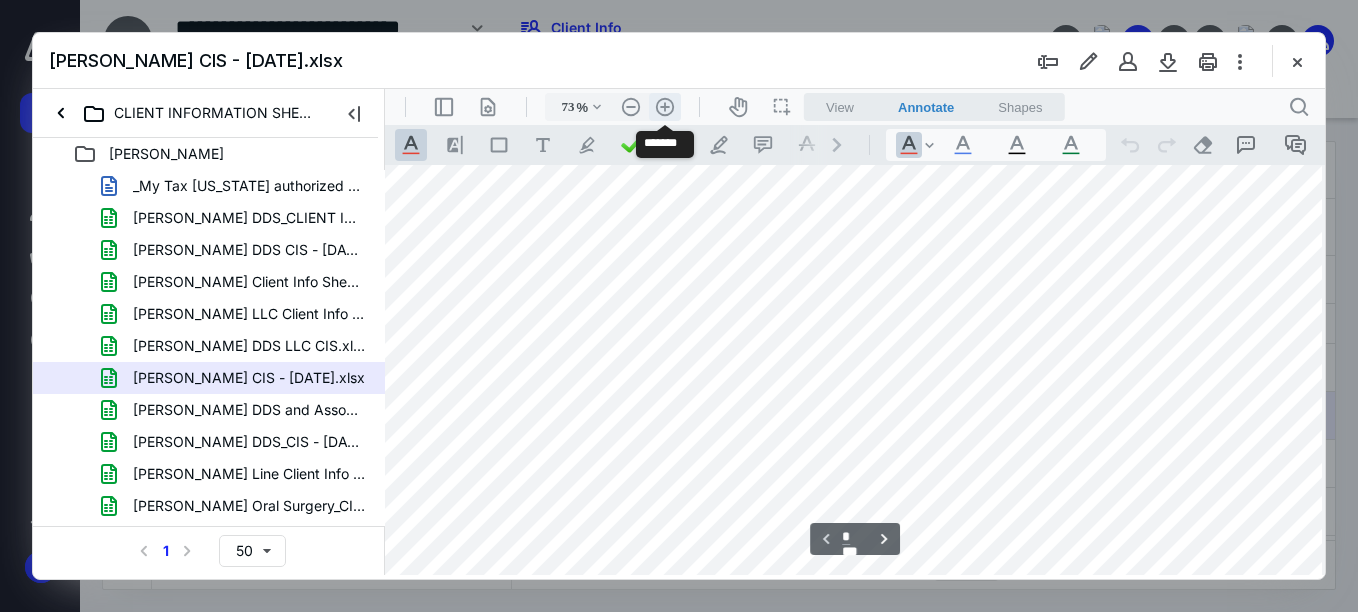 scroll, scrollTop: 276, scrollLeft: 141, axis: both 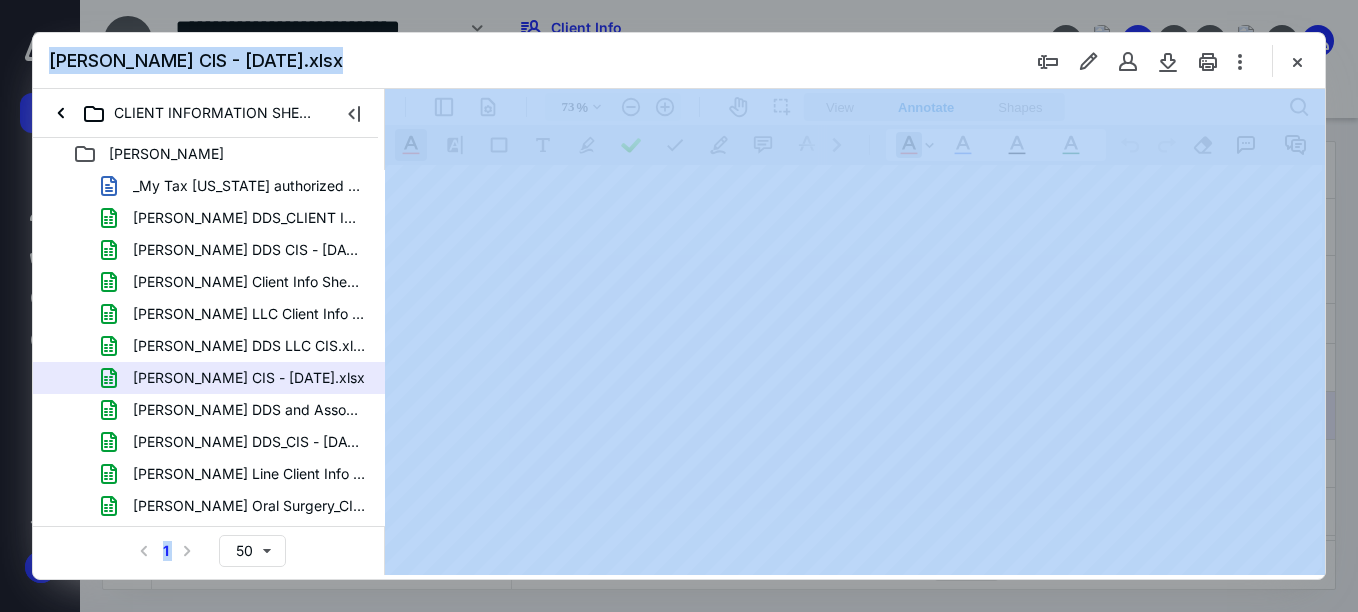 drag, startPoint x: 520, startPoint y: 576, endPoint x: 384, endPoint y: 584, distance: 136.23509 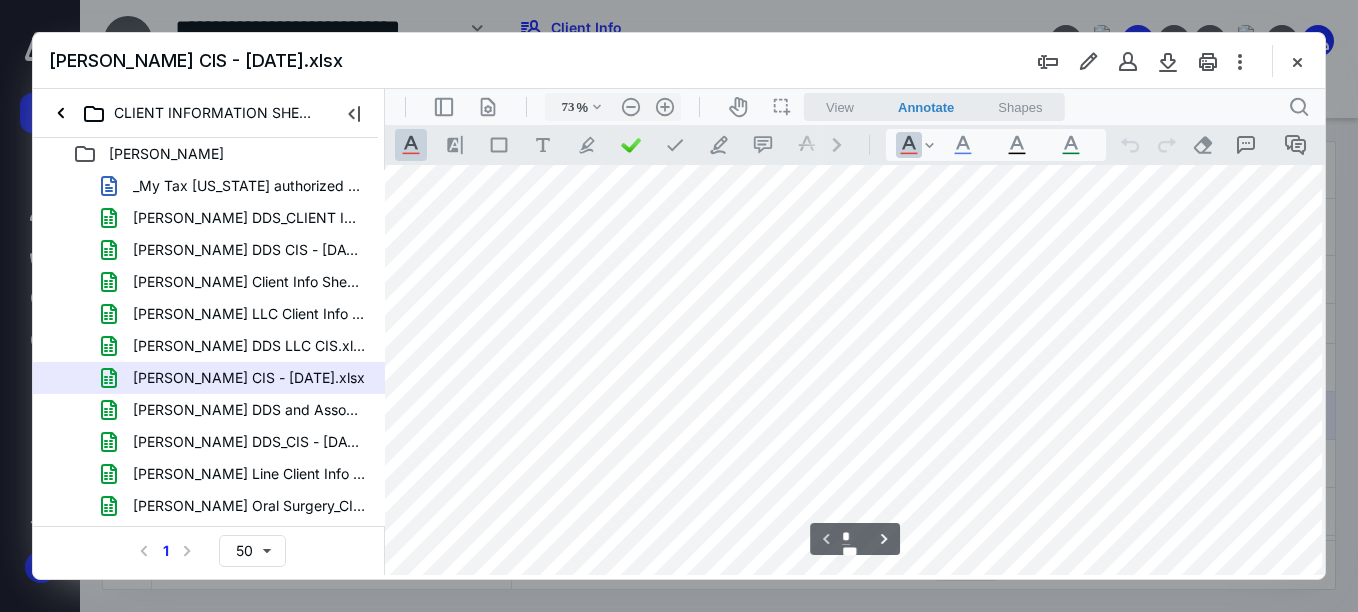 scroll, scrollTop: 276, scrollLeft: 0, axis: vertical 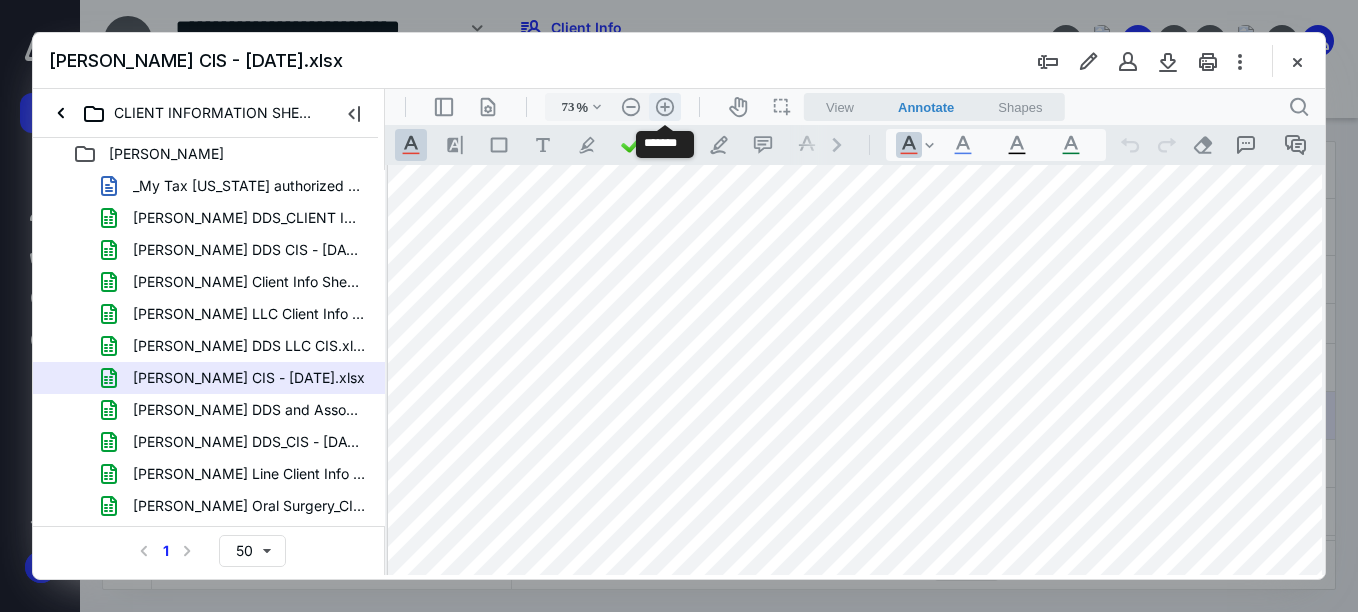 click on ".cls-1{fill:#abb0c4;} icon - header - zoom - in - line" at bounding box center (665, 107) 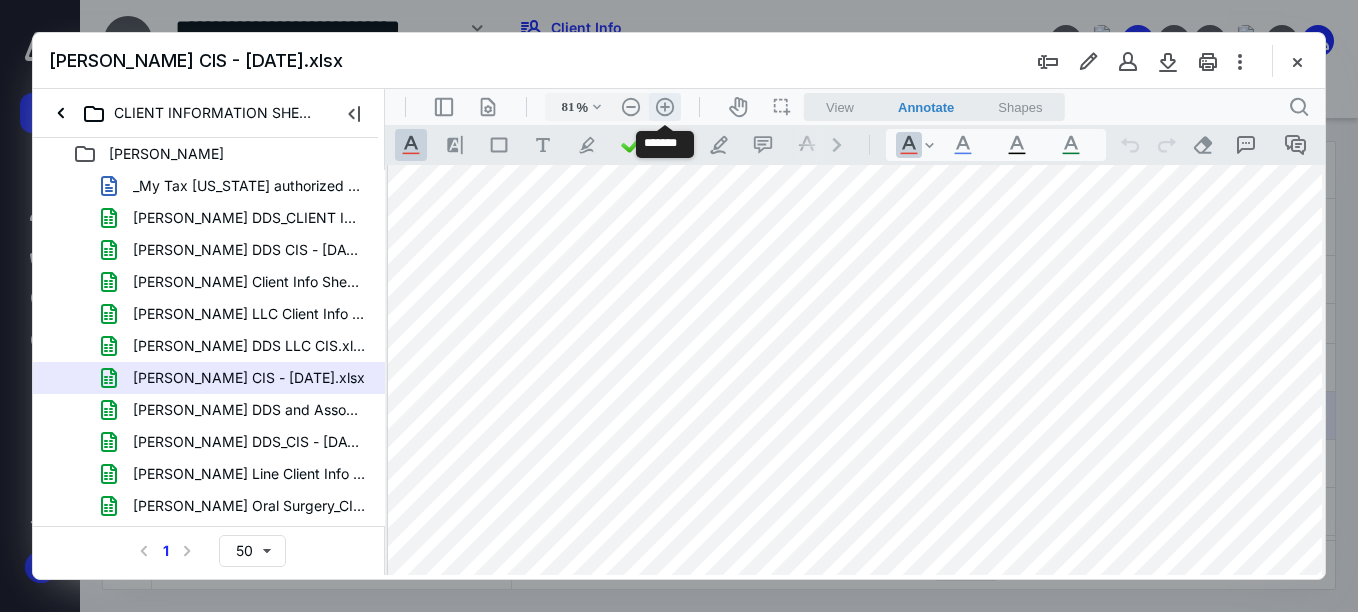 scroll, scrollTop: 348, scrollLeft: 49, axis: both 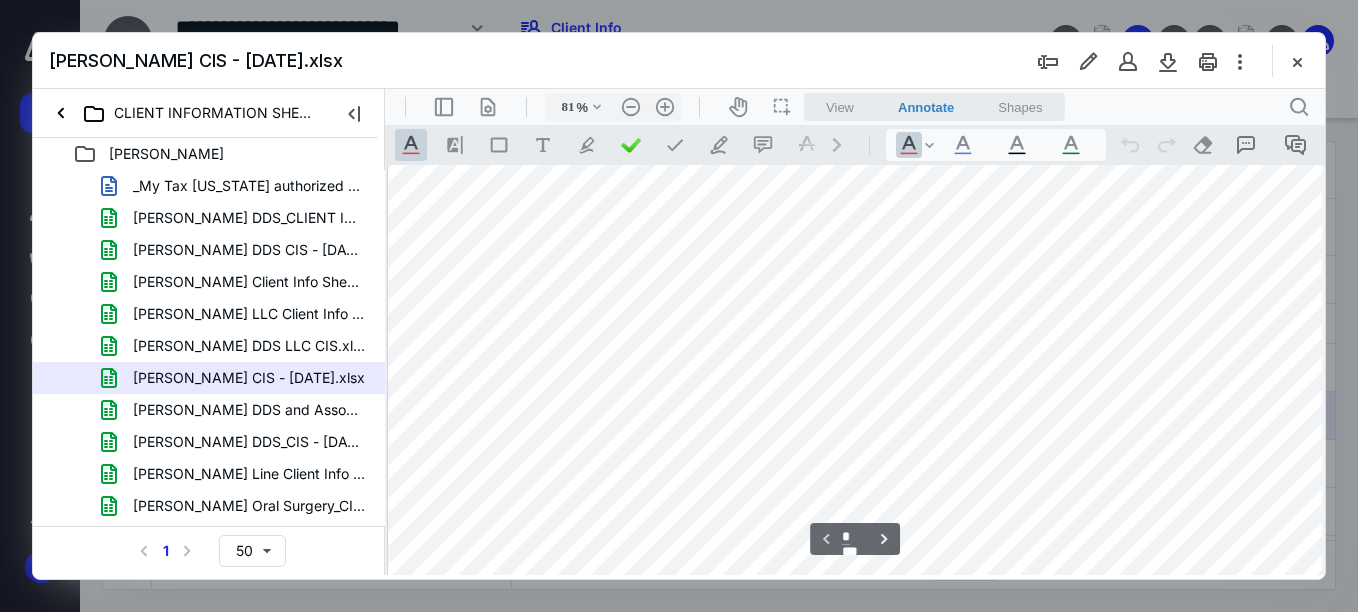 drag, startPoint x: 447, startPoint y: 571, endPoint x: 760, endPoint y: 616, distance: 316.2183 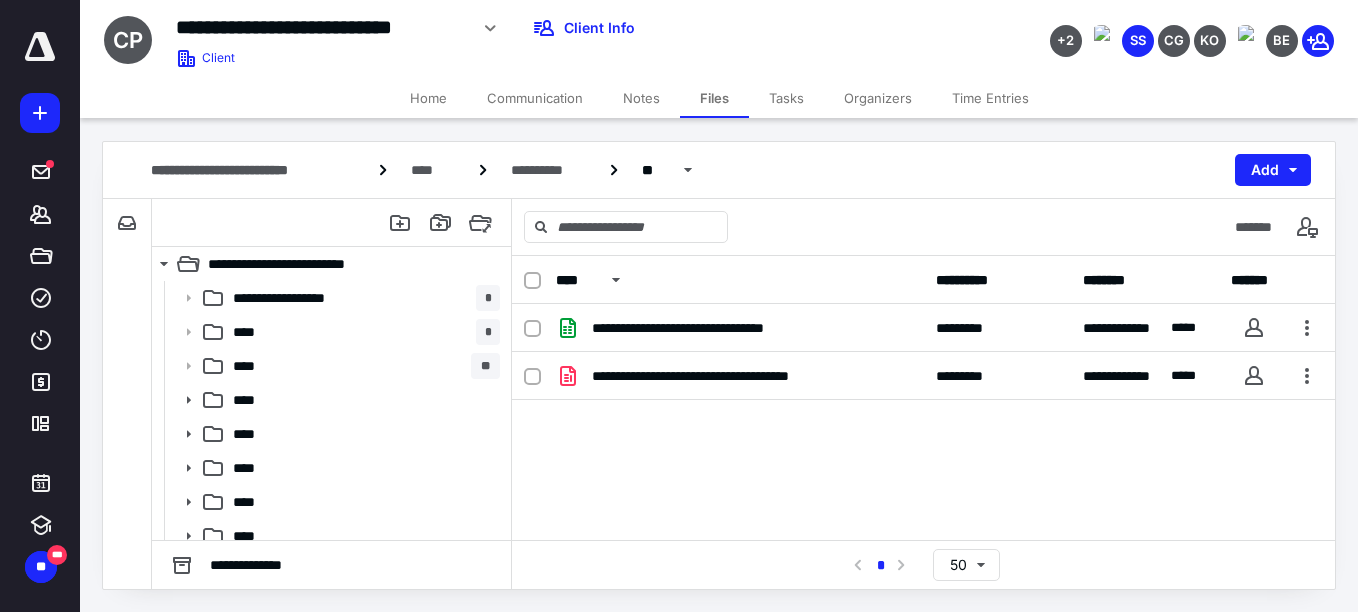 scroll, scrollTop: 0, scrollLeft: 0, axis: both 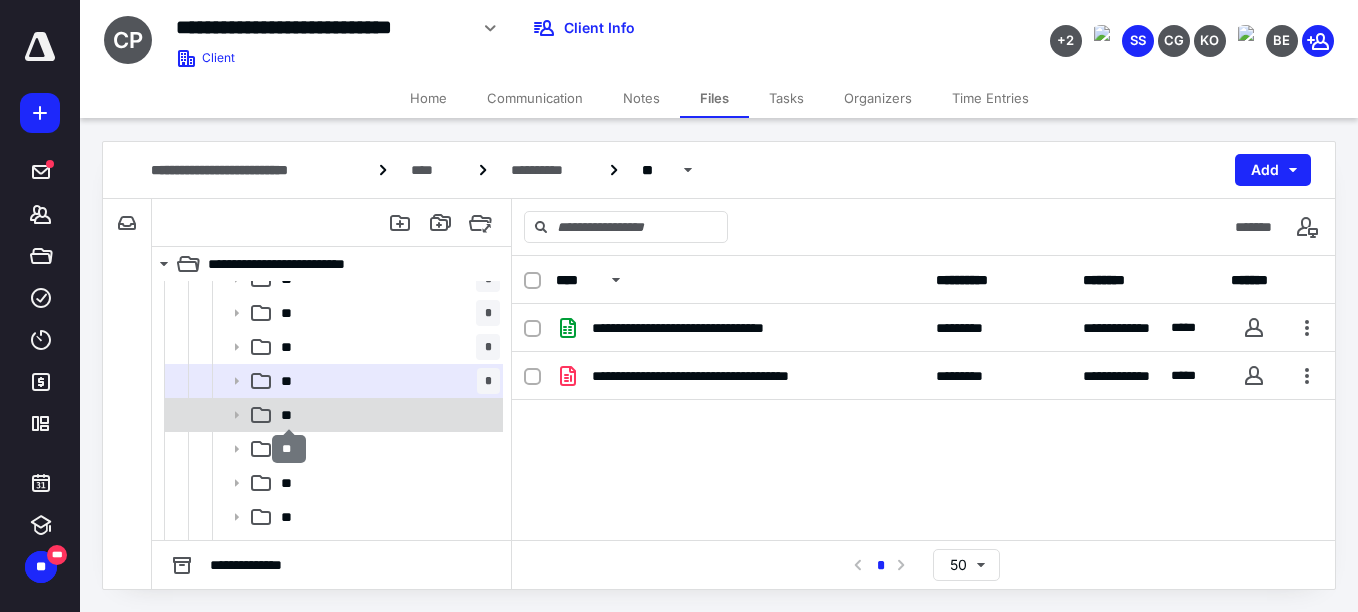 click on "**" at bounding box center [289, 415] 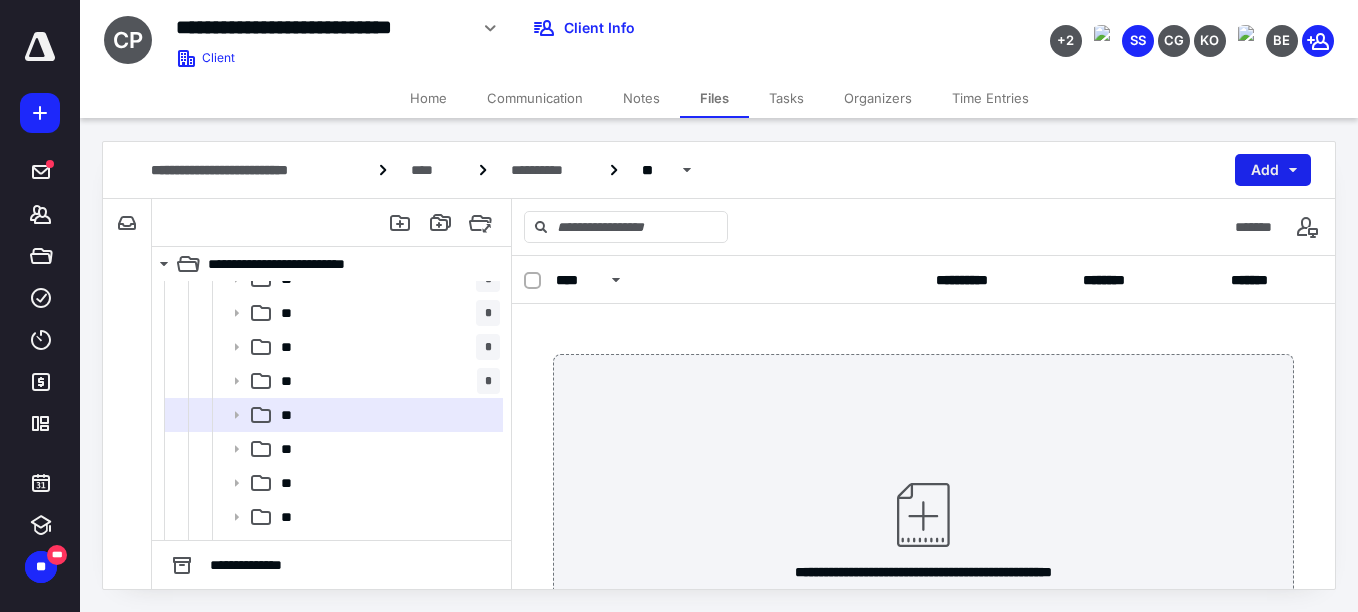 click on "Add" at bounding box center (1273, 170) 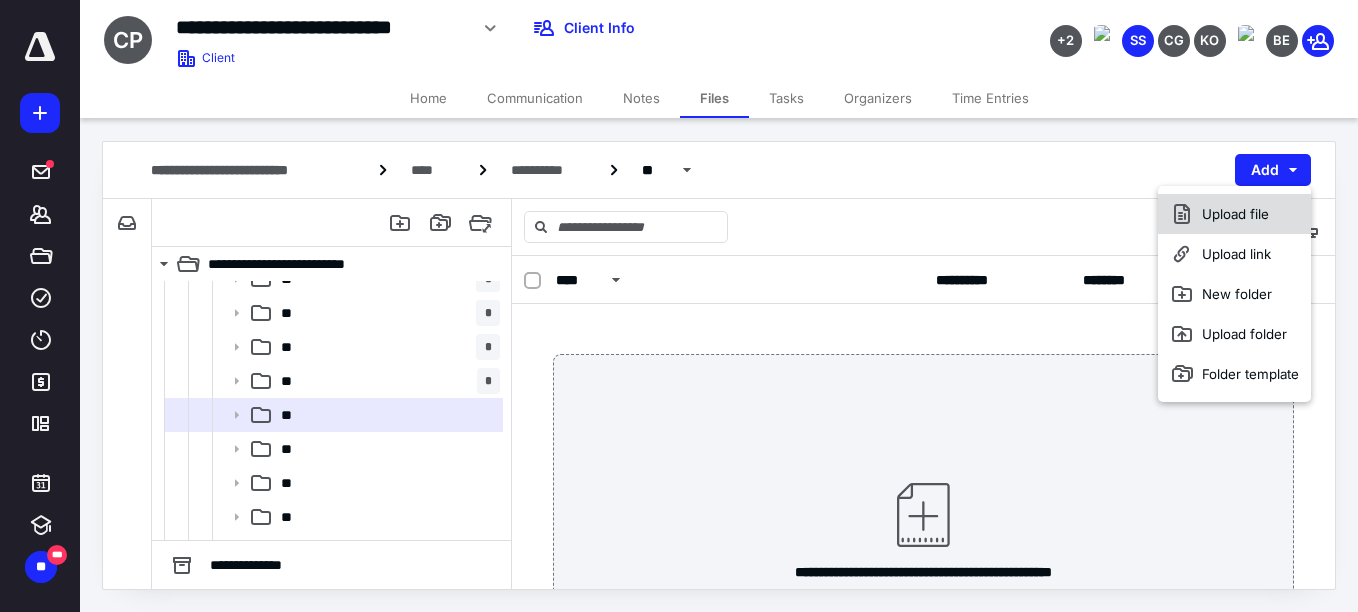click on "Upload file" at bounding box center (1234, 214) 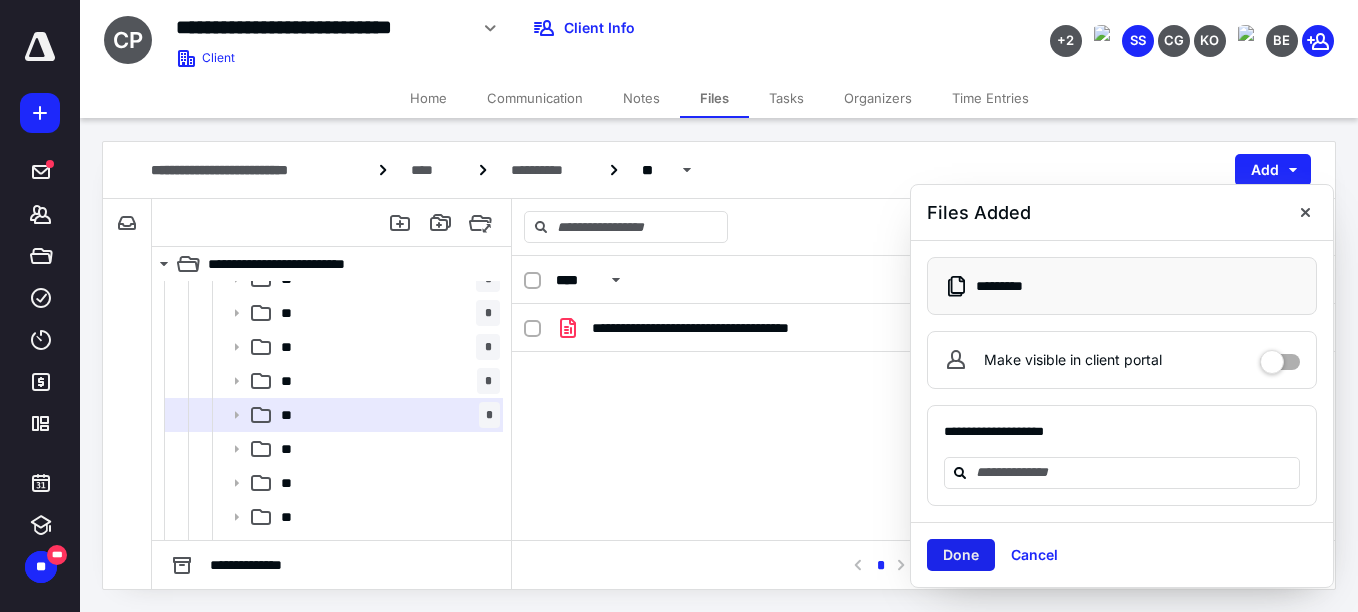 click on "Done" at bounding box center [961, 555] 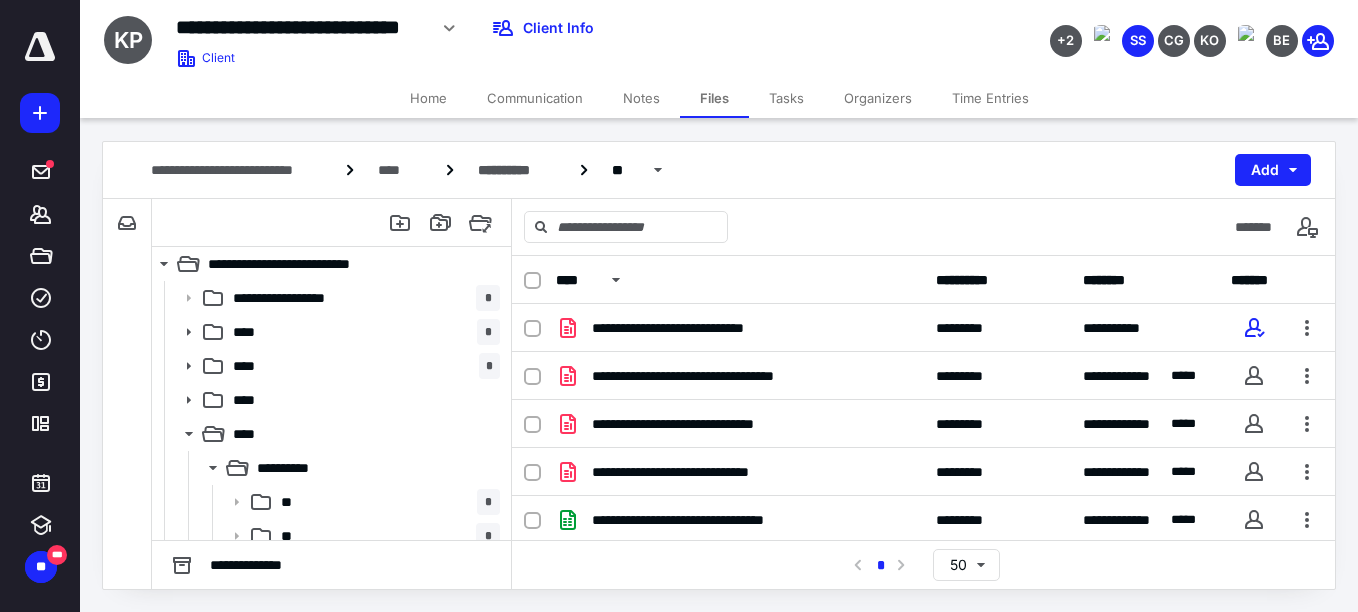 scroll, scrollTop: 0, scrollLeft: 0, axis: both 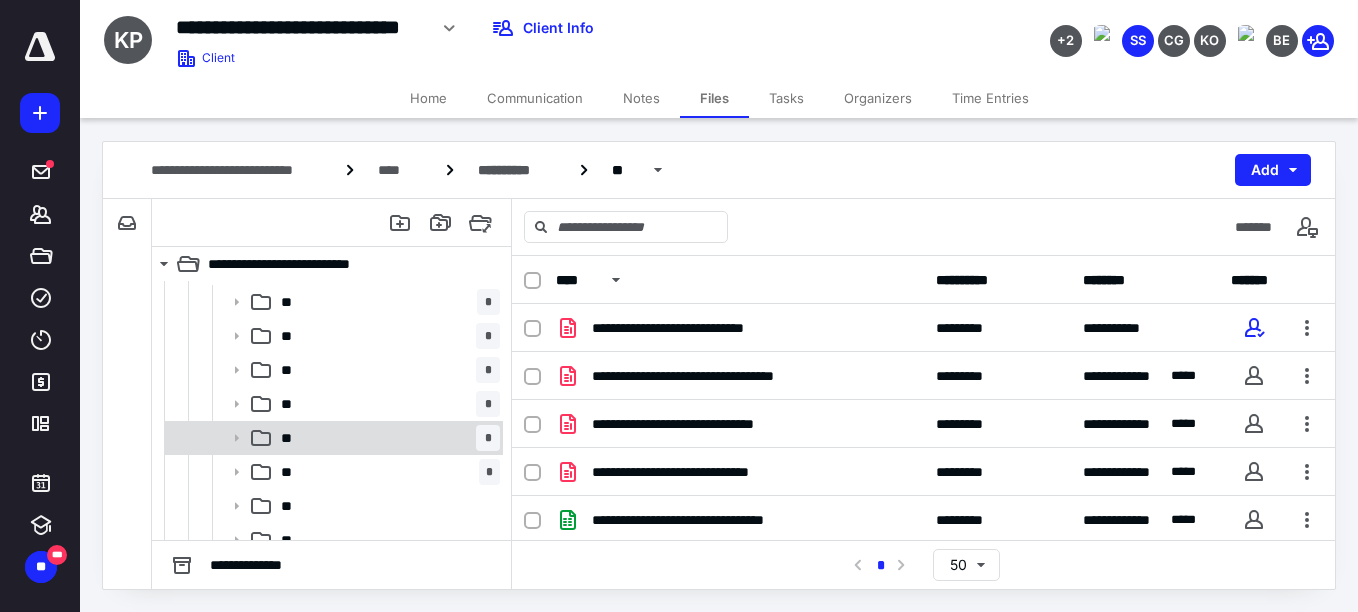 click on "**" at bounding box center [289, 438] 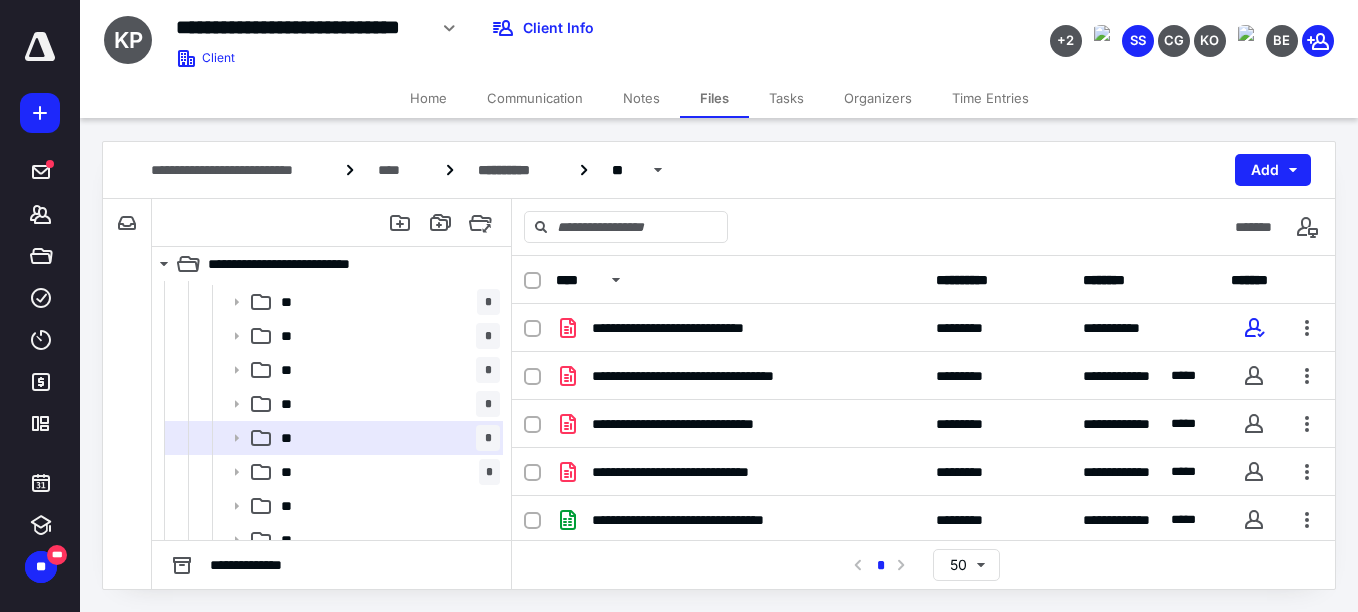 scroll, scrollTop: 64, scrollLeft: 0, axis: vertical 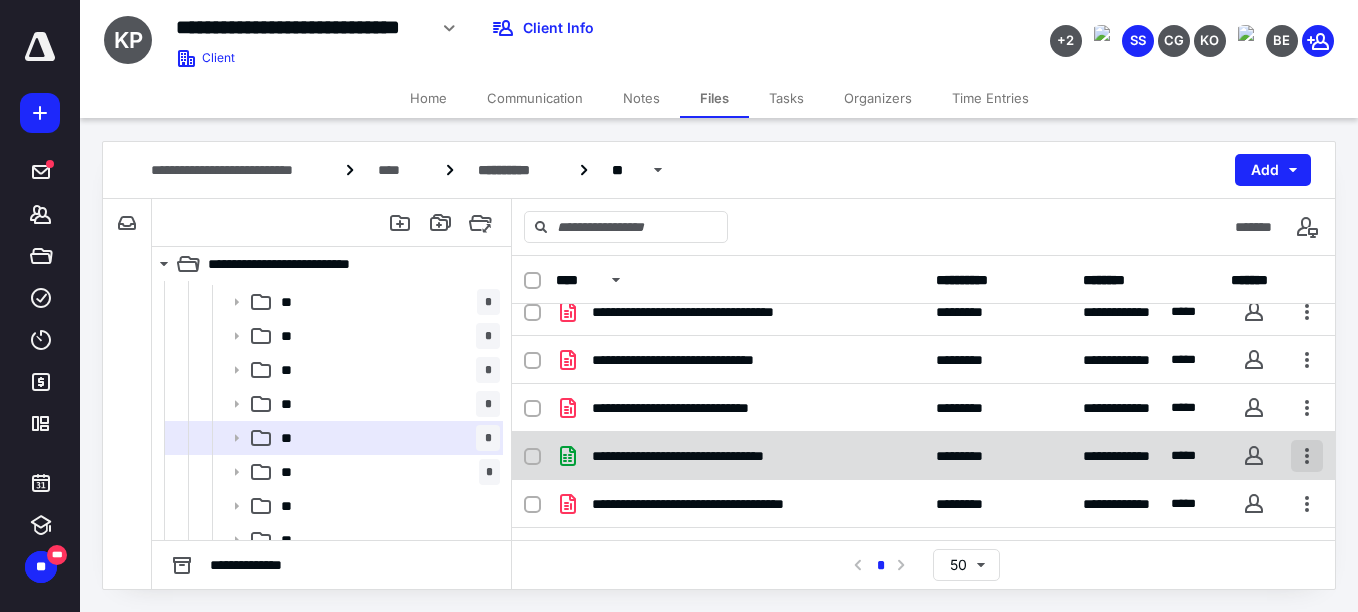 click at bounding box center (1307, 456) 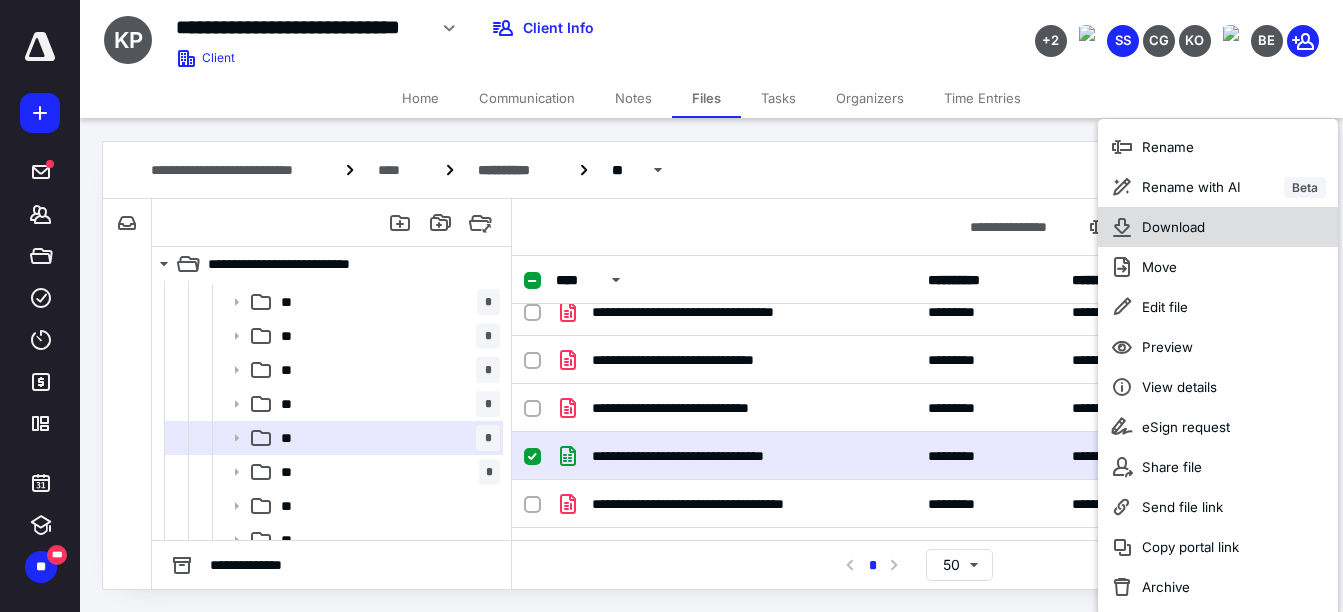 click on "Download" at bounding box center (1173, 227) 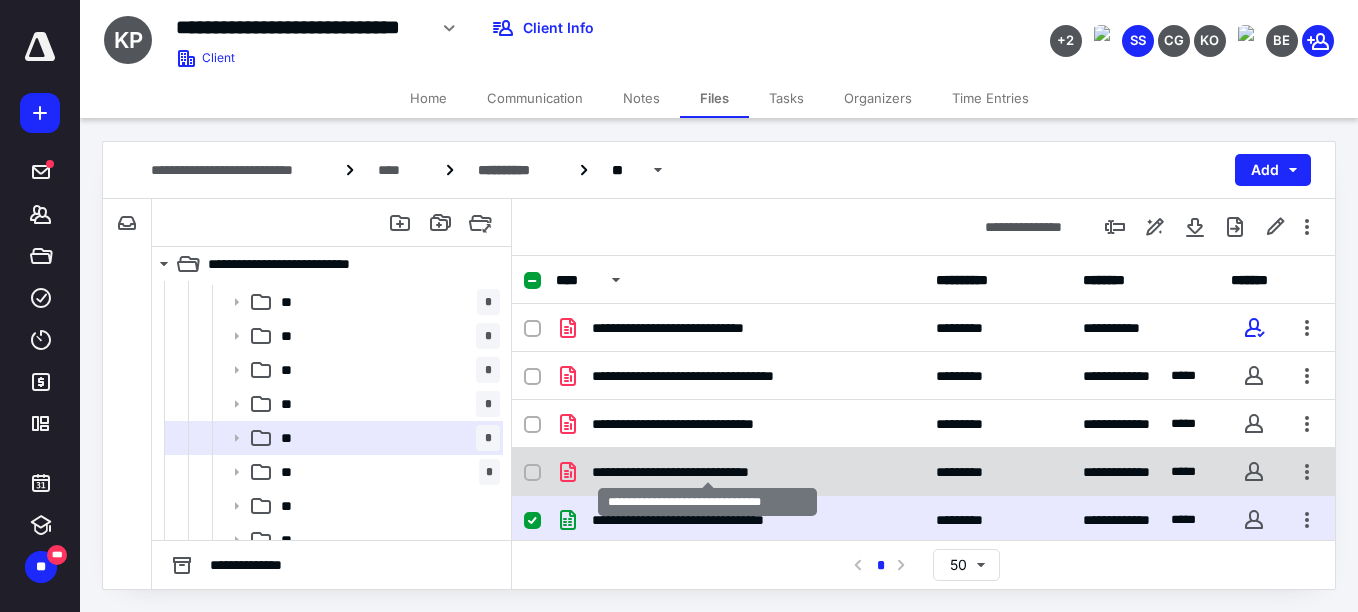 scroll, scrollTop: 64, scrollLeft: 0, axis: vertical 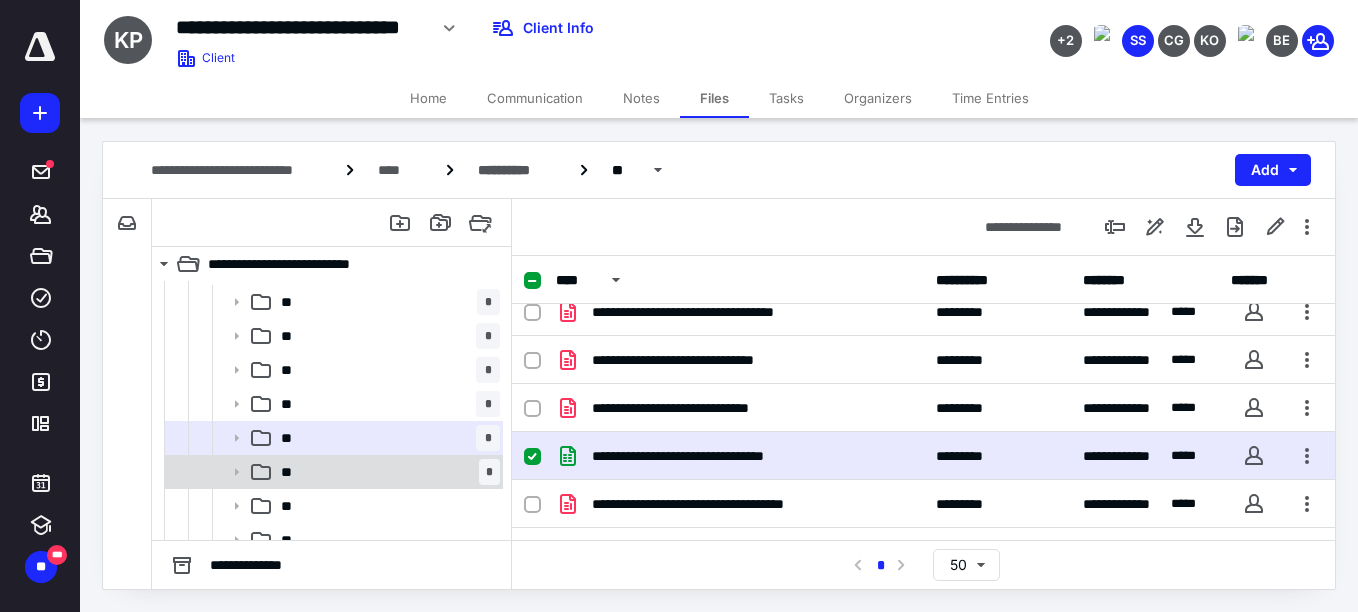 click on "**" at bounding box center (290, 472) 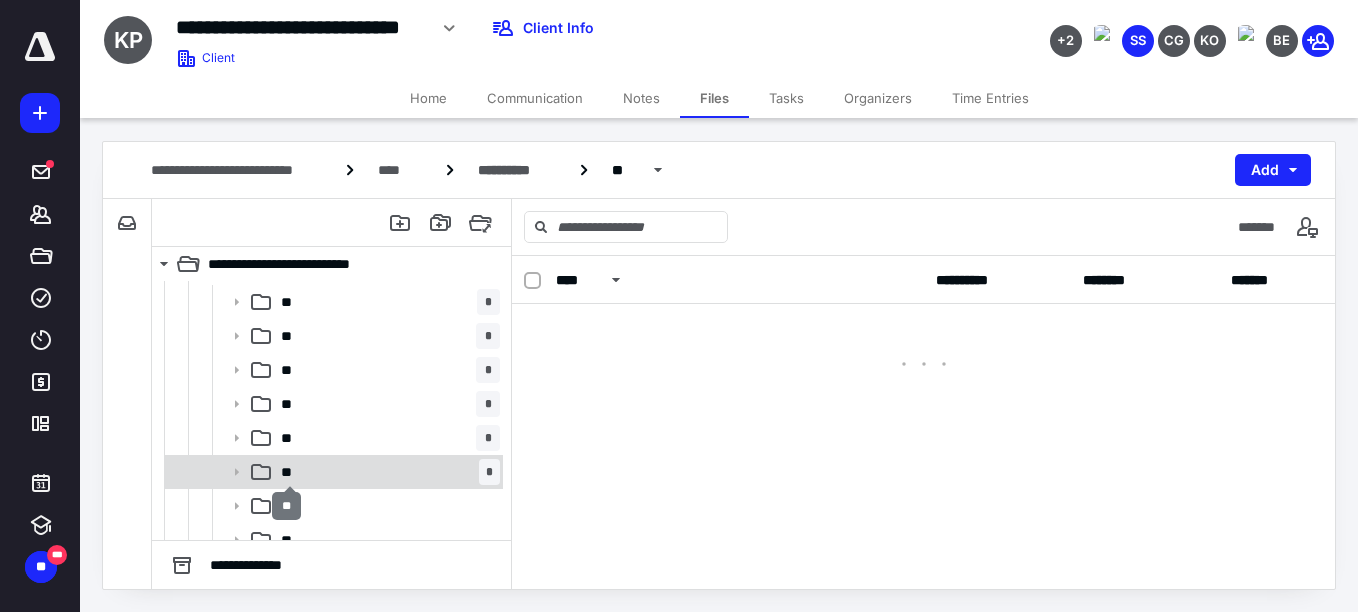scroll, scrollTop: 0, scrollLeft: 0, axis: both 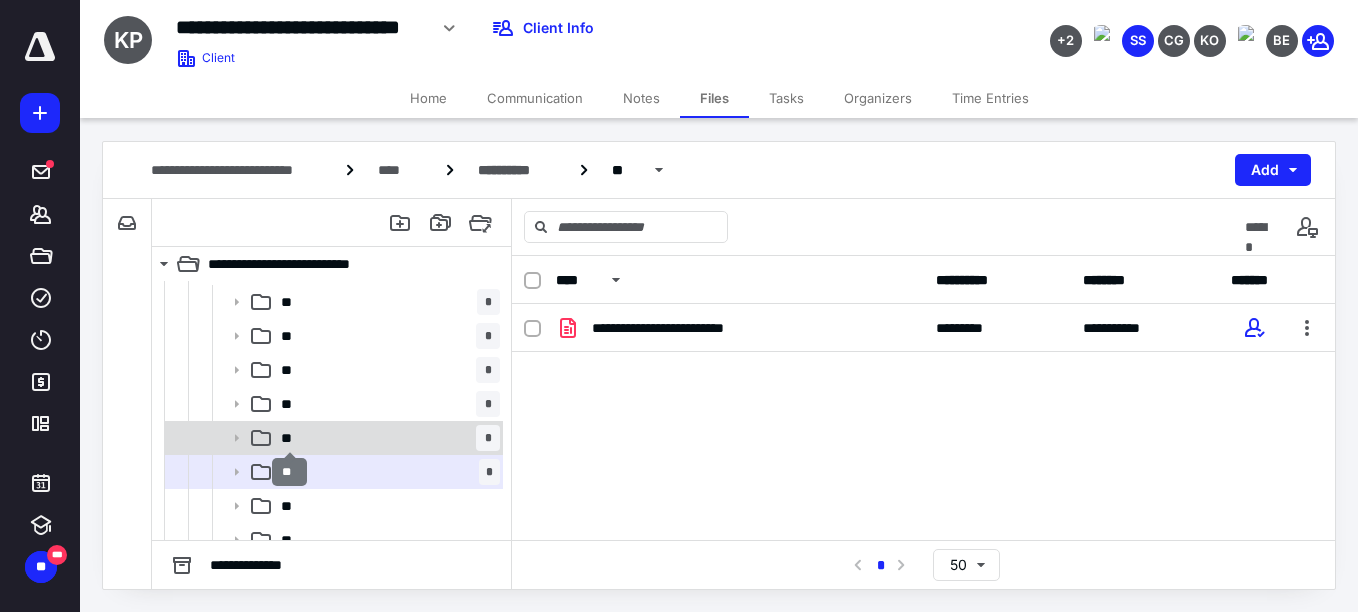 click on "**" at bounding box center [289, 438] 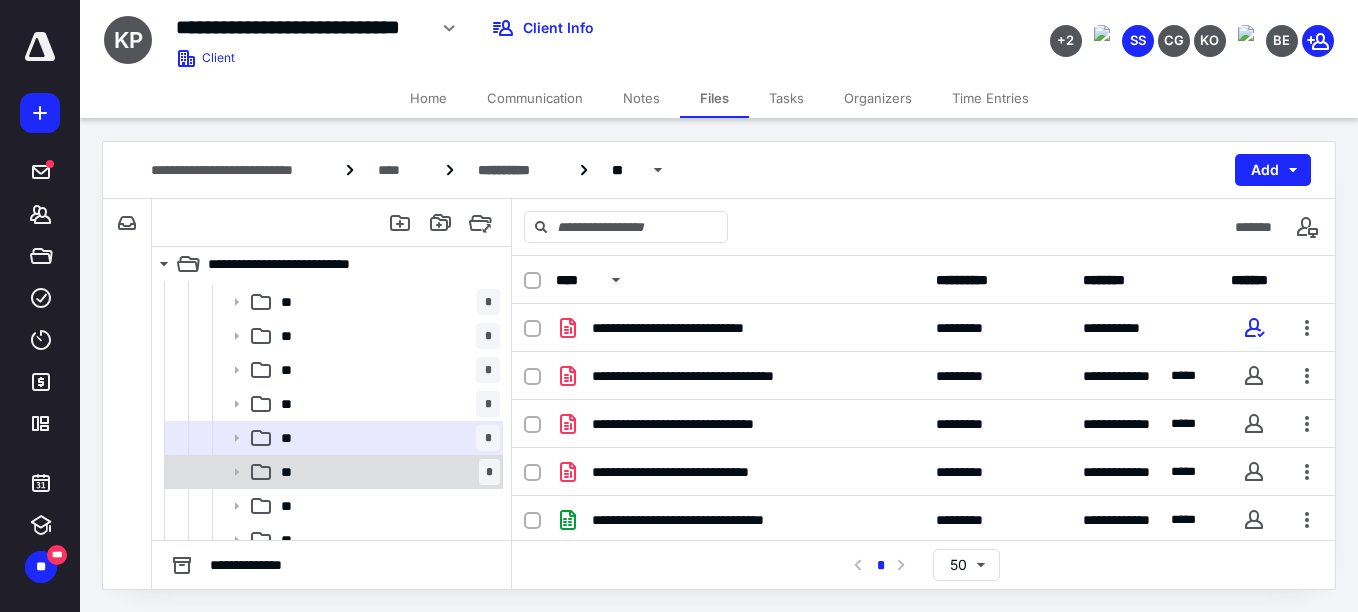 click on "**" at bounding box center [290, 472] 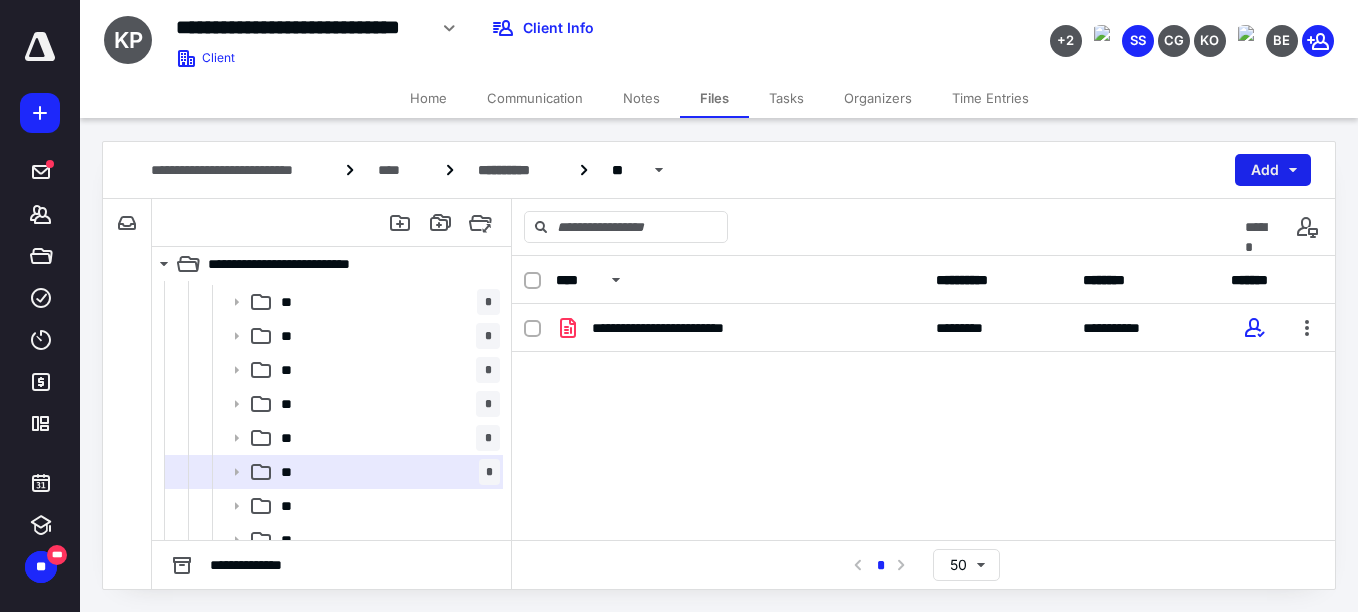 click on "Add" at bounding box center [1273, 170] 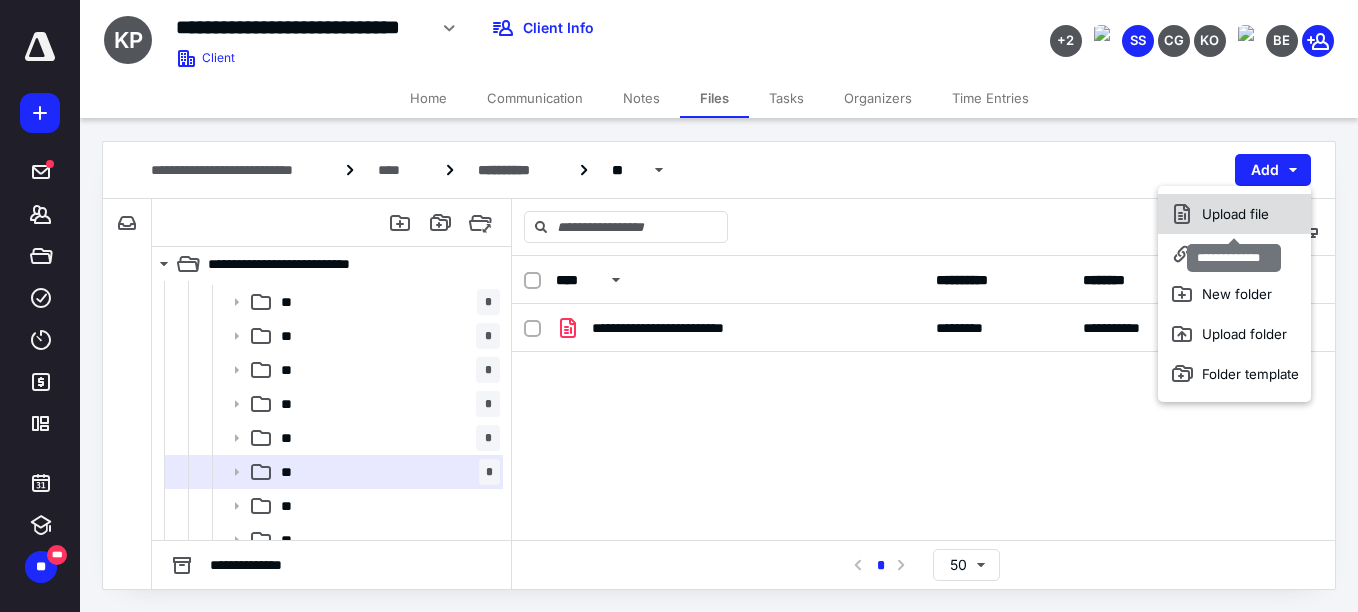 click on "Upload file" at bounding box center (1234, 214) 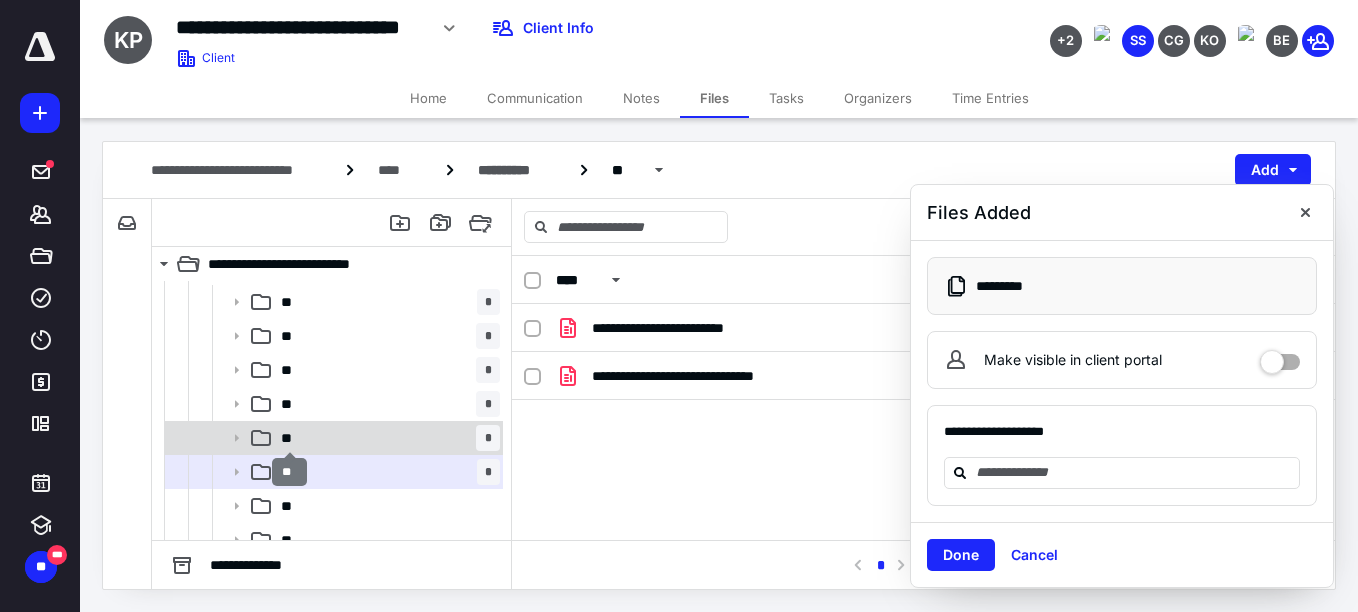 click on "**" at bounding box center [289, 438] 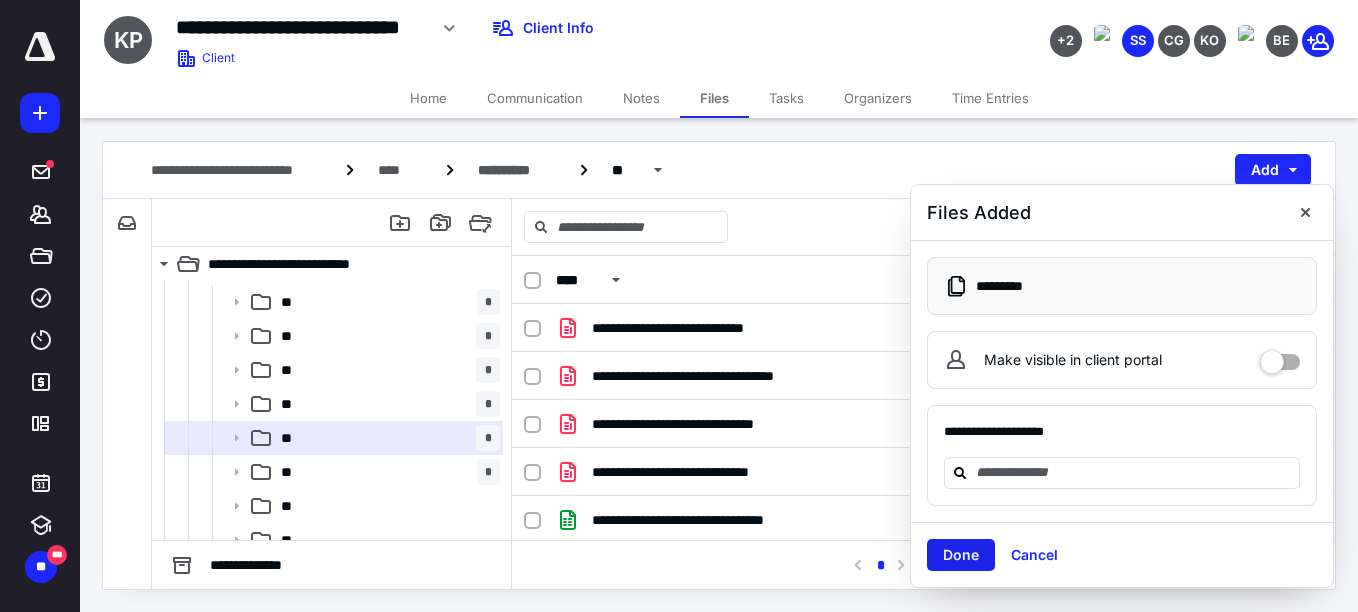 click on "Done" at bounding box center [961, 555] 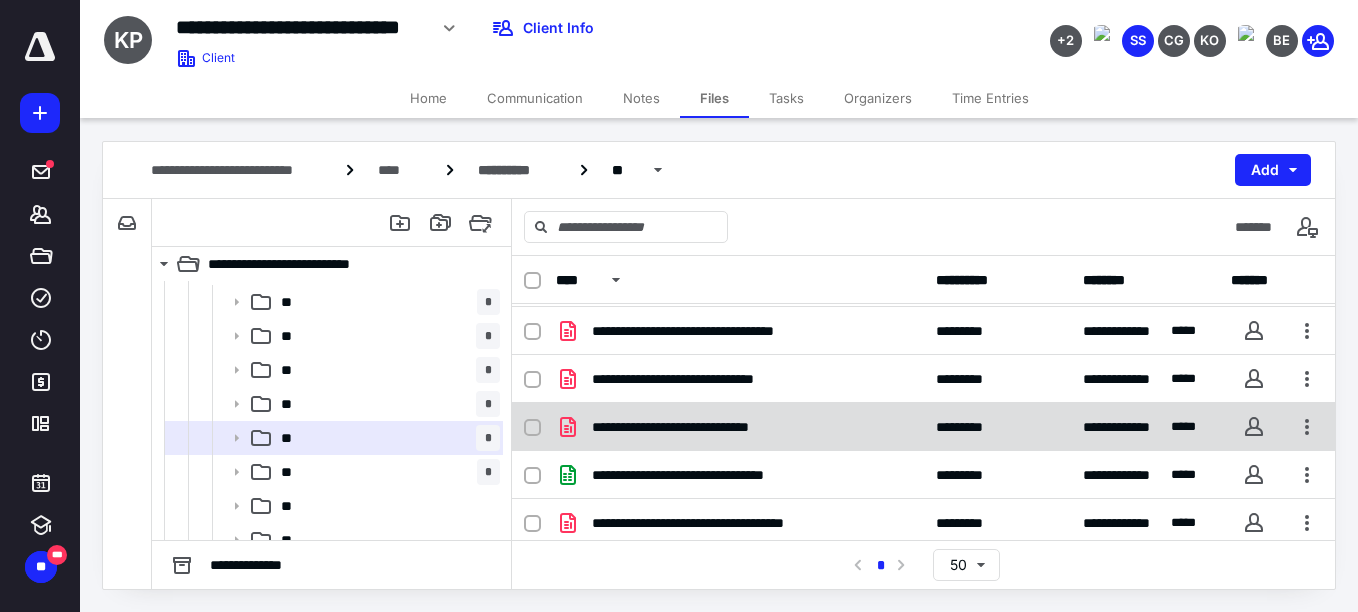 scroll, scrollTop: 64, scrollLeft: 0, axis: vertical 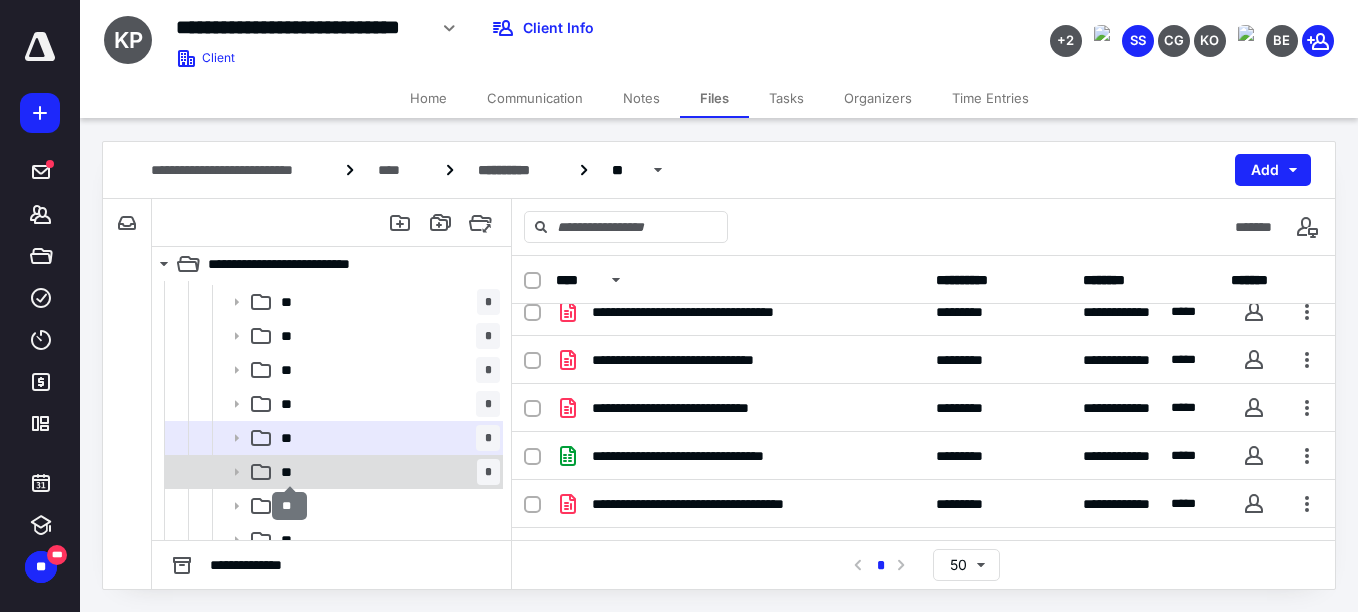 click on "**" at bounding box center [290, 472] 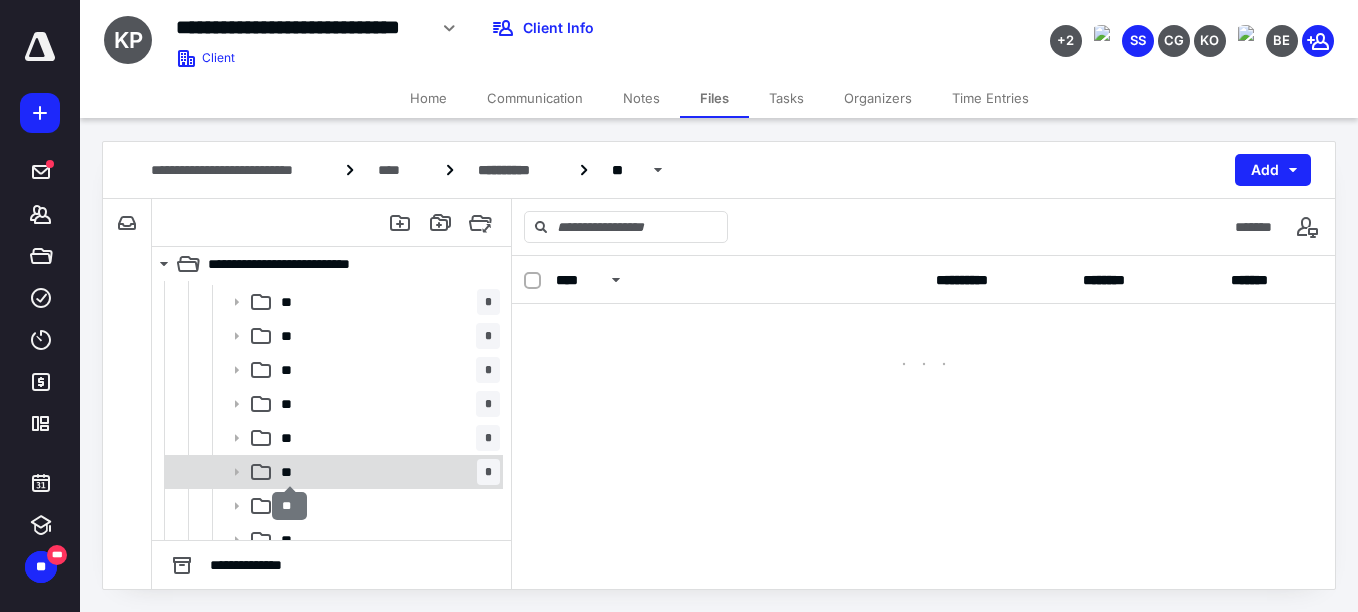 scroll, scrollTop: 0, scrollLeft: 0, axis: both 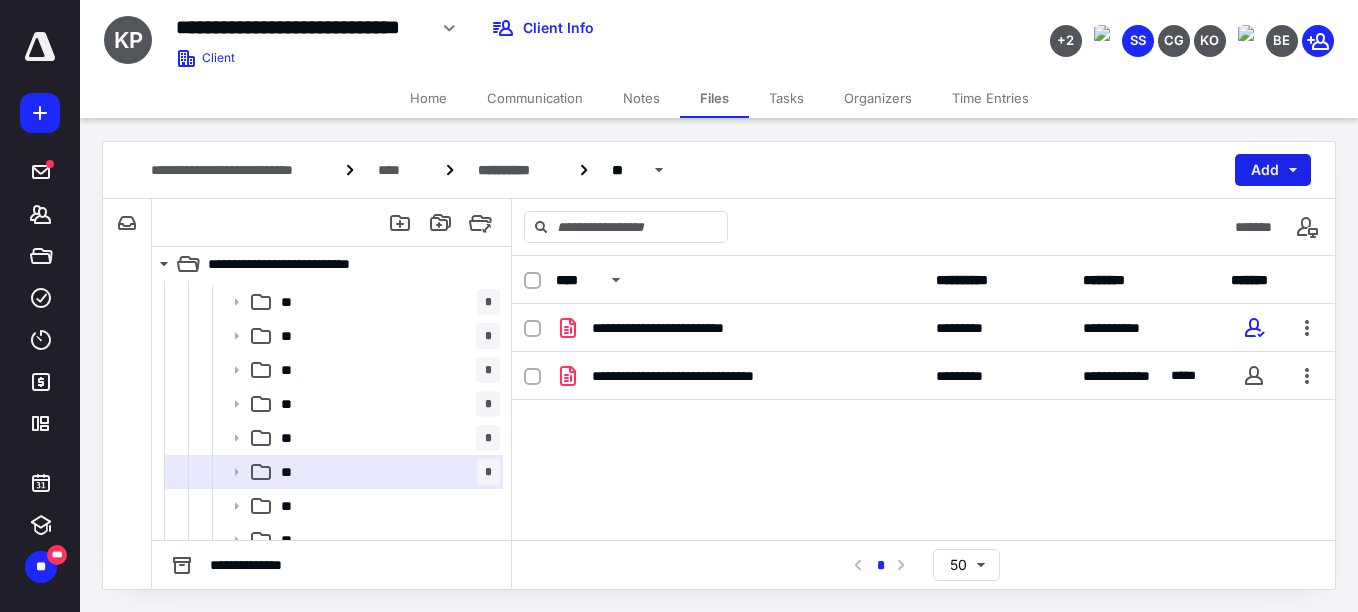 click on "Add" at bounding box center (1273, 170) 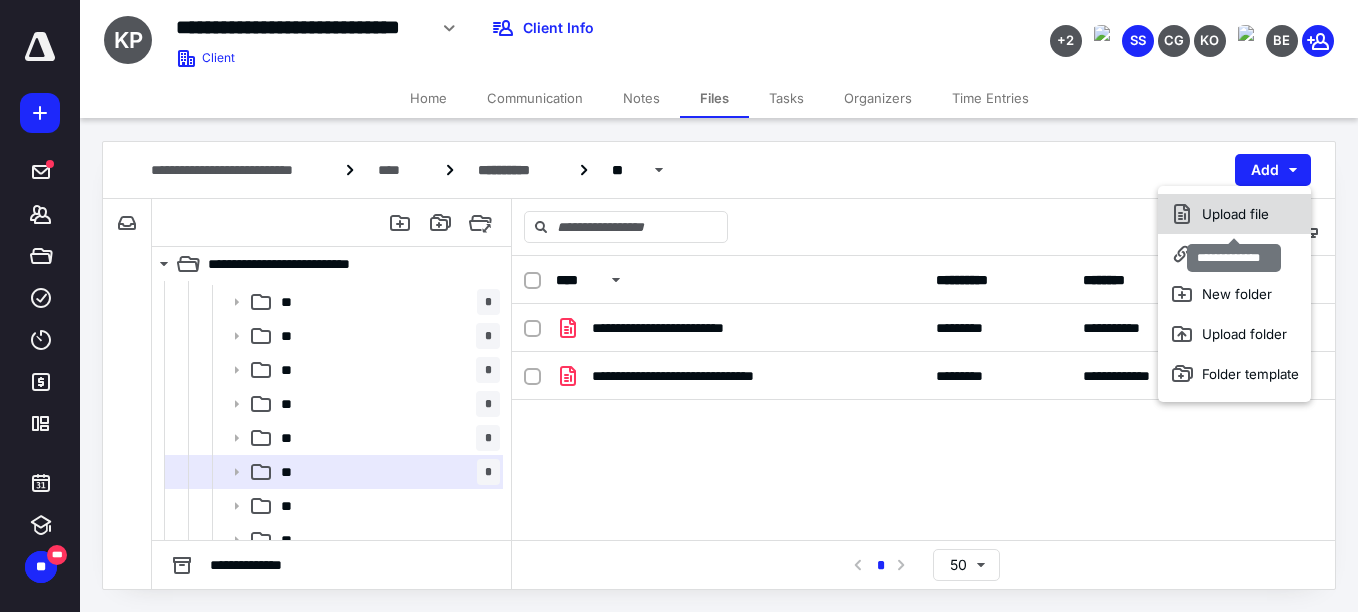 click on "Upload file" at bounding box center (1234, 214) 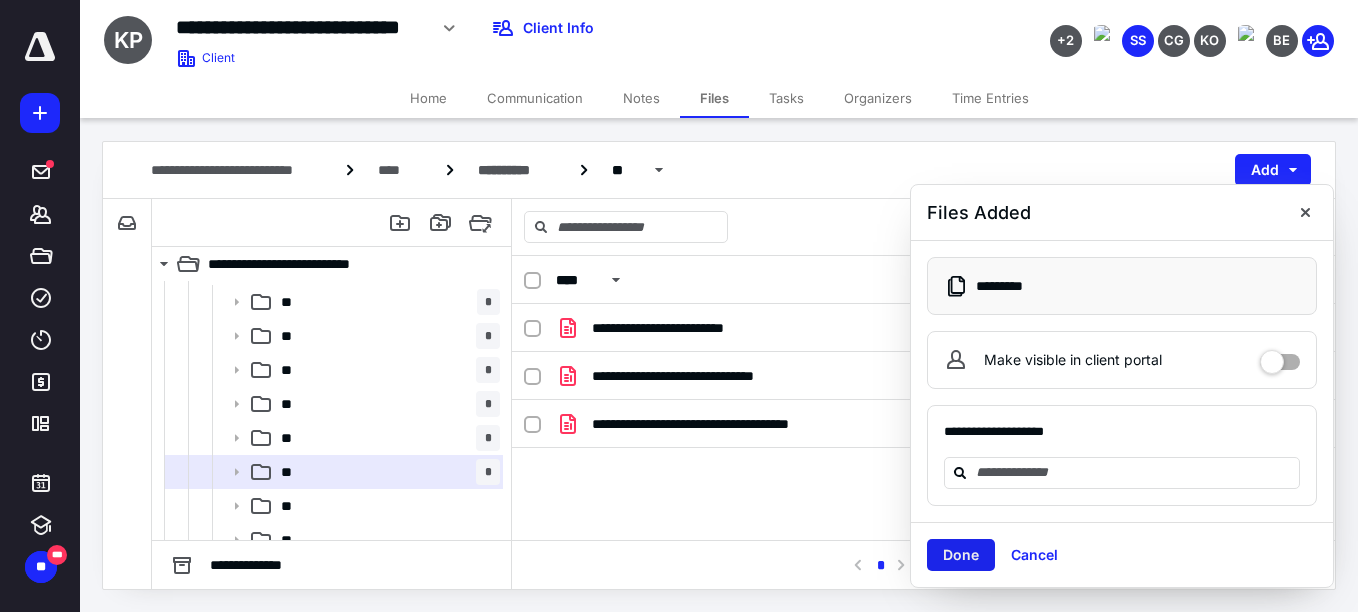 click on "Done" at bounding box center [961, 555] 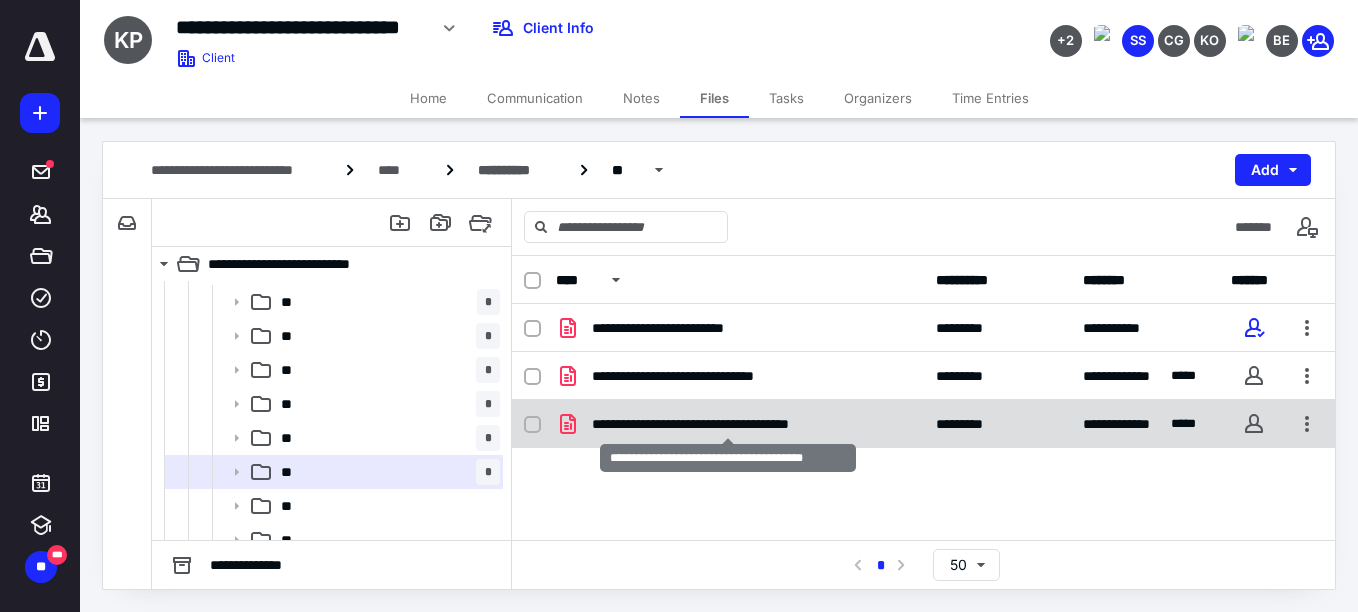 click on "**********" at bounding box center (728, 424) 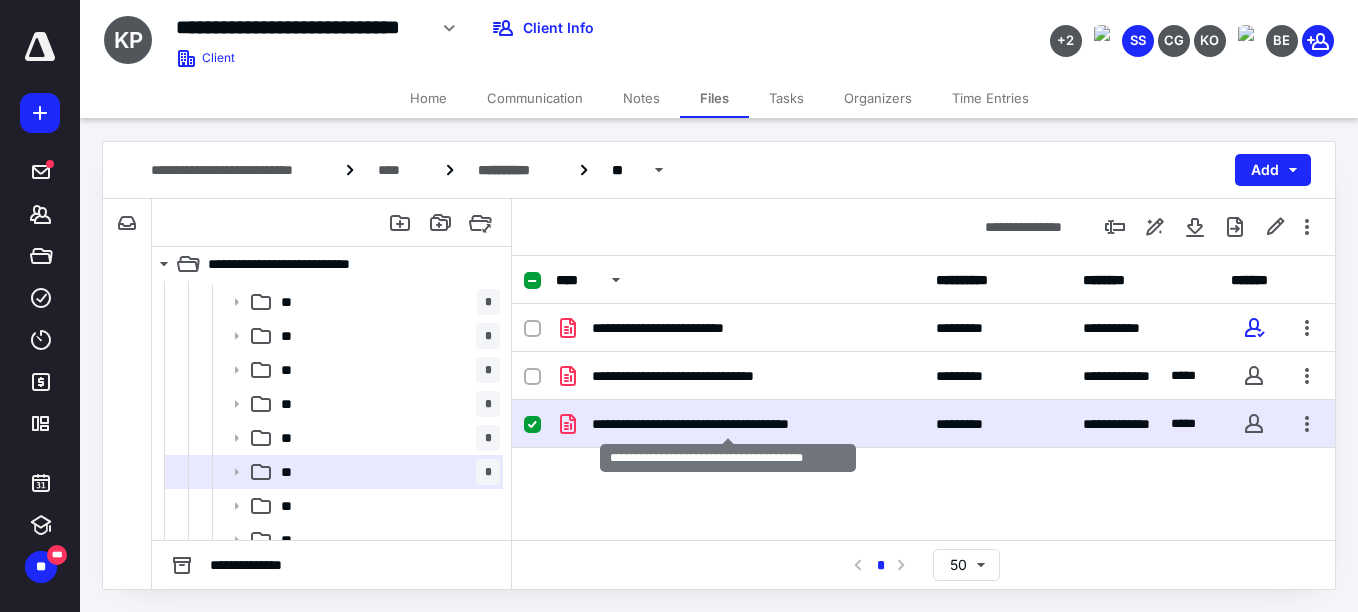 click on "**********" at bounding box center (728, 424) 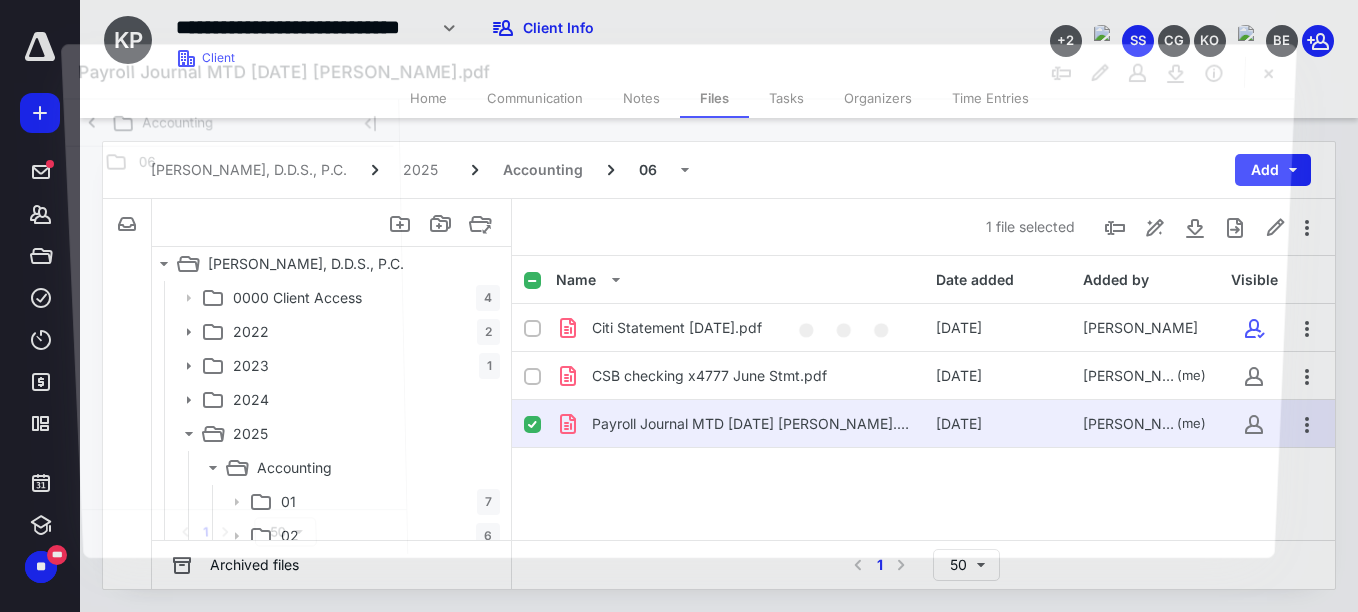 scroll, scrollTop: 200, scrollLeft: 0, axis: vertical 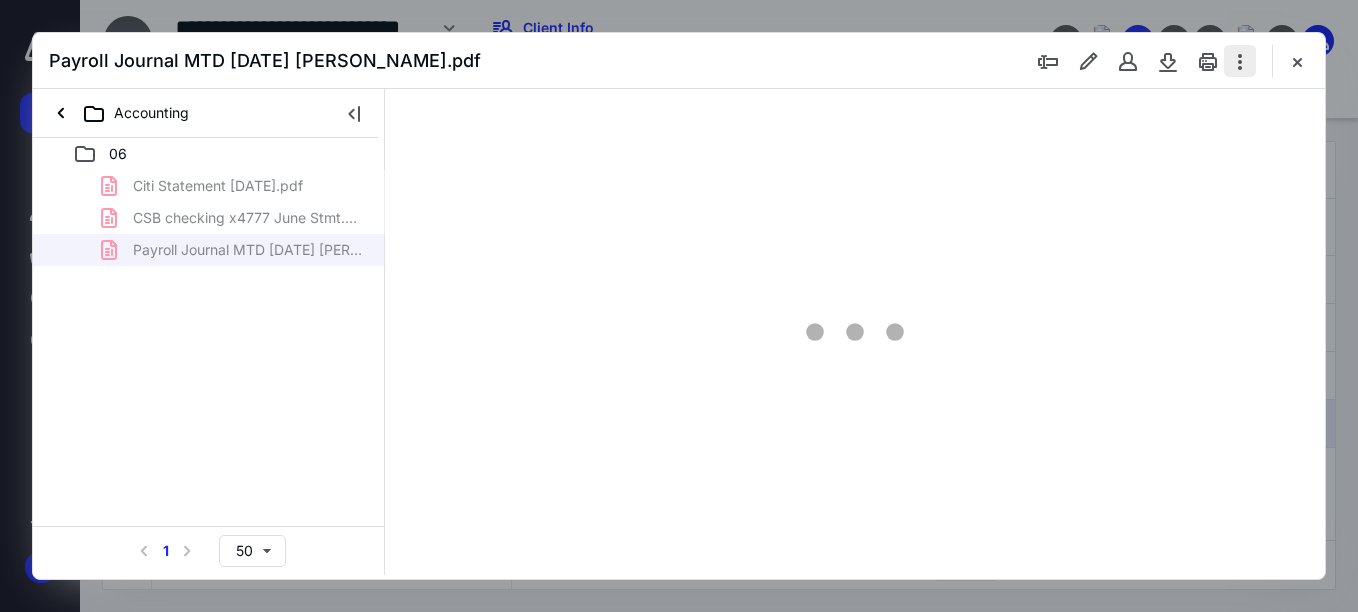 type on "67" 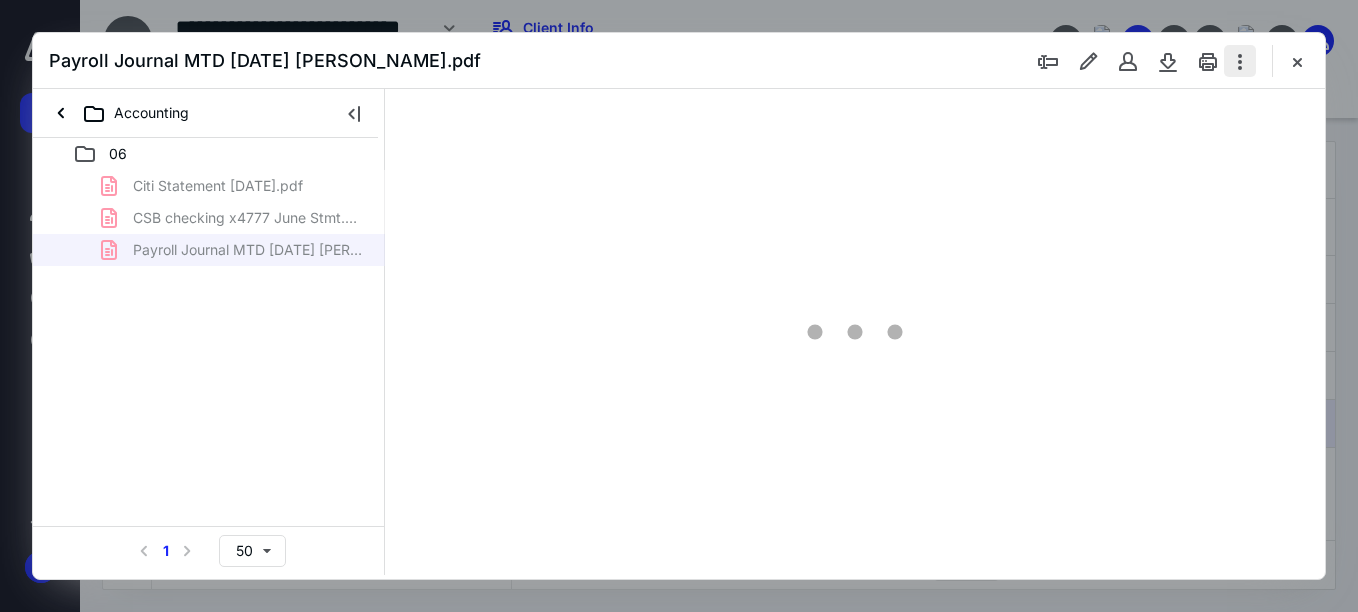 click at bounding box center [1240, 61] 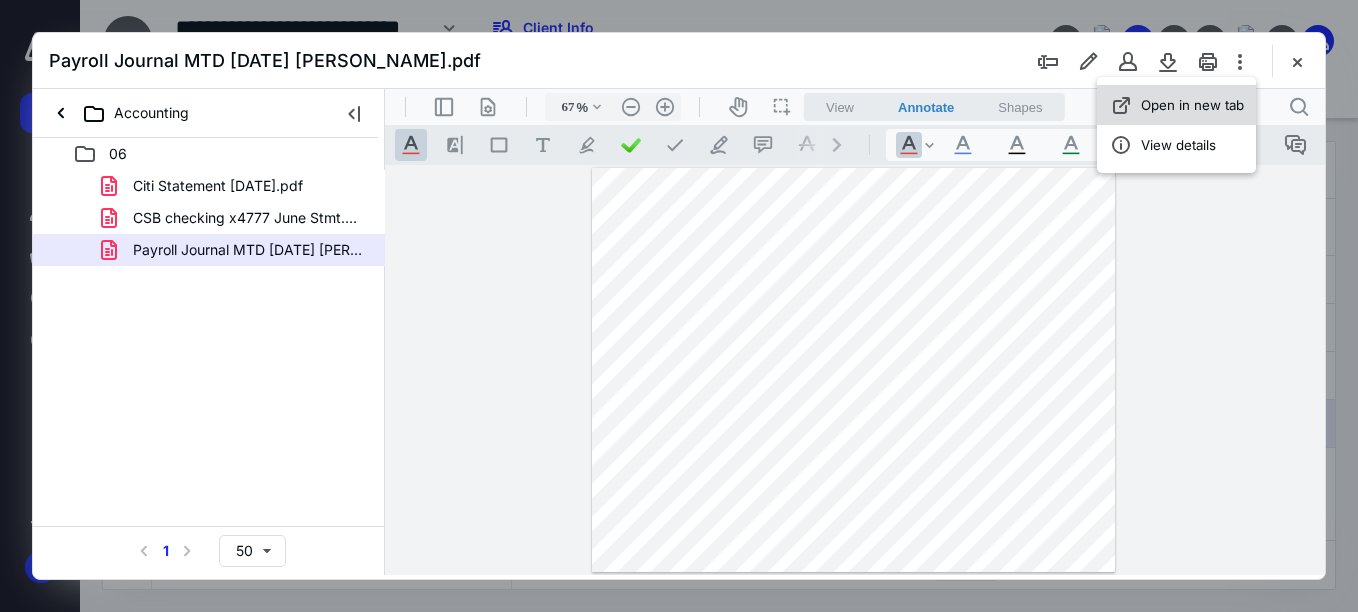 click on "Open in new tab" at bounding box center (1192, 105) 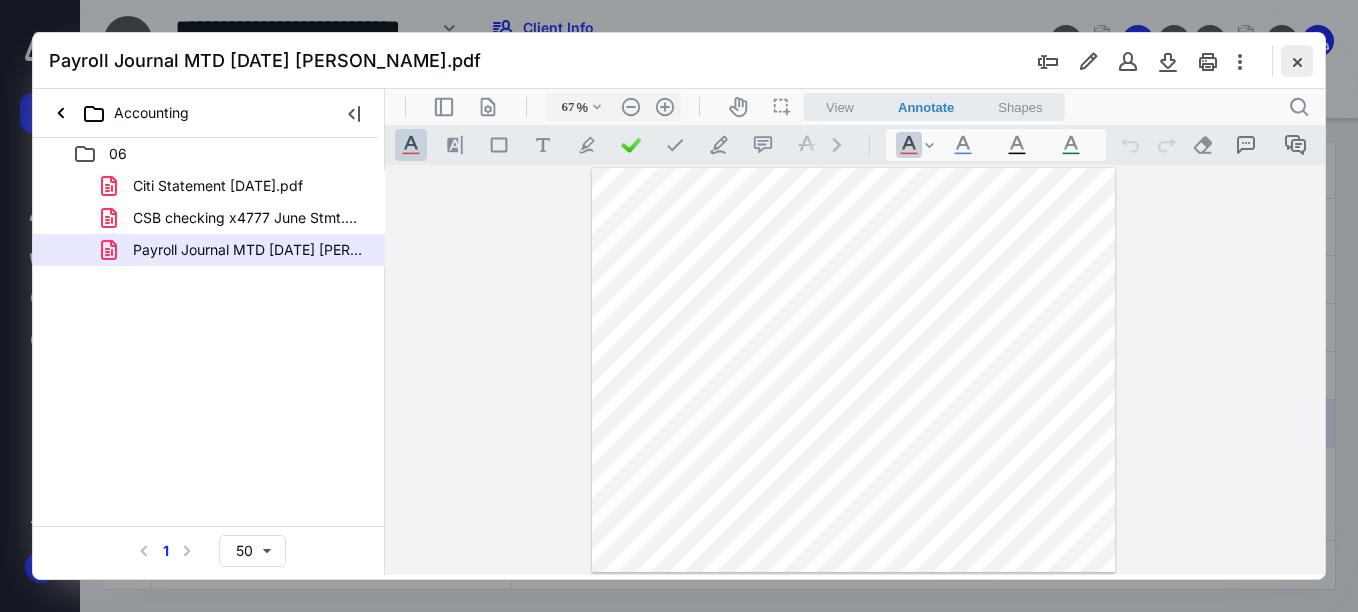 click at bounding box center (1297, 61) 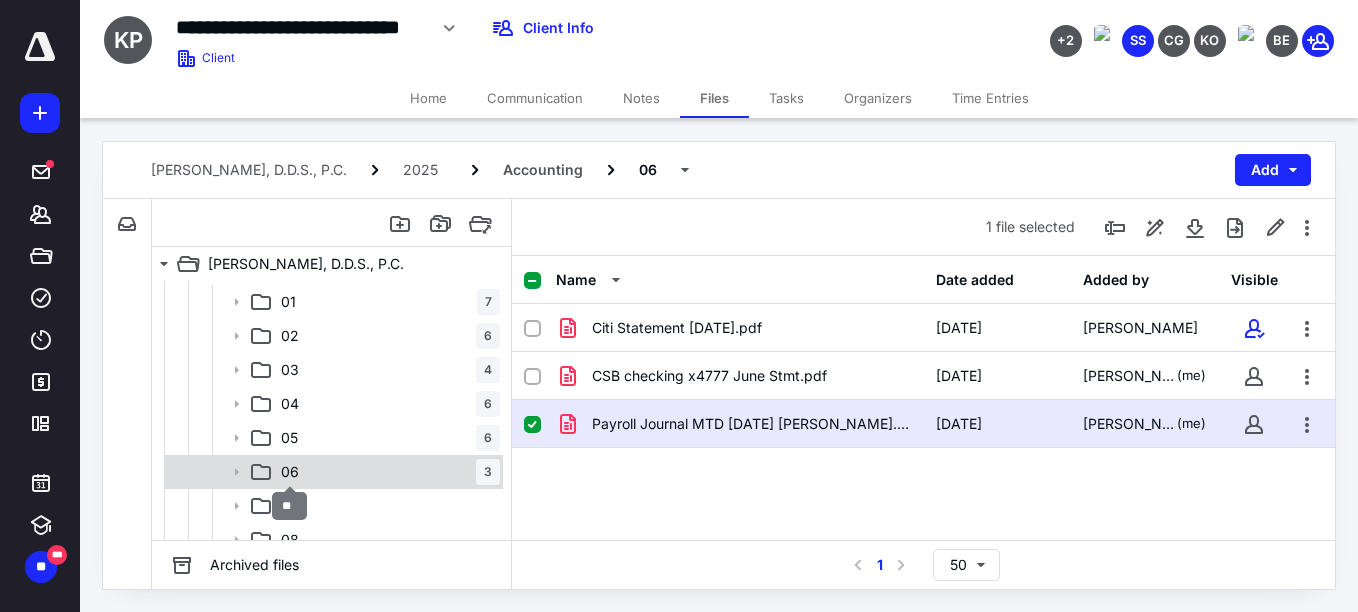 click on "06" at bounding box center [290, 472] 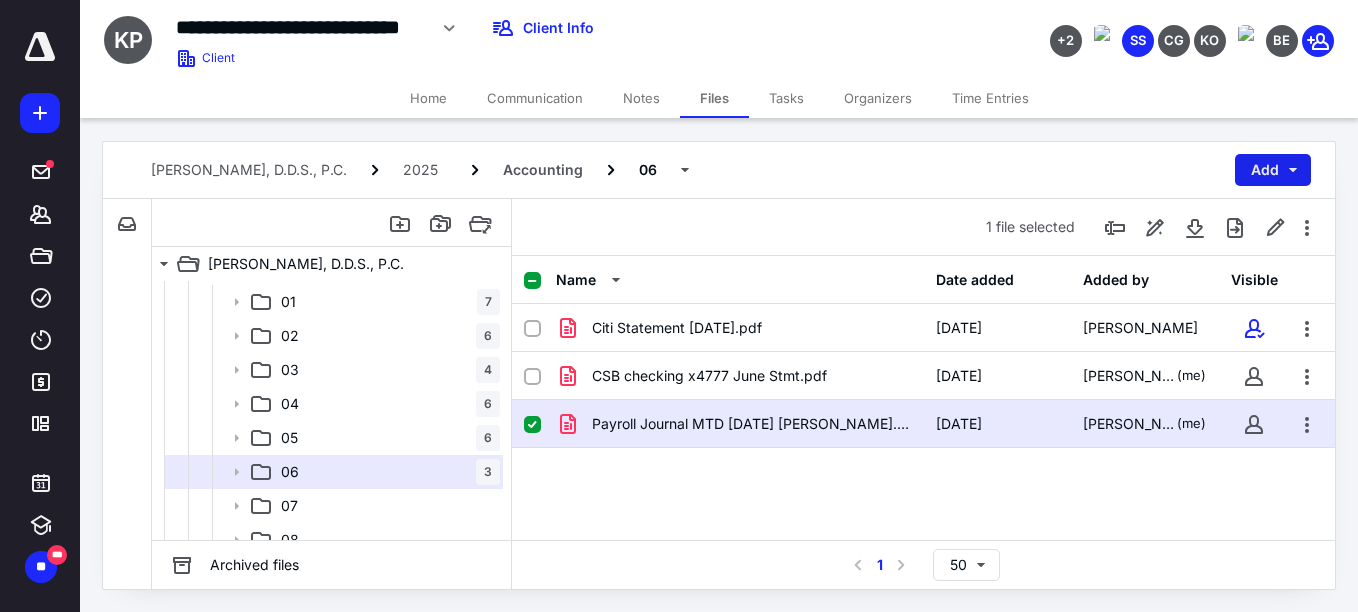 click on "Add" at bounding box center (1273, 170) 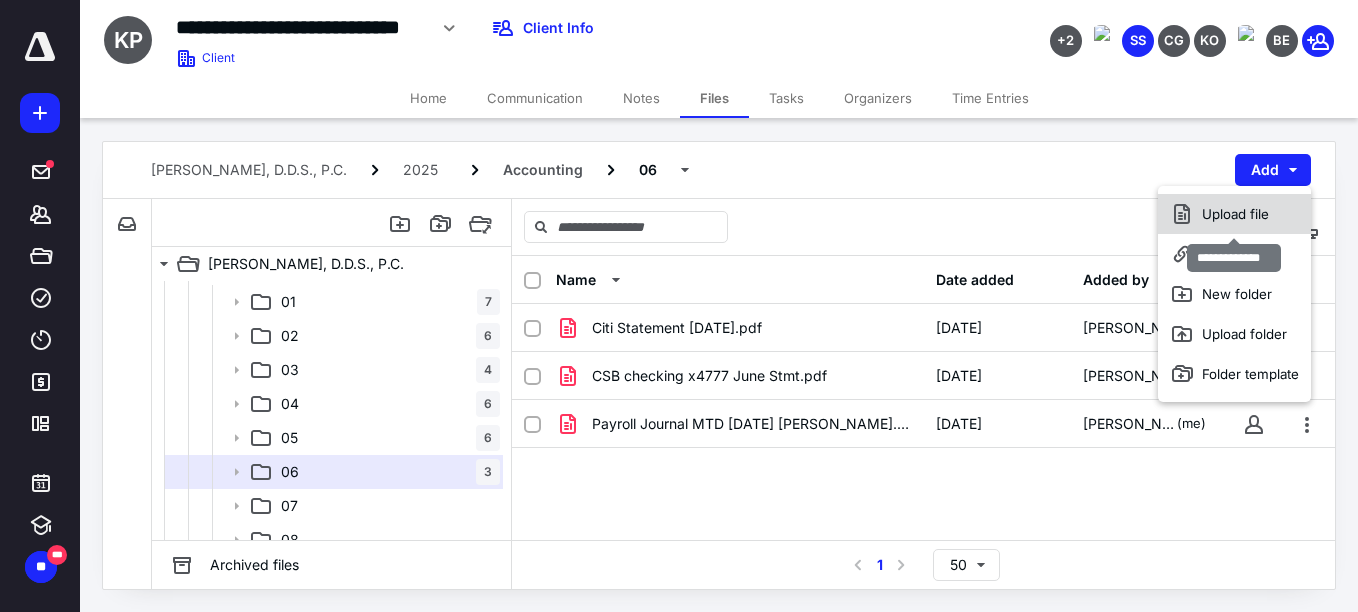 click on "Upload file" at bounding box center (1234, 214) 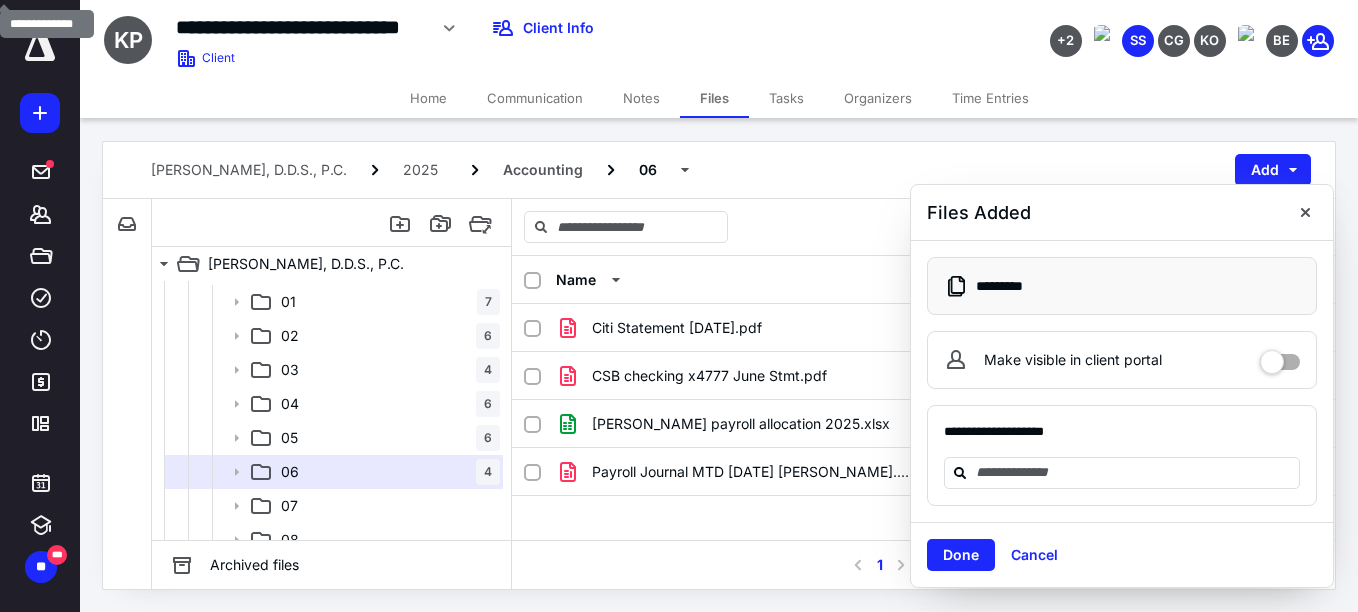 drag, startPoint x: 972, startPoint y: 559, endPoint x: 813, endPoint y: 576, distance: 159.90622 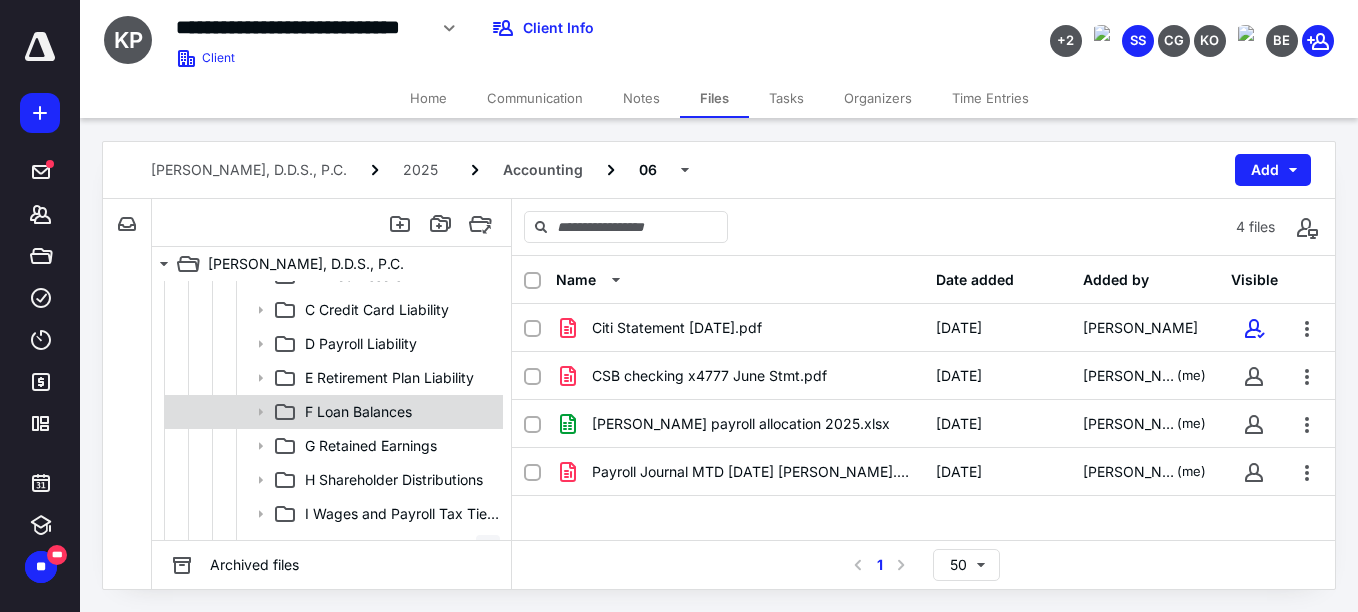 scroll, scrollTop: 700, scrollLeft: 0, axis: vertical 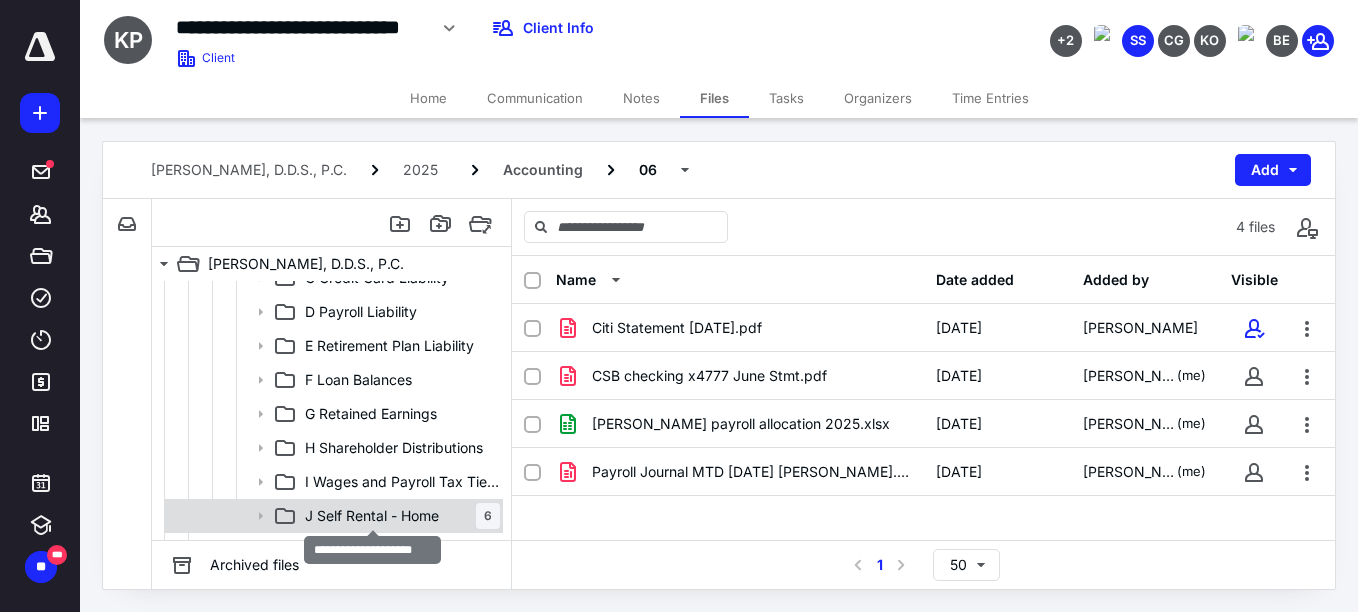 click on "J Self Rental - Home" at bounding box center [372, 516] 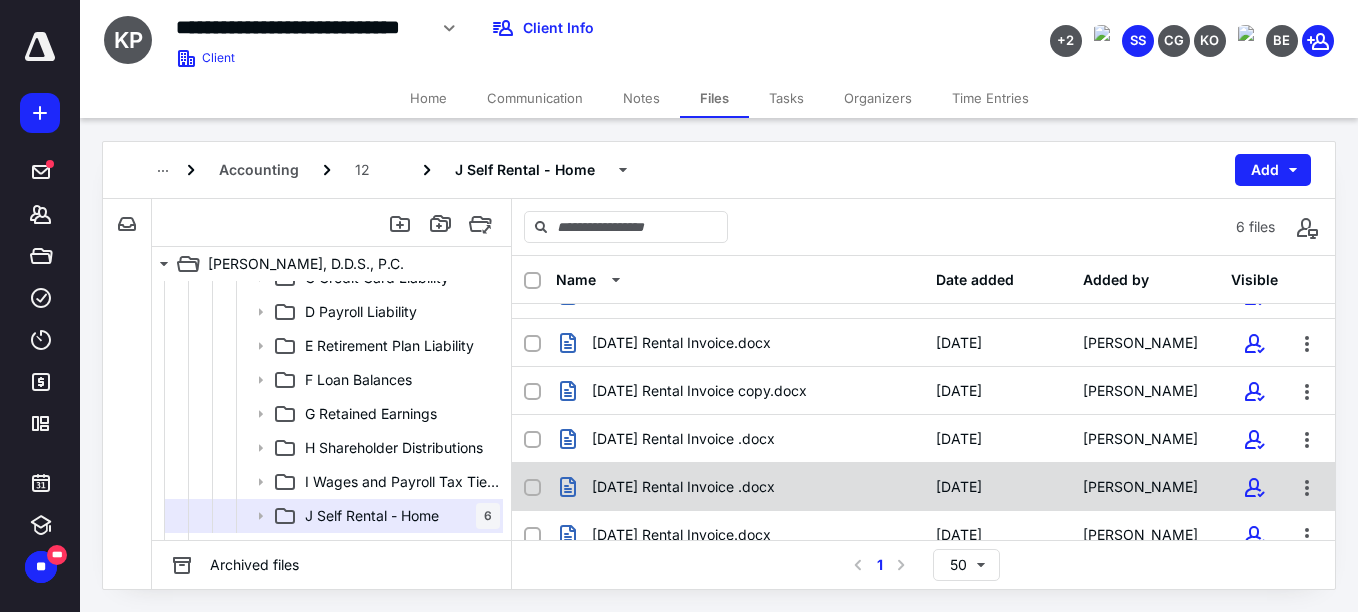 scroll, scrollTop: 64, scrollLeft: 0, axis: vertical 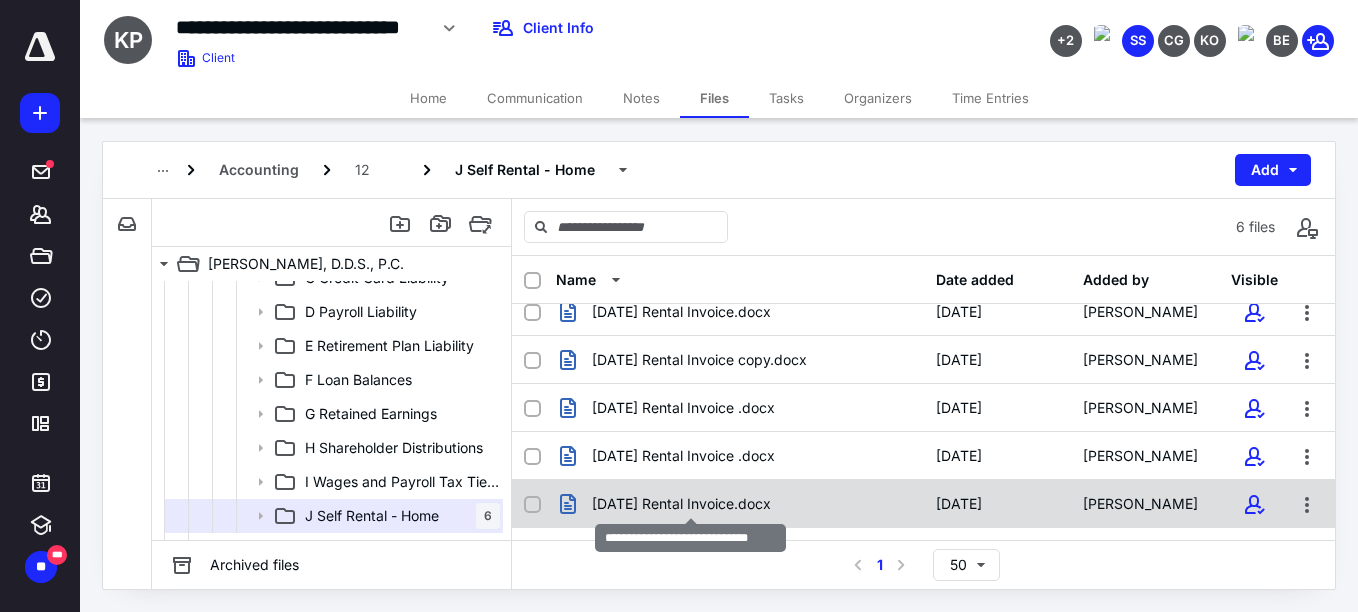 click on "[DATE] Rental Invoice.docx" at bounding box center (681, 504) 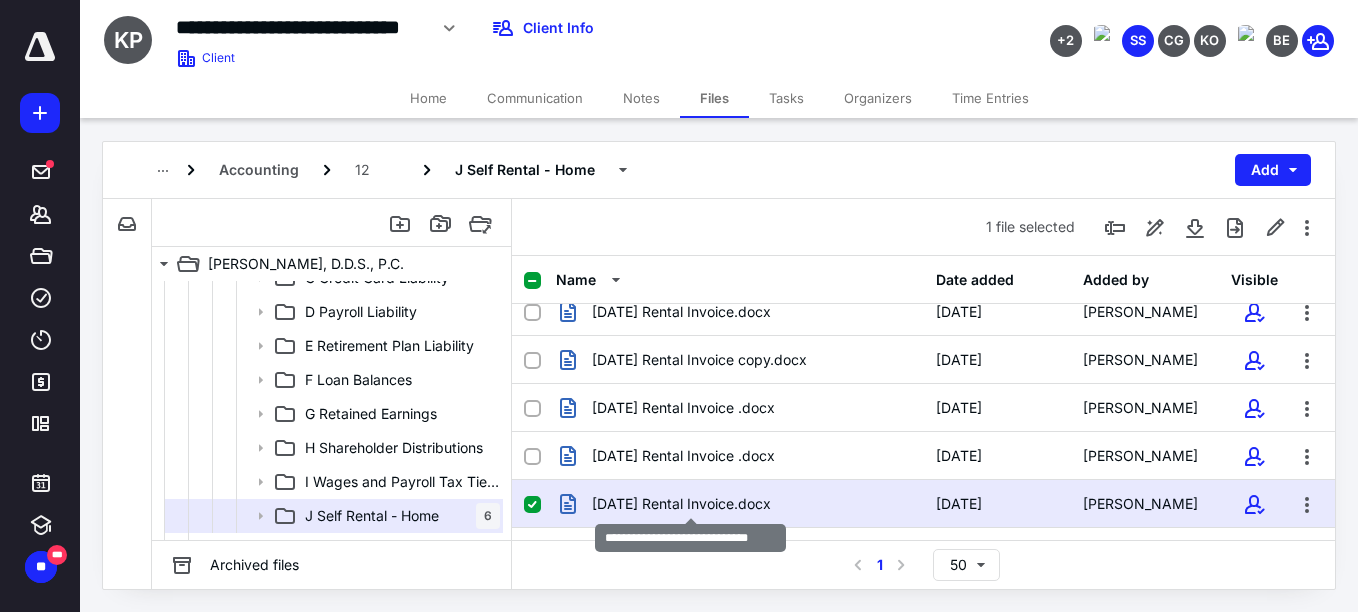 click on "[DATE] Rental Invoice.docx" at bounding box center (681, 504) 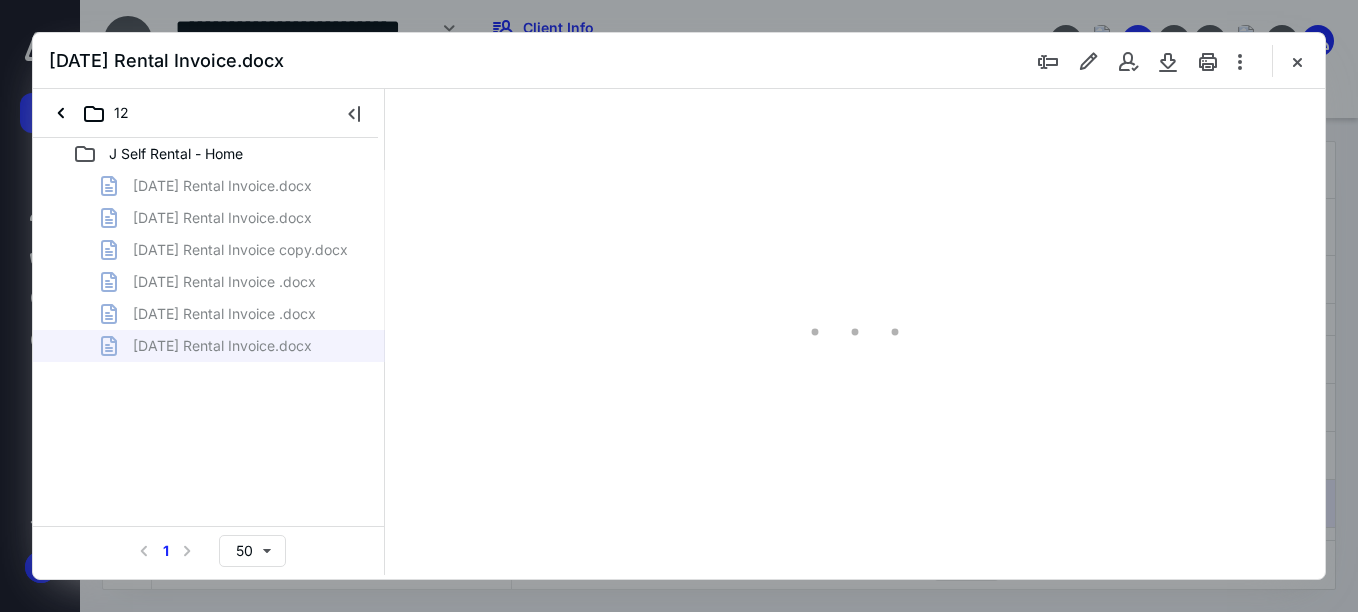 scroll, scrollTop: 0, scrollLeft: 0, axis: both 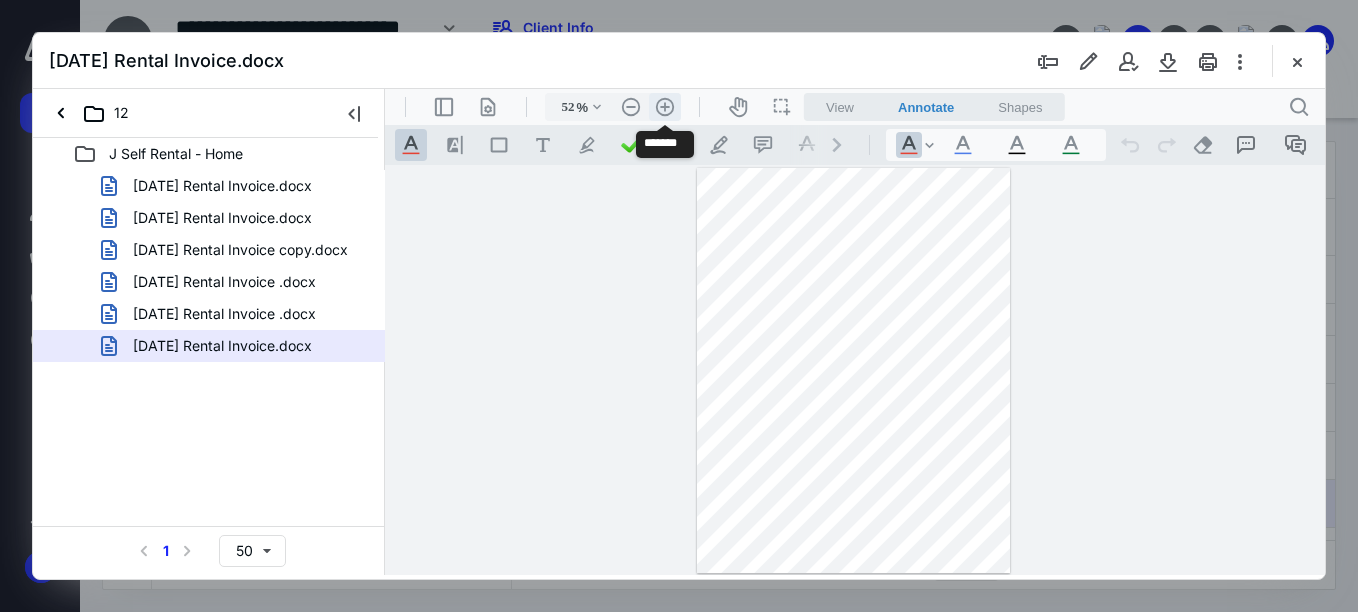 click on ".cls-1{fill:#abb0c4;} icon - header - zoom - in - line" at bounding box center (665, 107) 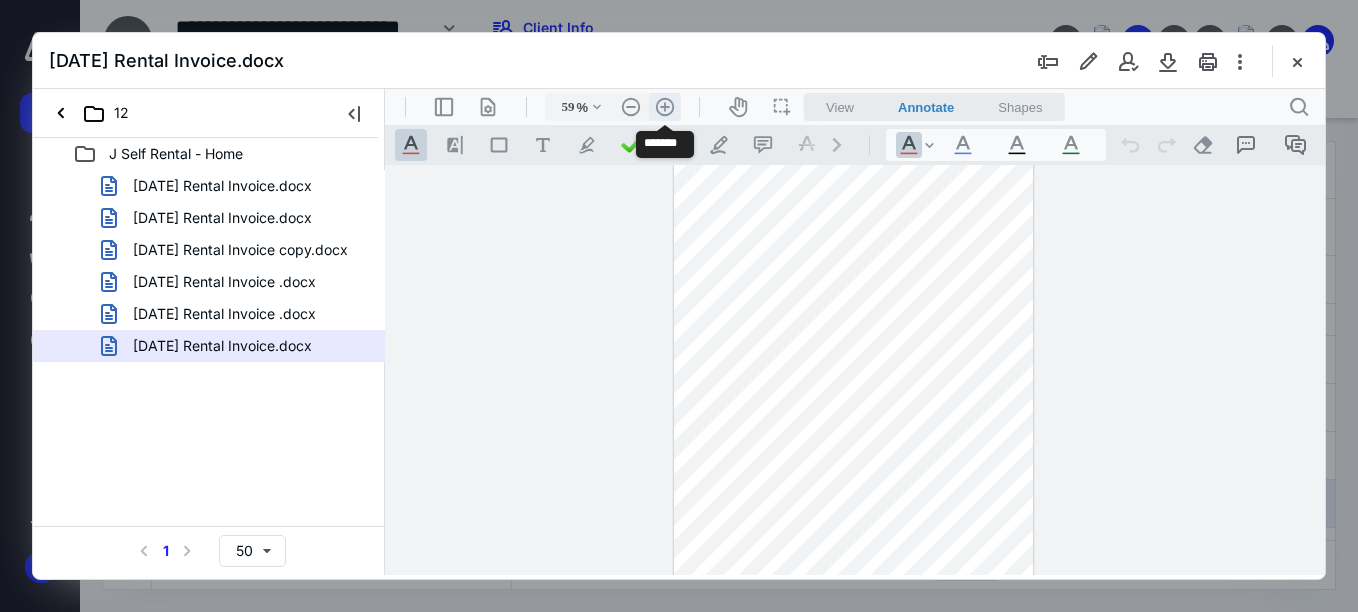 click on ".cls-1{fill:#abb0c4;} icon - header - zoom - in - line" at bounding box center [665, 107] 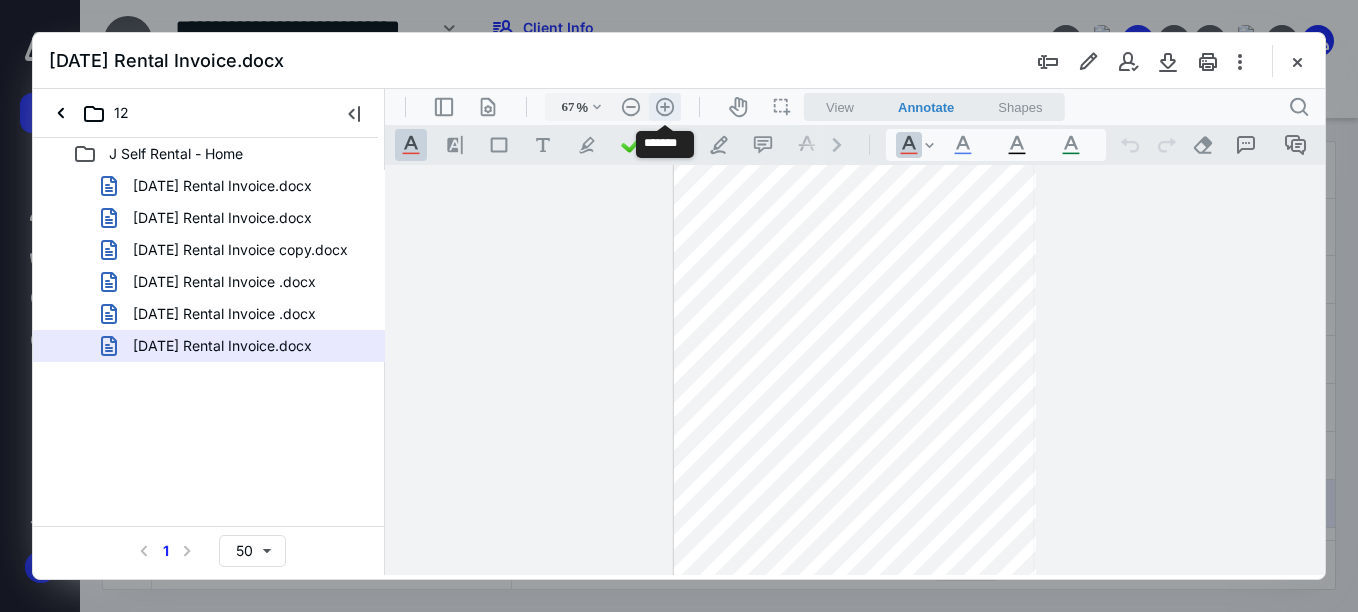 click on ".cls-1{fill:#abb0c4;} icon - header - zoom - in - line" at bounding box center (665, 107) 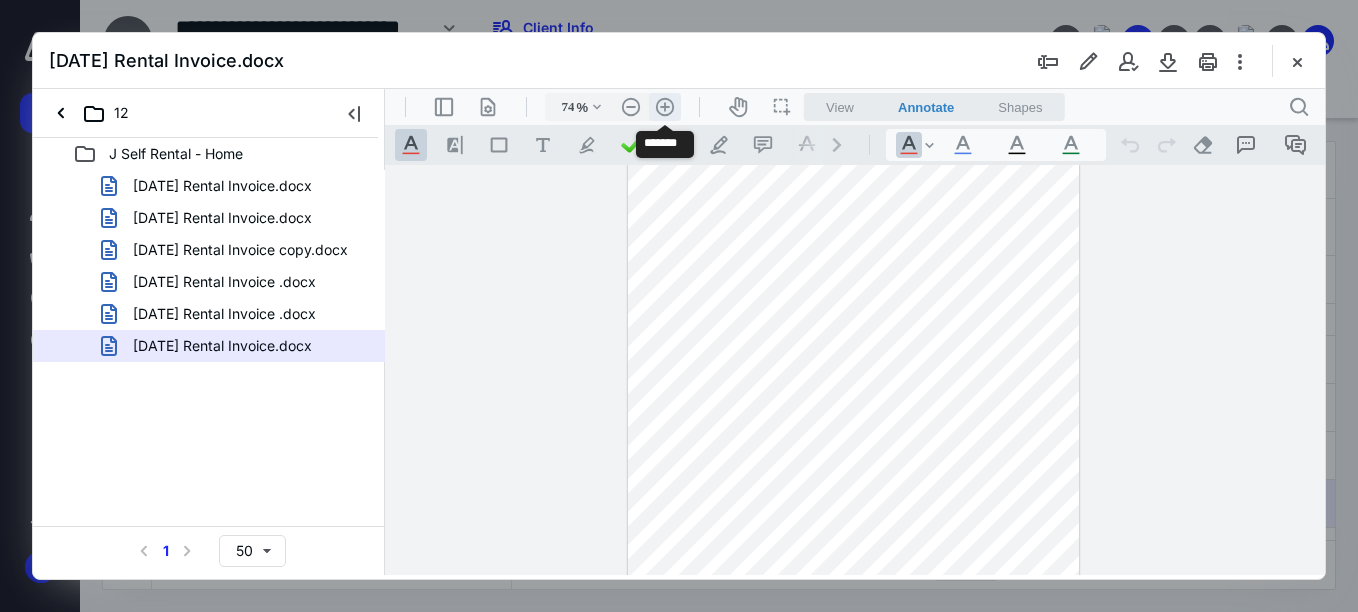 click on ".cls-1{fill:#abb0c4;} icon - header - zoom - in - line" at bounding box center (665, 107) 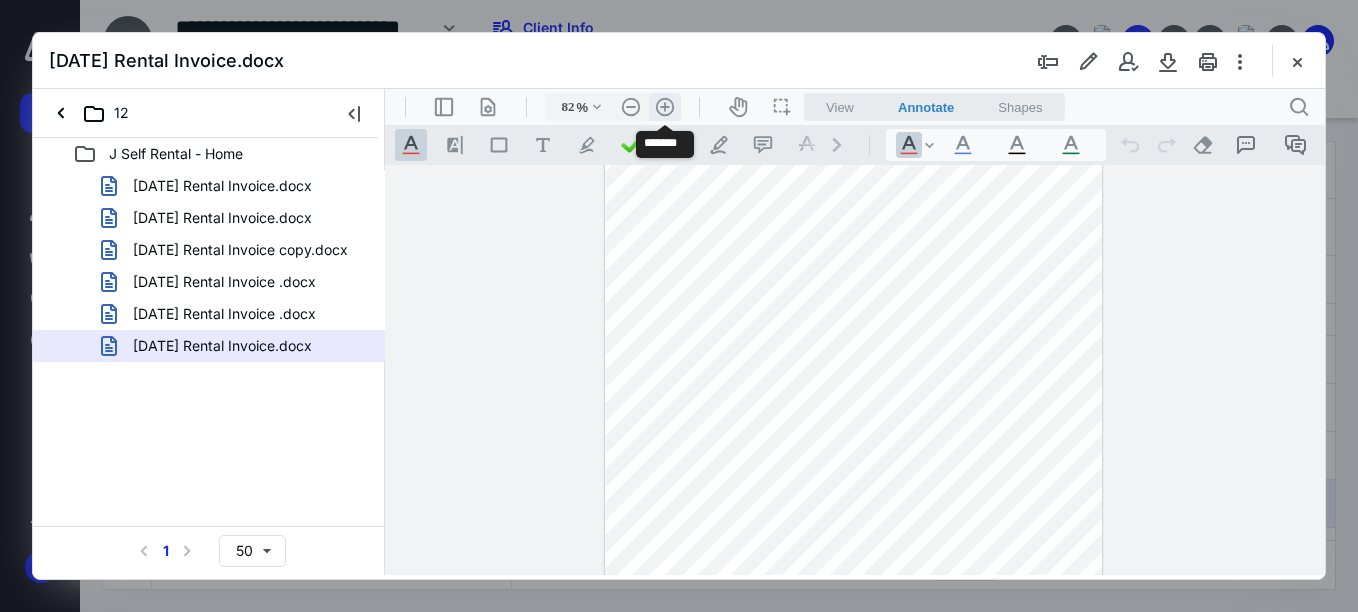 click on ".cls-1{fill:#abb0c4;} icon - header - zoom - in - line" at bounding box center [665, 107] 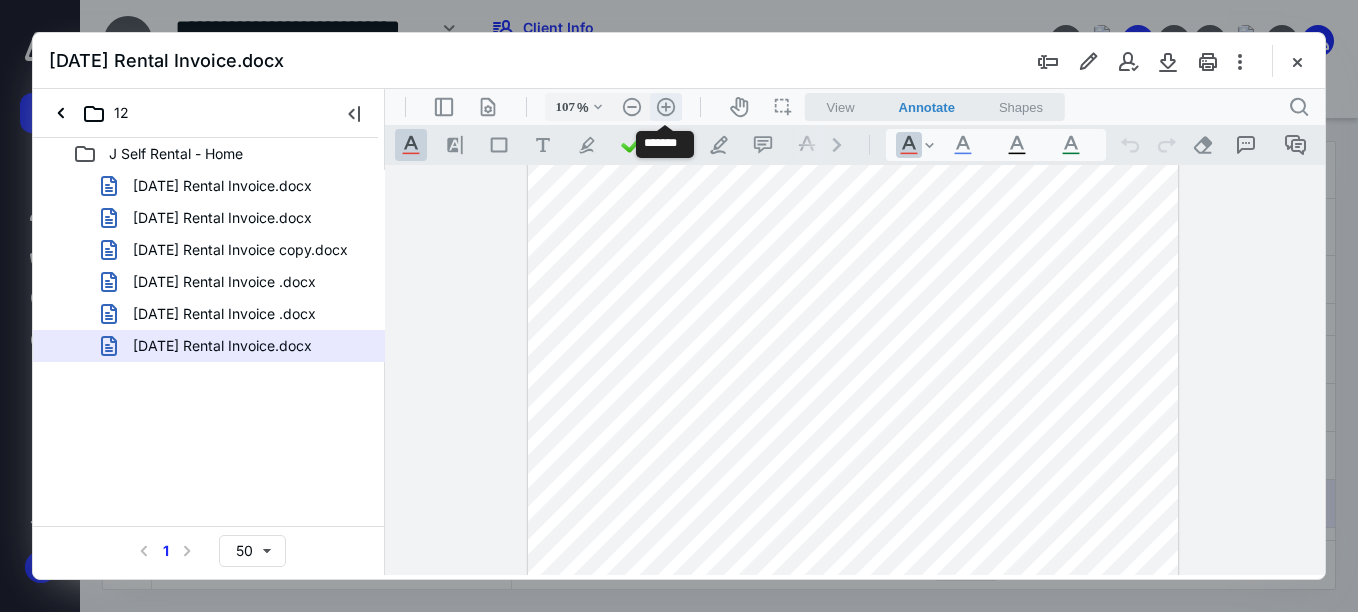click on ".cls-1{fill:#abb0c4;} icon - header - zoom - in - line" at bounding box center [666, 107] 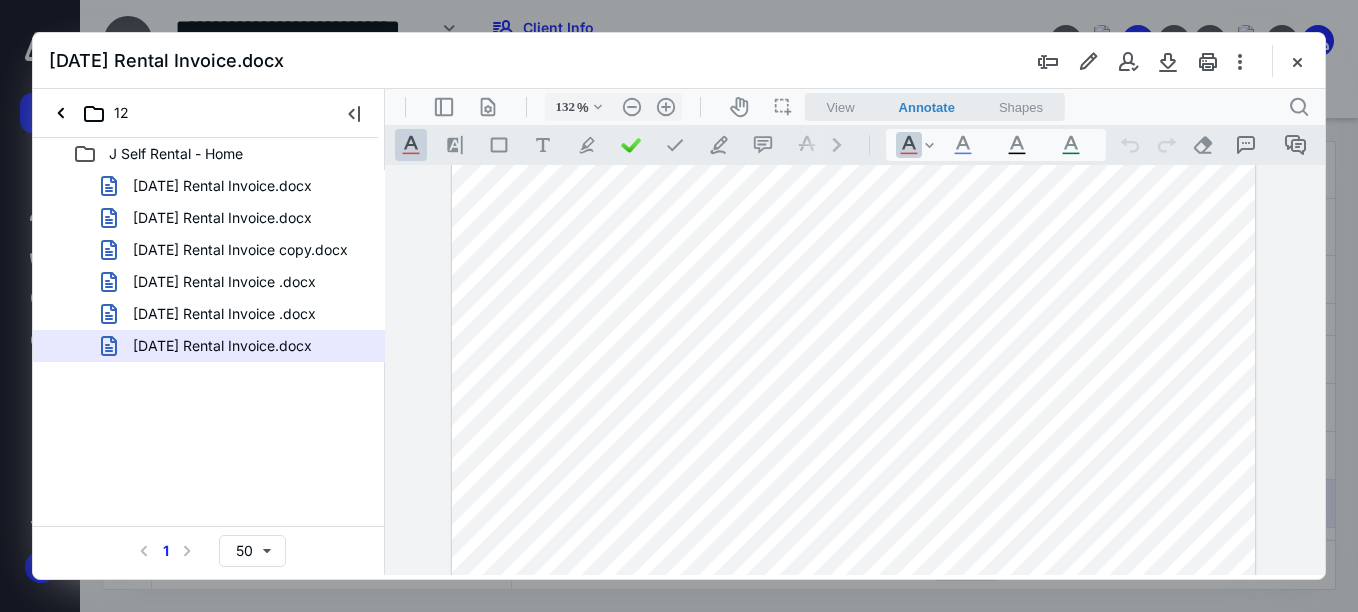 scroll, scrollTop: 300, scrollLeft: 0, axis: vertical 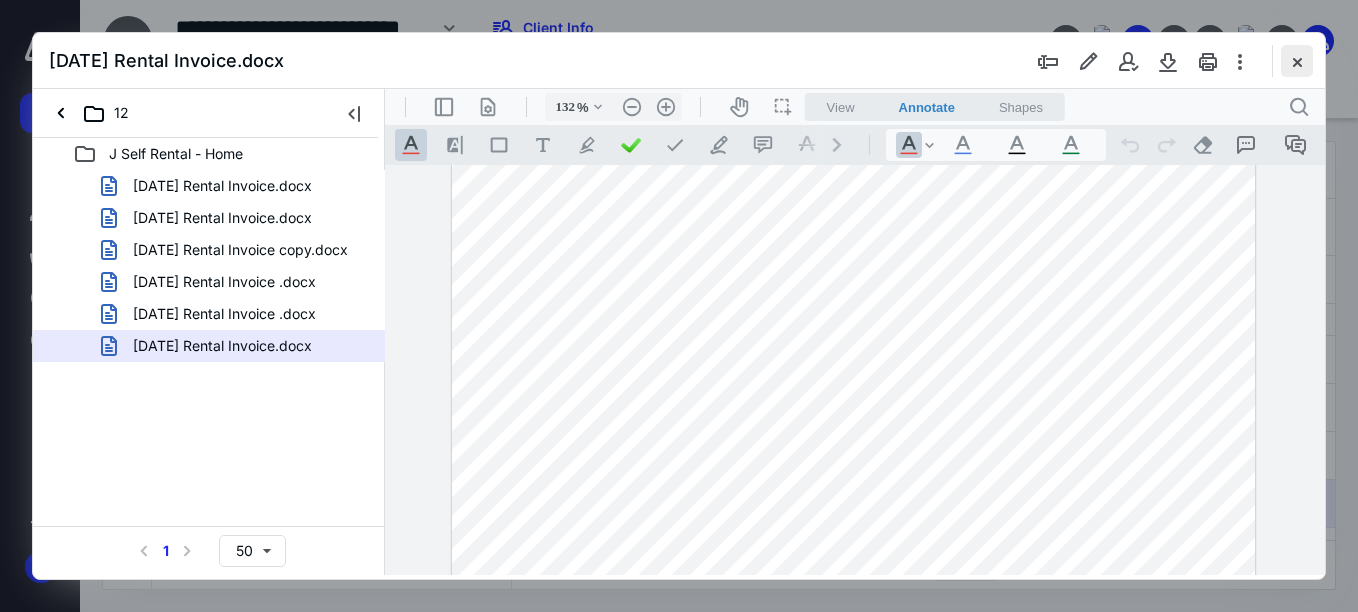 click at bounding box center [1297, 61] 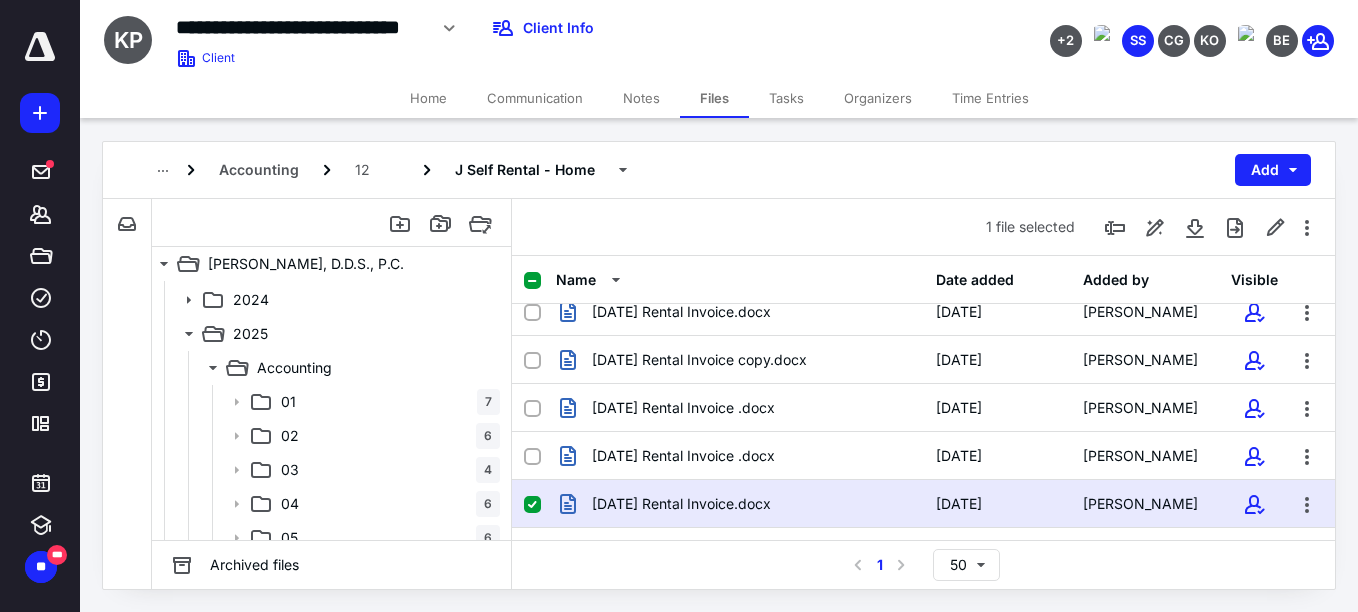 scroll, scrollTop: 0, scrollLeft: 0, axis: both 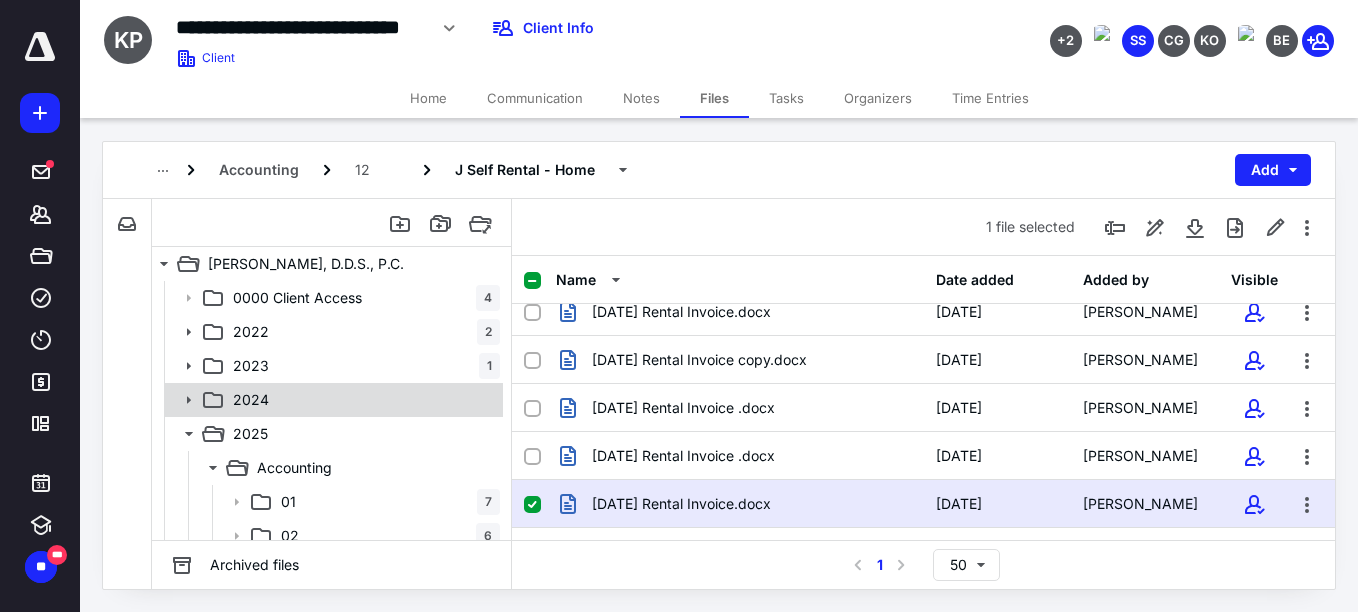 click 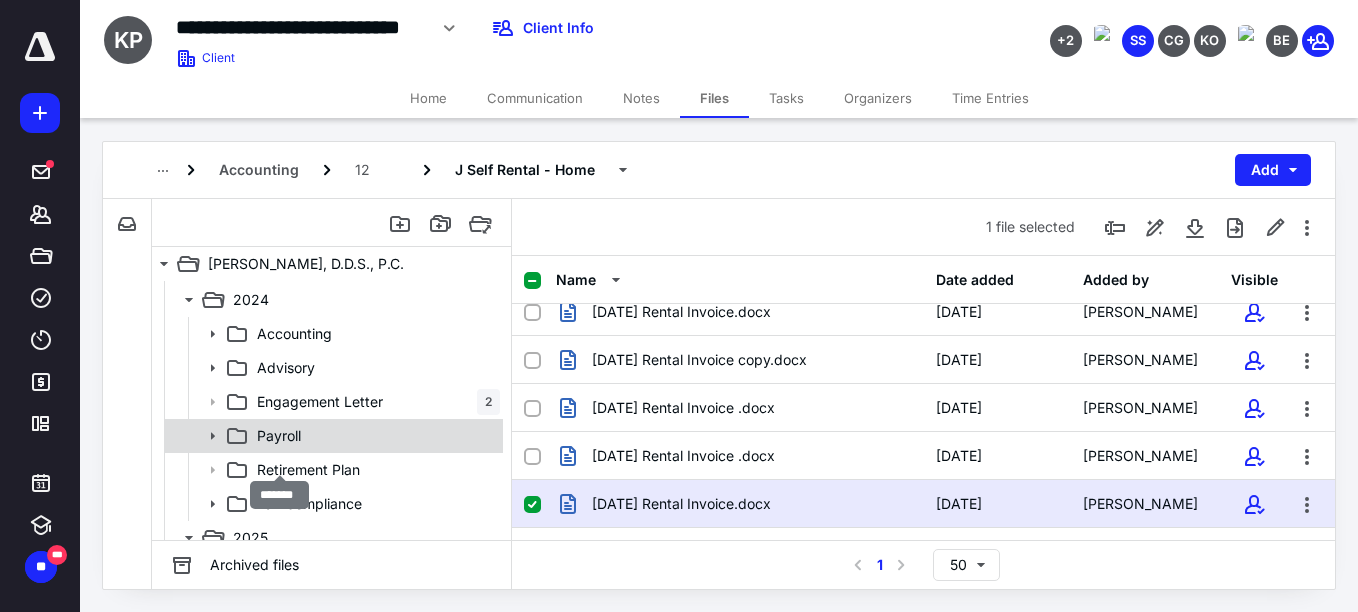 scroll, scrollTop: 0, scrollLeft: 0, axis: both 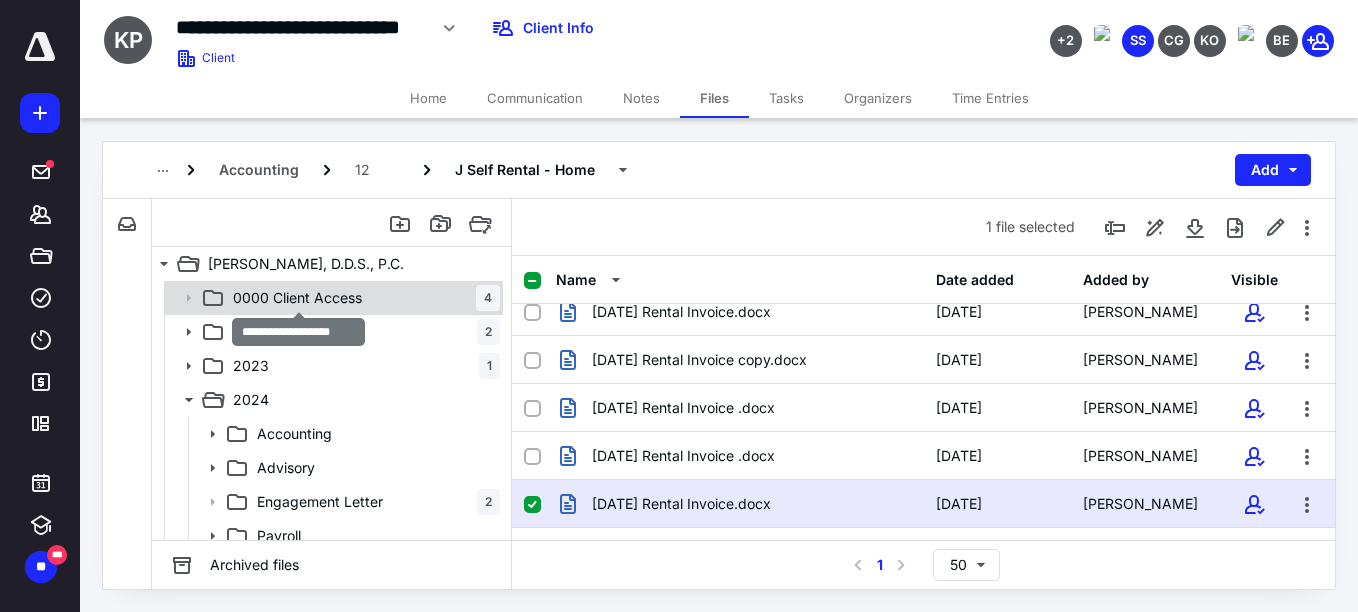 click on "0000 Client Access" at bounding box center [297, 298] 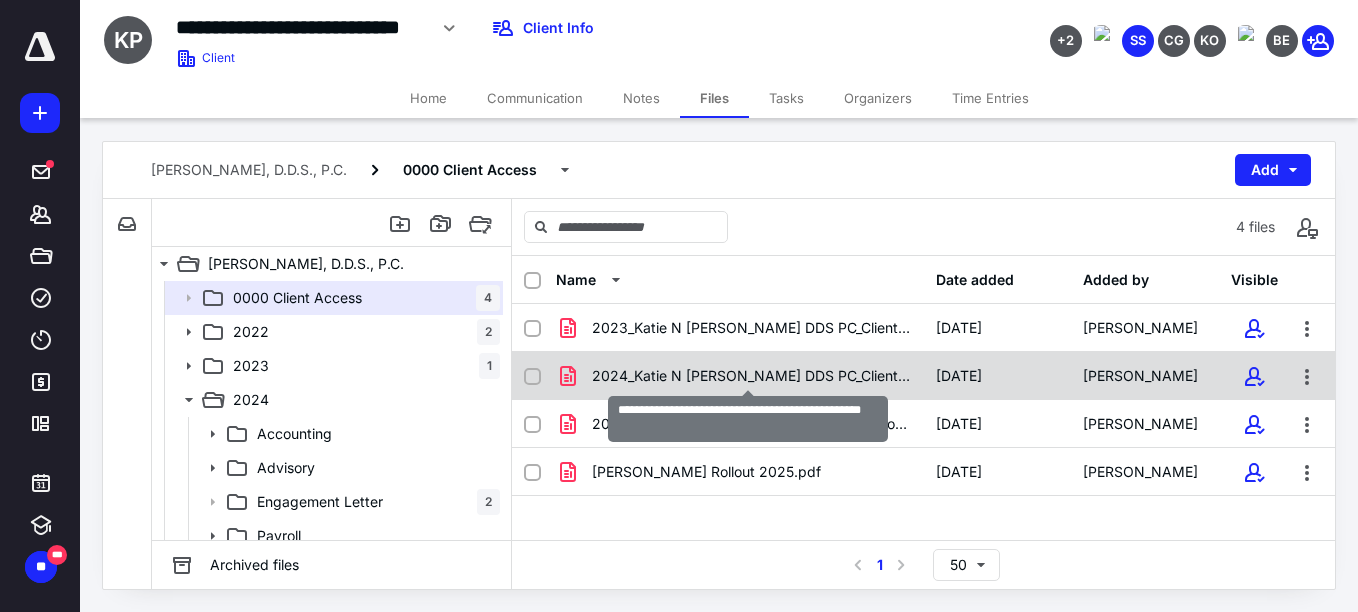 click on "2024_Katie N [PERSON_NAME] DDS PC_ClientCopyTaxReturn.pdf" at bounding box center (752, 376) 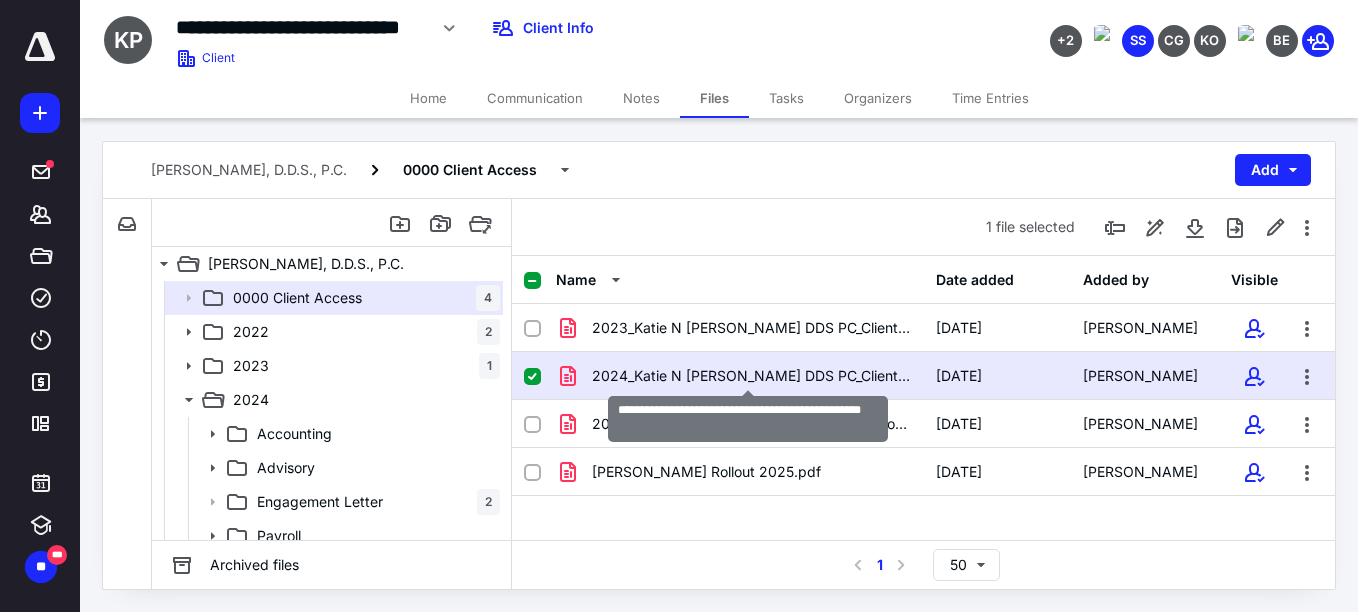 click on "2024_Katie N [PERSON_NAME] DDS PC_ClientCopyTaxReturn.pdf" at bounding box center (752, 376) 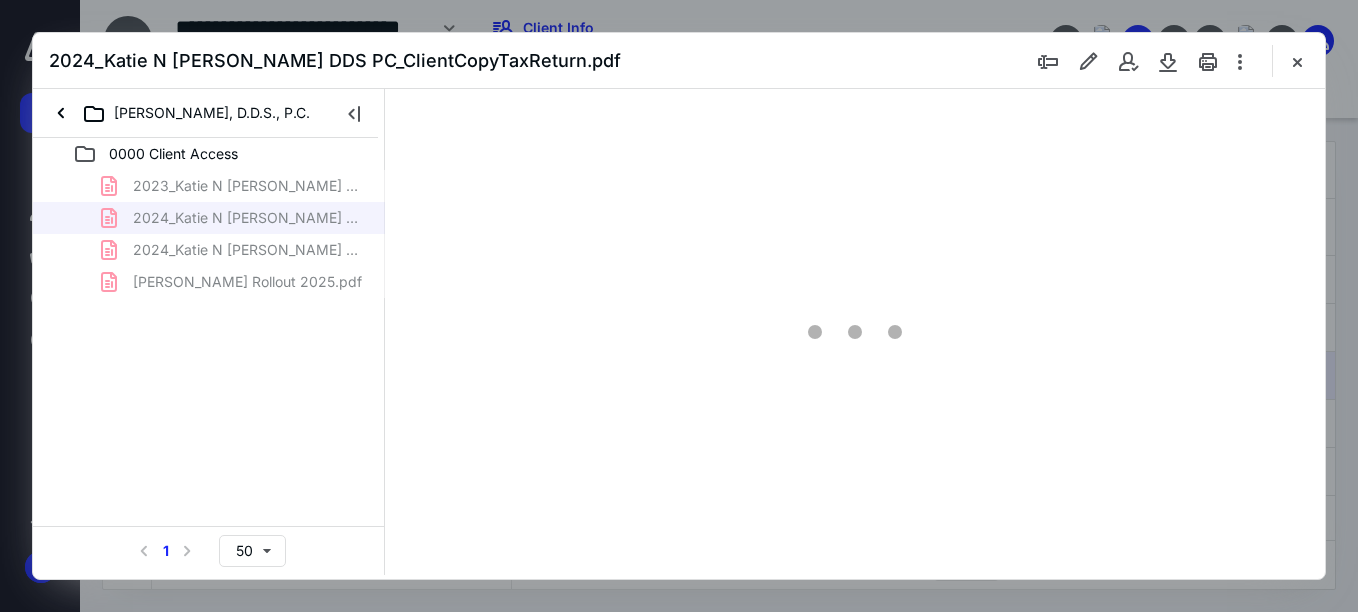 scroll, scrollTop: 0, scrollLeft: 0, axis: both 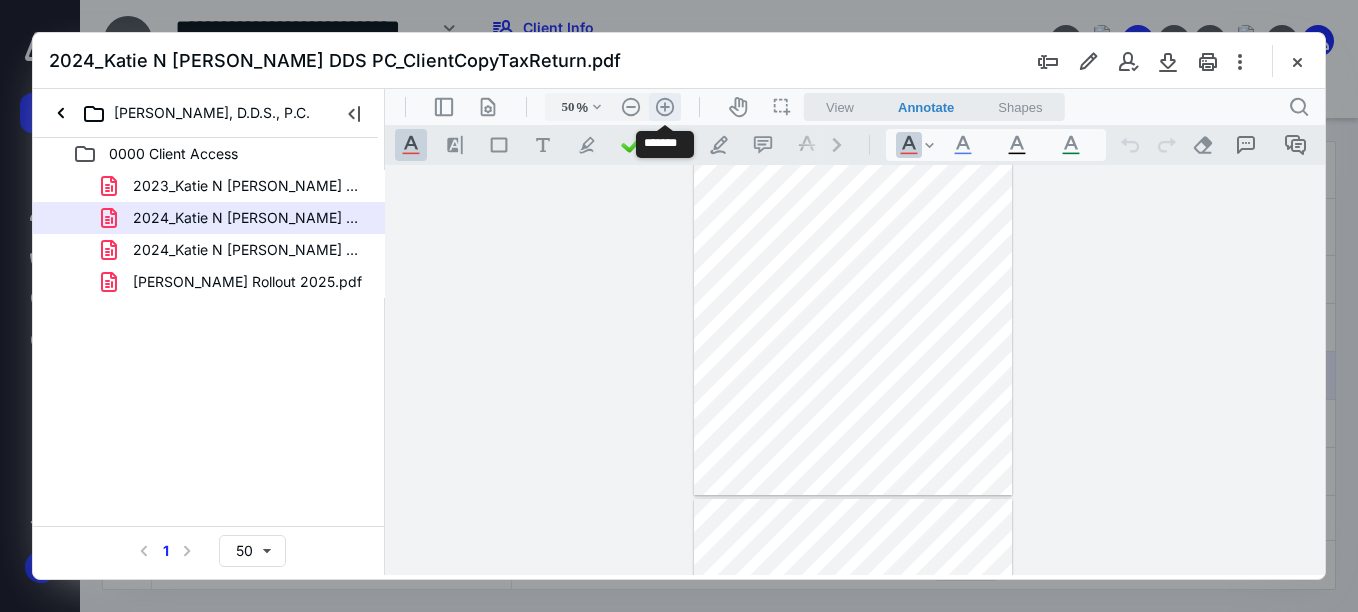 click on ".cls-1{fill:#abb0c4;} icon - header - zoom - in - line" at bounding box center (665, 107) 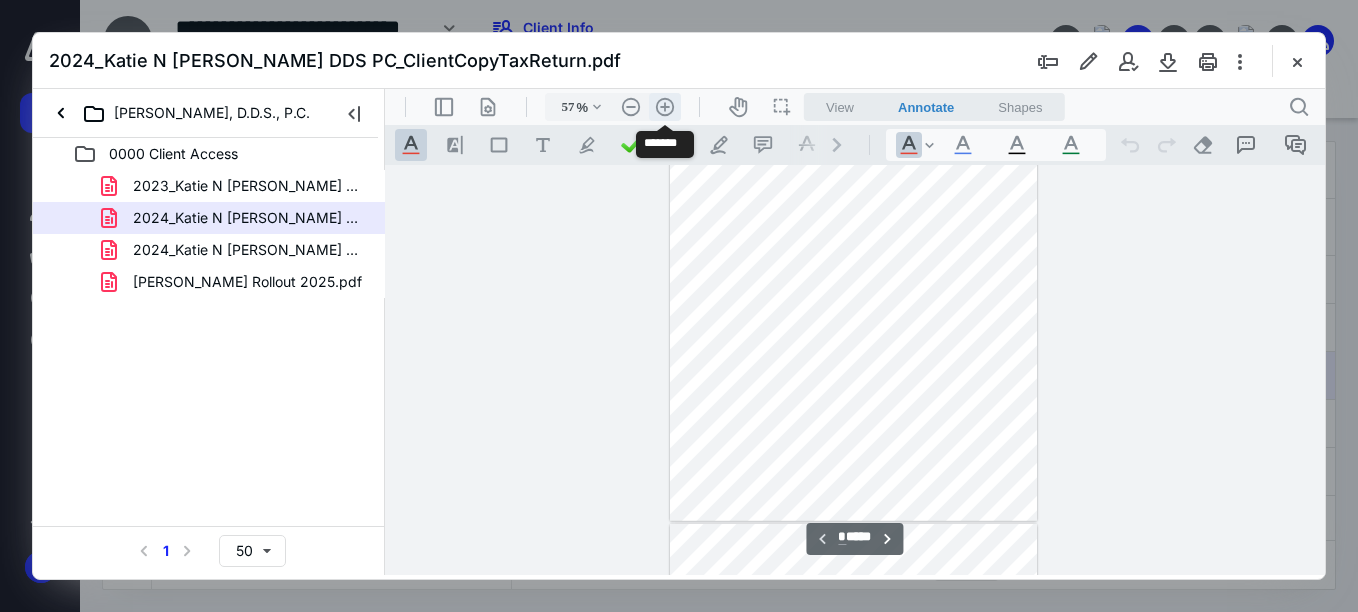 click on ".cls-1{fill:#abb0c4;} icon - header - zoom - in - line" at bounding box center (665, 107) 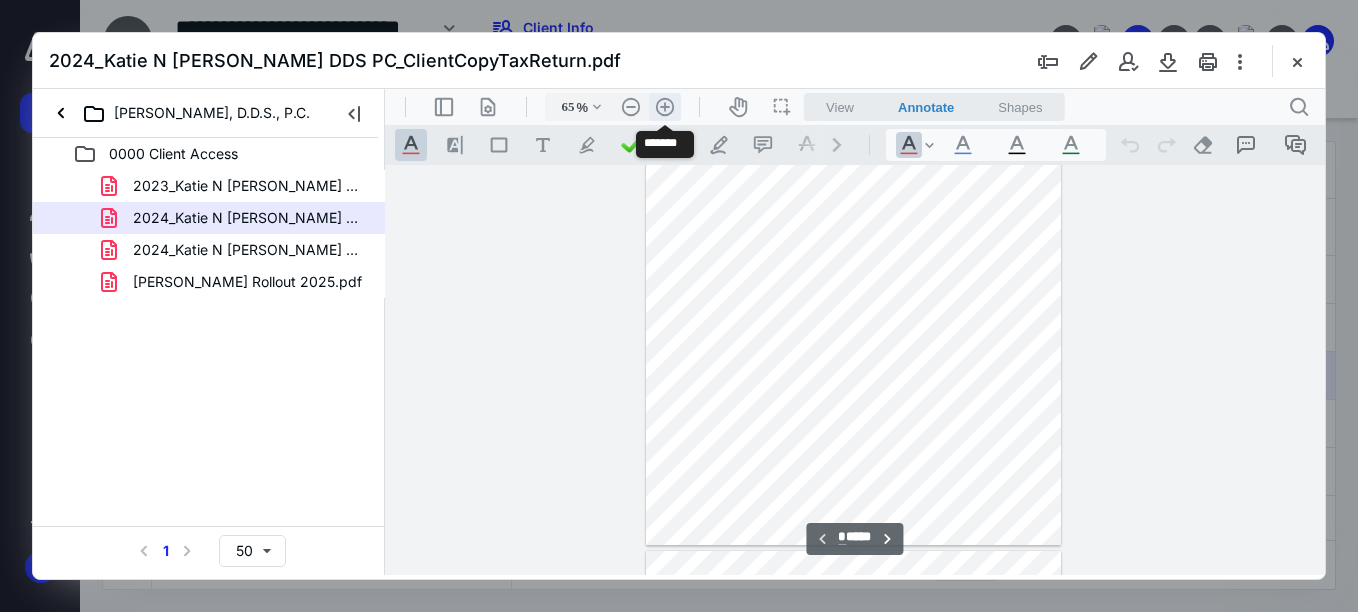 click on ".cls-1{fill:#abb0c4;} icon - header - zoom - in - line" at bounding box center [665, 107] 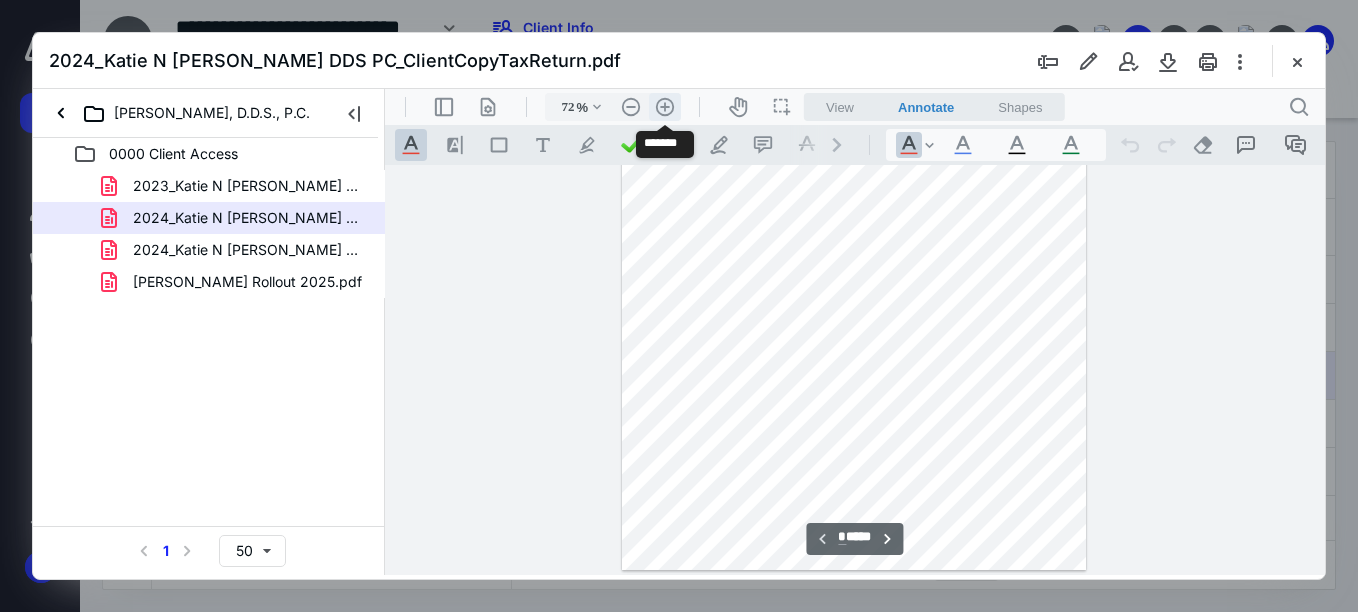 click on ".cls-1{fill:#abb0c4;} icon - header - zoom - in - line" at bounding box center [665, 107] 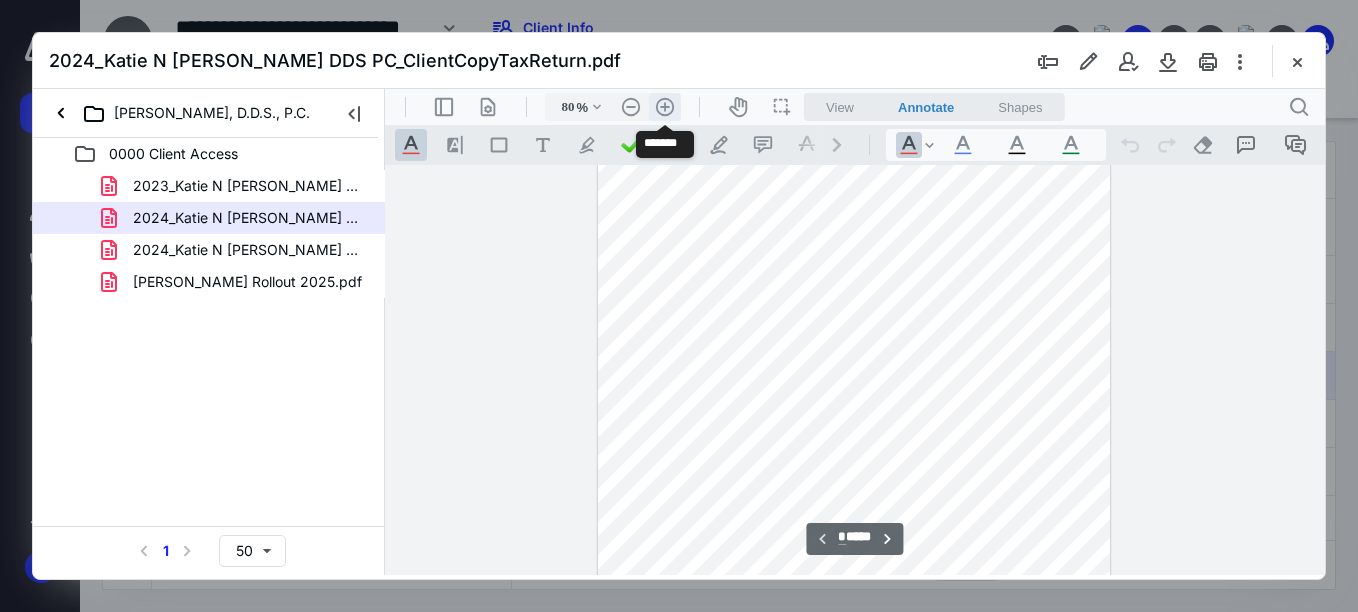click on ".cls-1{fill:#abb0c4;} icon - header - zoom - in - line" at bounding box center (665, 107) 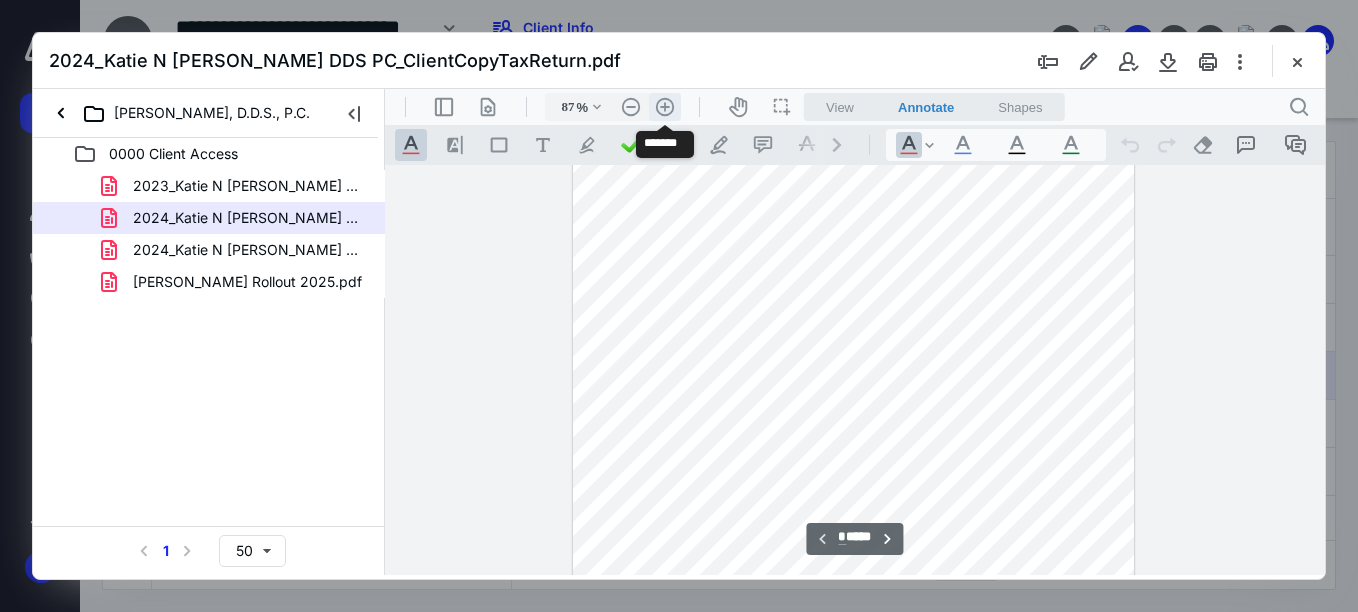 scroll, scrollTop: 263, scrollLeft: 0, axis: vertical 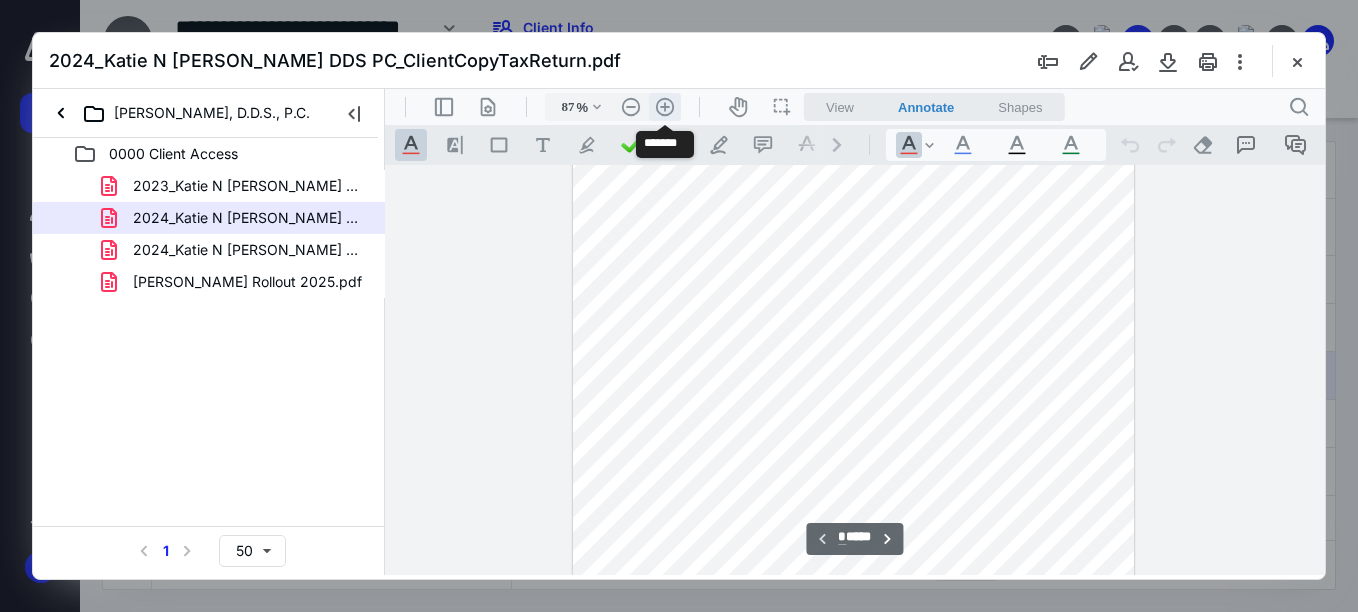 click on ".cls-1{fill:#abb0c4;} icon - header - zoom - in - line" at bounding box center (665, 107) 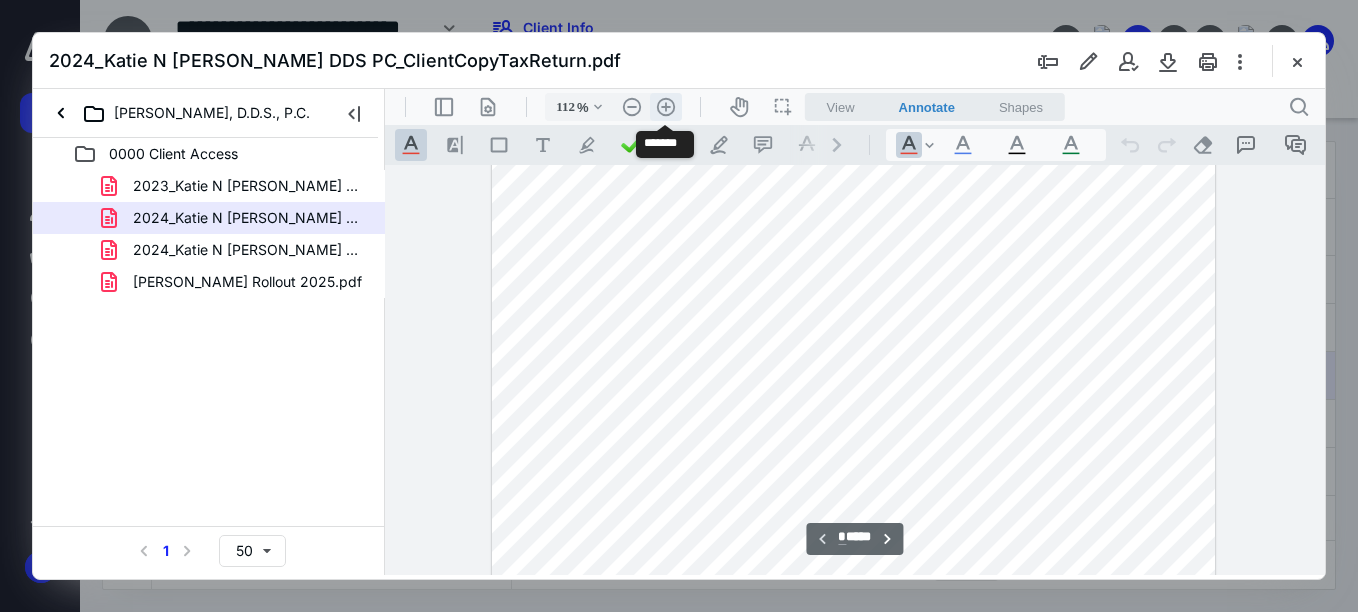 scroll, scrollTop: 387, scrollLeft: 1, axis: both 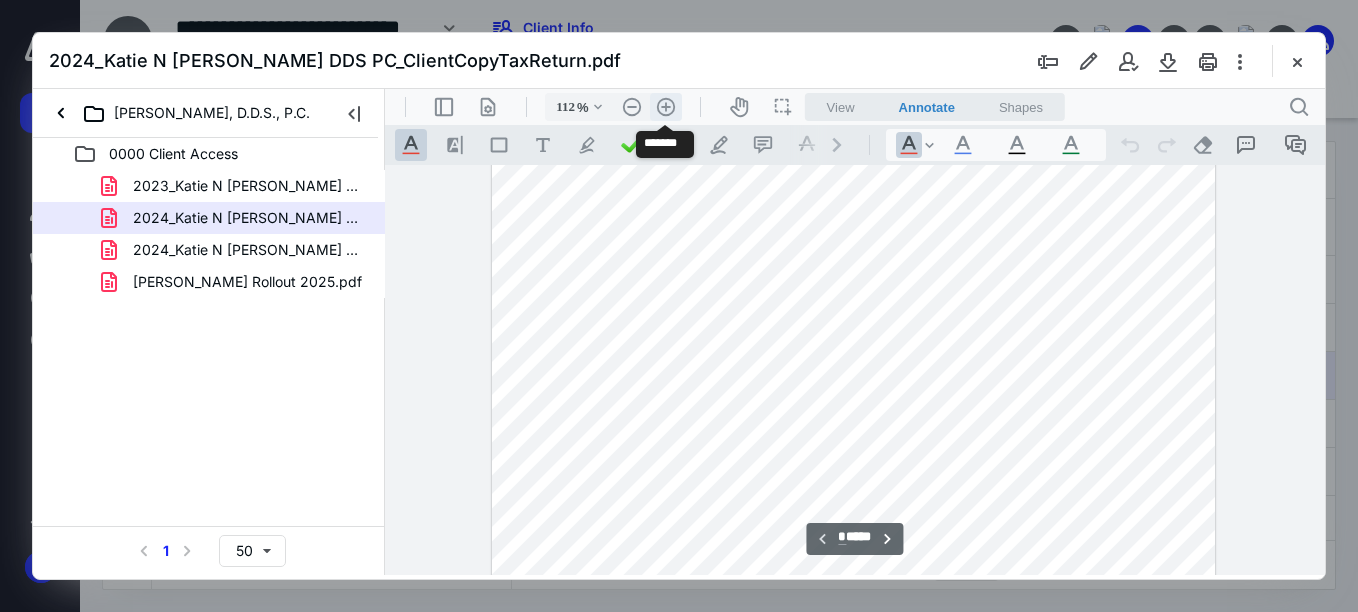 click on ".cls-1{fill:#abb0c4;} icon - header - zoom - in - line" at bounding box center (666, 107) 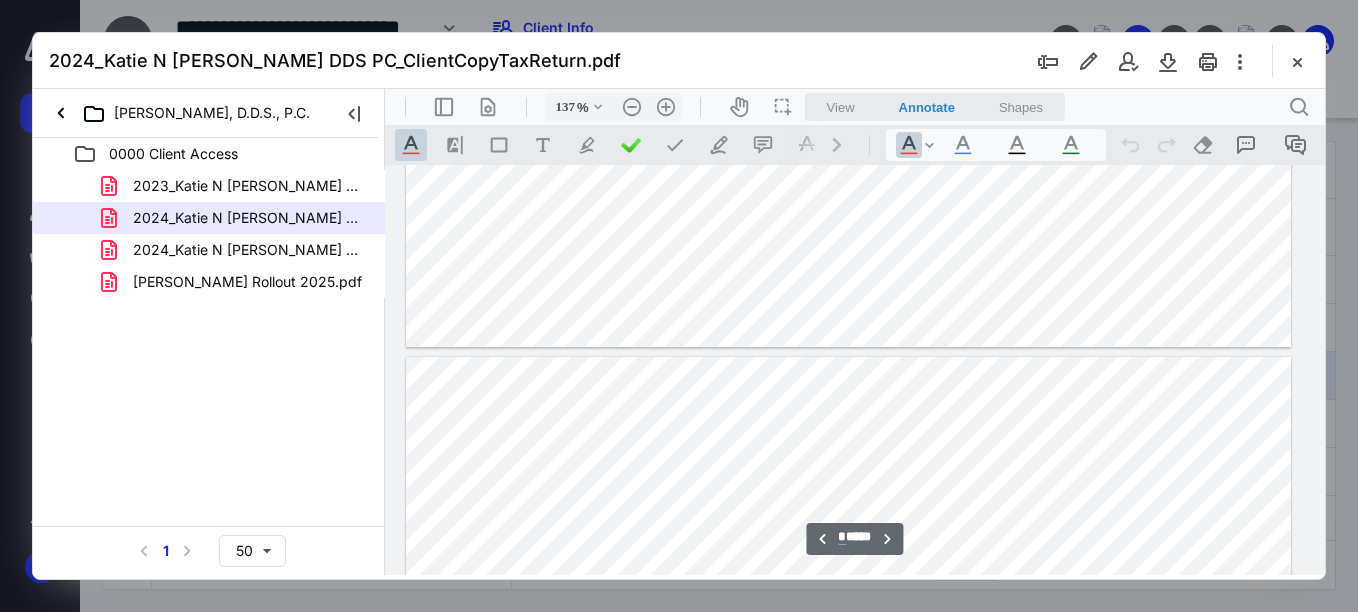 scroll, scrollTop: 2289, scrollLeft: 106, axis: both 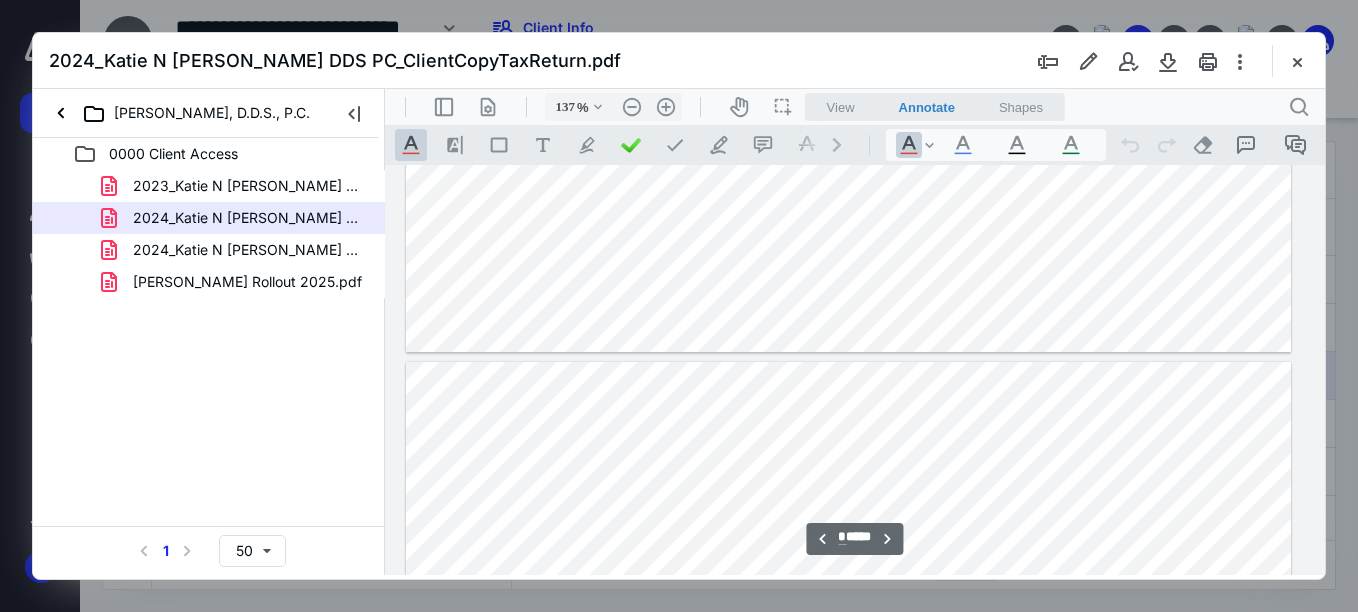 type on "*" 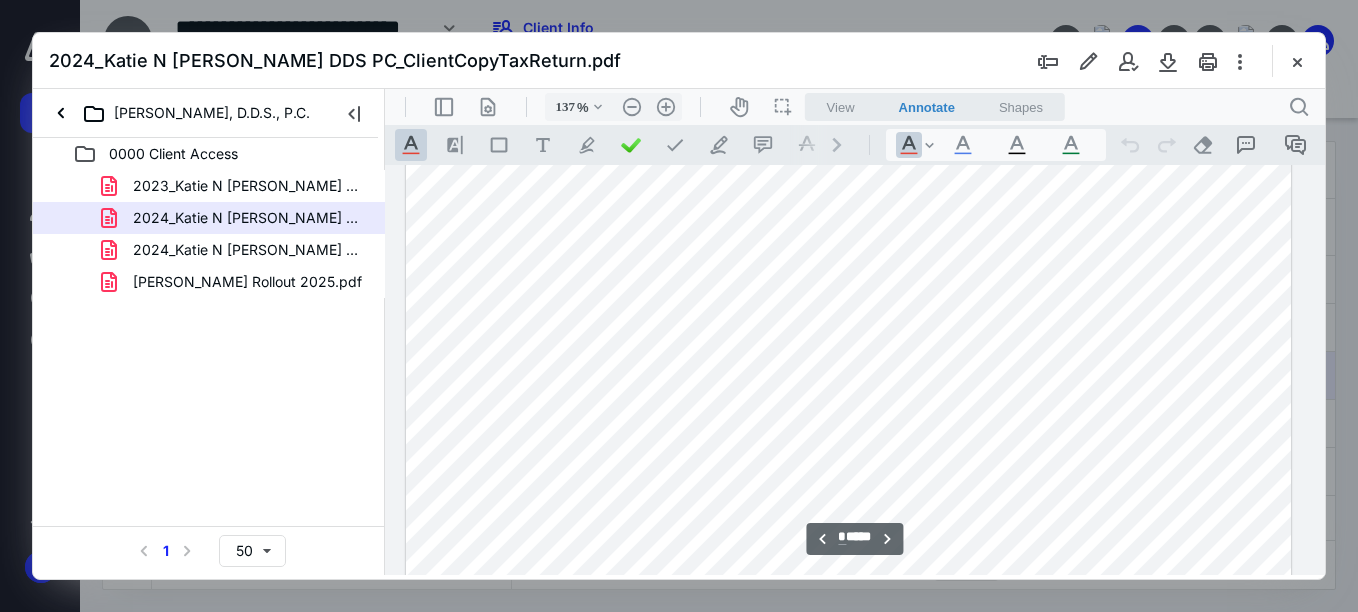scroll, scrollTop: 1689, scrollLeft: 106, axis: both 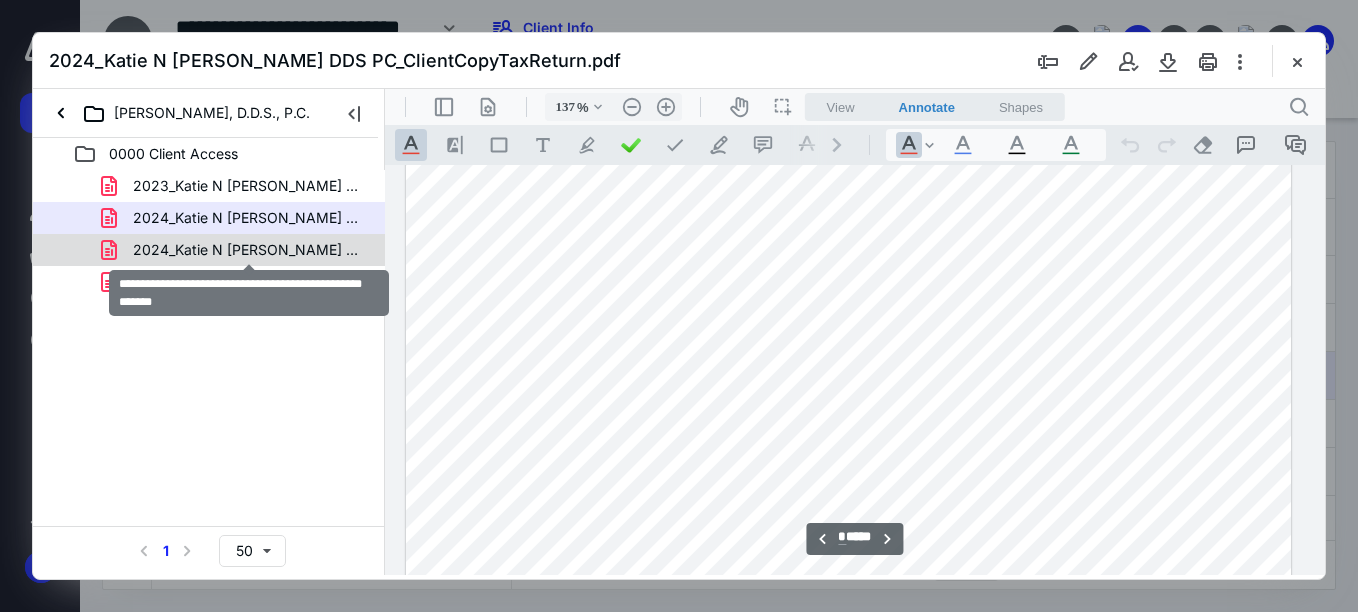 click on "2024_Katie N [PERSON_NAME] DDS PC_Important - Action Required.pdf" at bounding box center (249, 250) 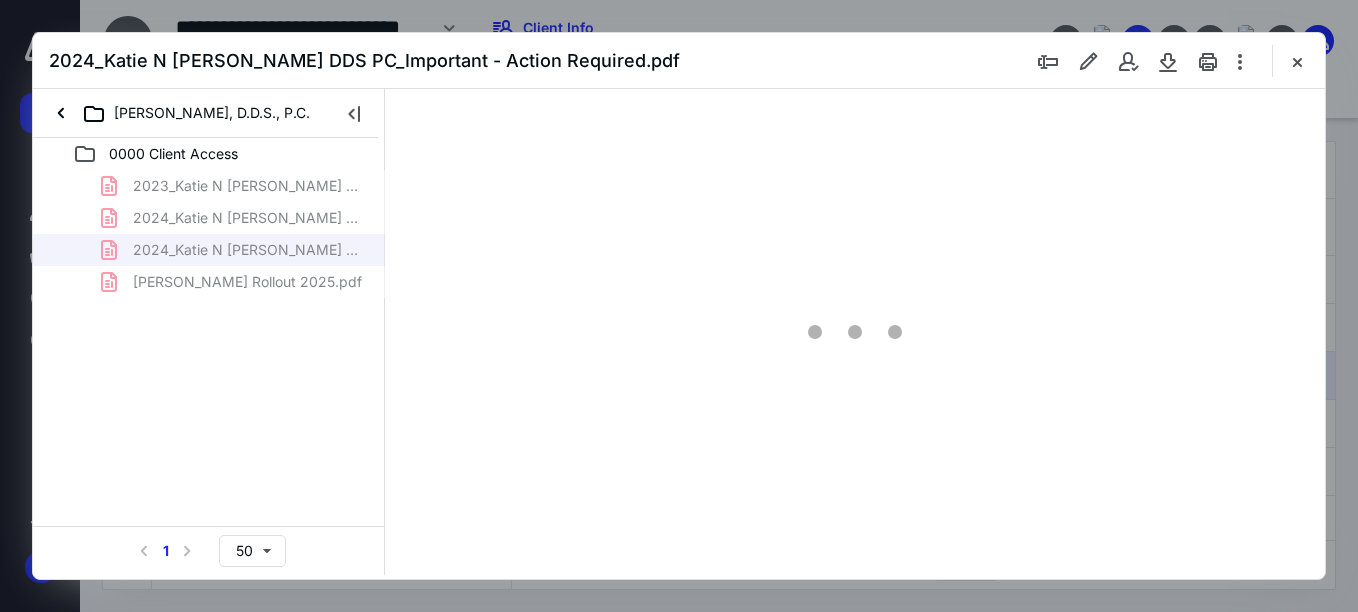 scroll, scrollTop: 78, scrollLeft: 0, axis: vertical 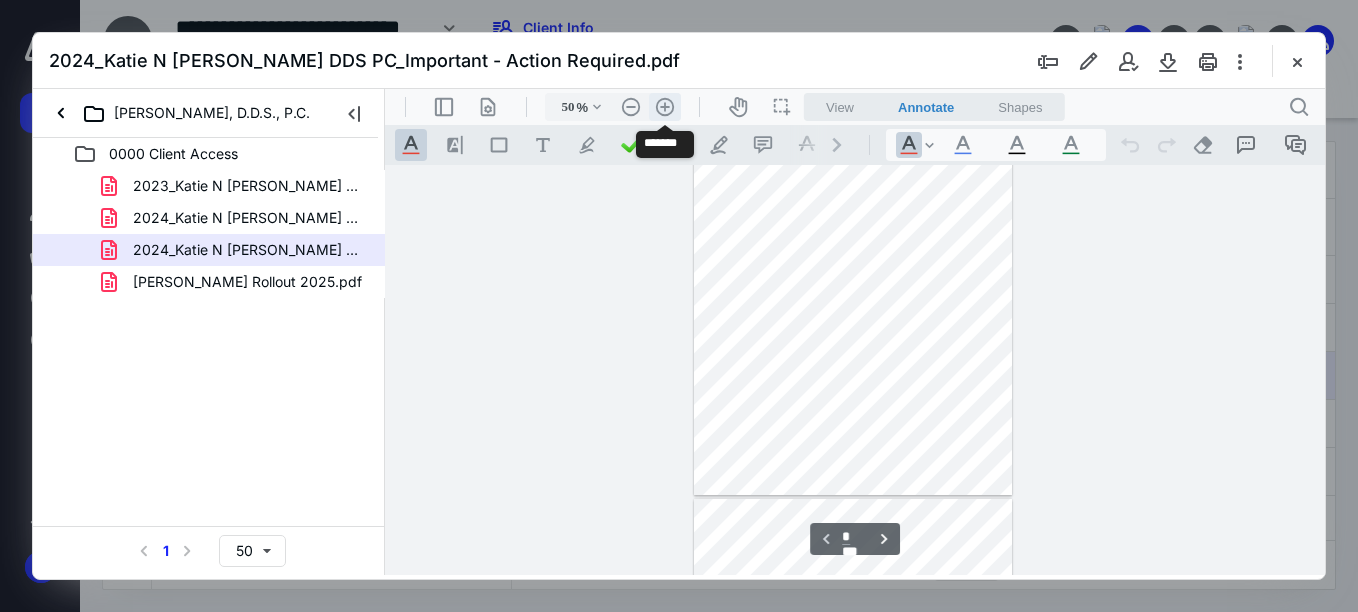 click on ".cls-1{fill:#abb0c4;} icon - header - zoom - in - line" at bounding box center (665, 107) 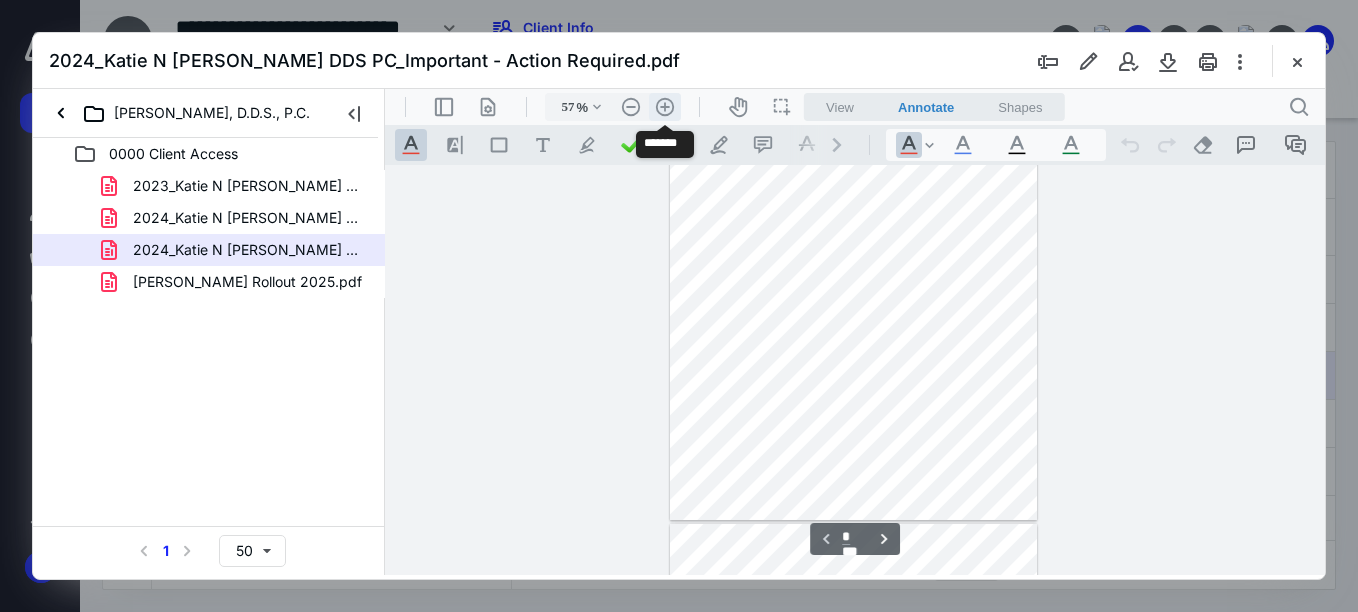 click on ".cls-1{fill:#abb0c4;} icon - header - zoom - in - line" at bounding box center [665, 107] 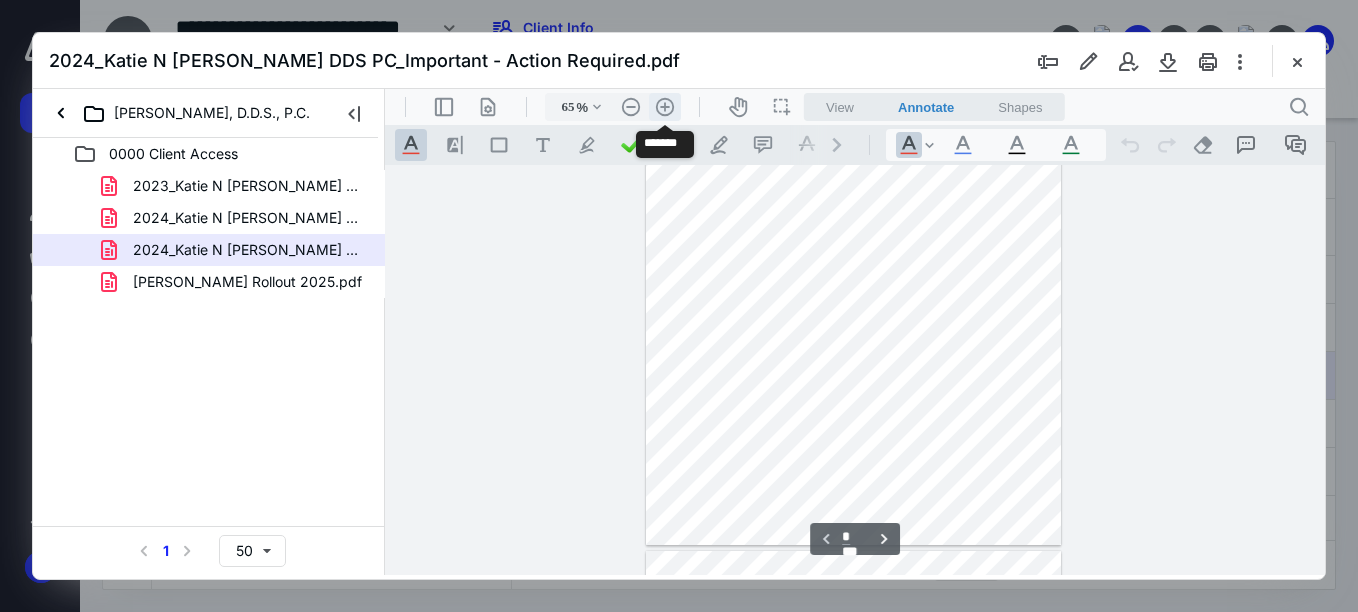 click on ".cls-1{fill:#abb0c4;} icon - header - zoom - in - line" at bounding box center [665, 107] 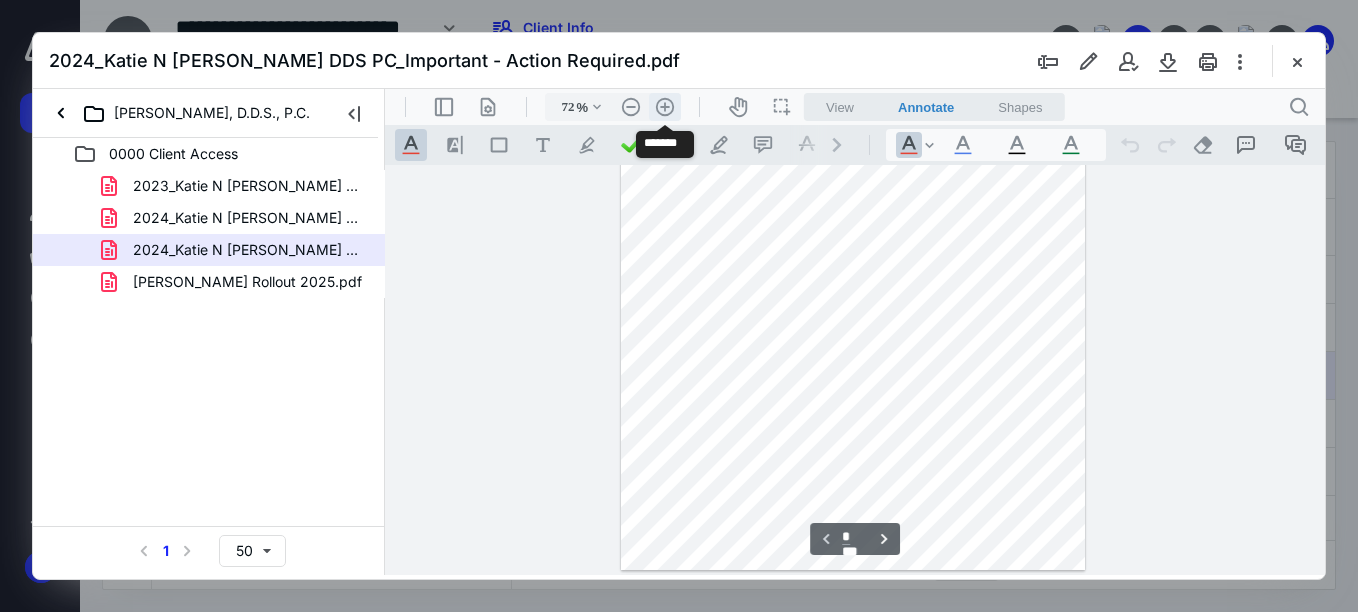 click on ".cls-1{fill:#abb0c4;} icon - header - zoom - in - line" at bounding box center (665, 107) 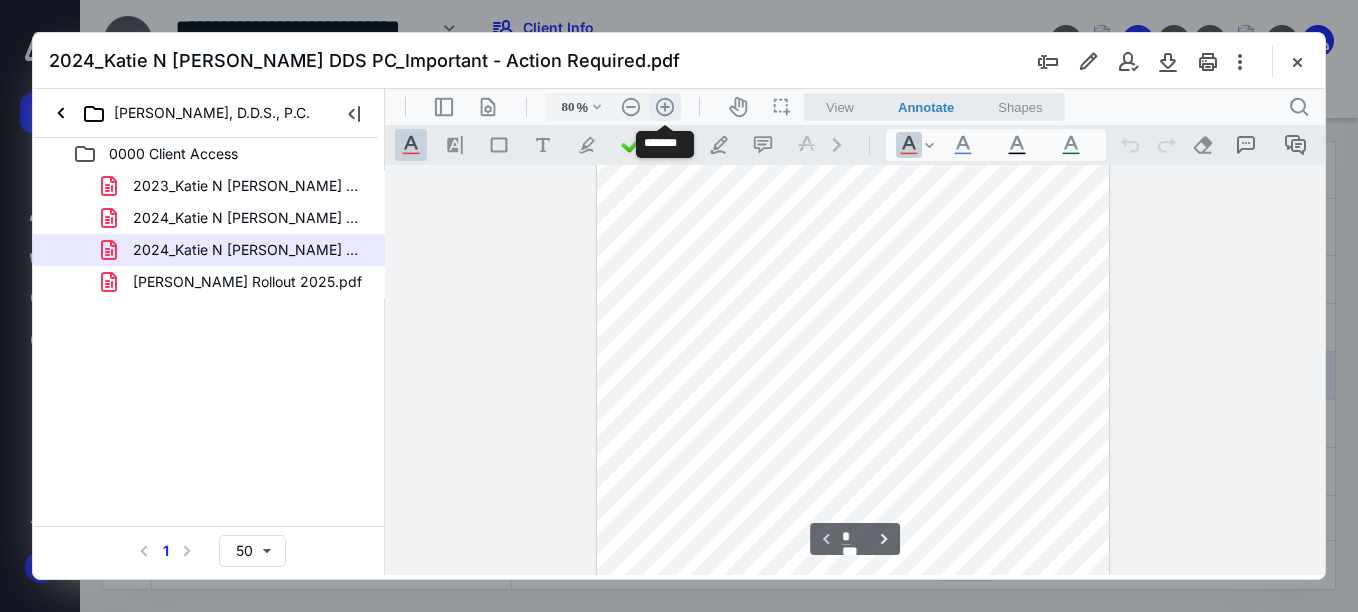 click on ".cls-1{fill:#abb0c4;} icon - header - zoom - in - line" at bounding box center [665, 107] 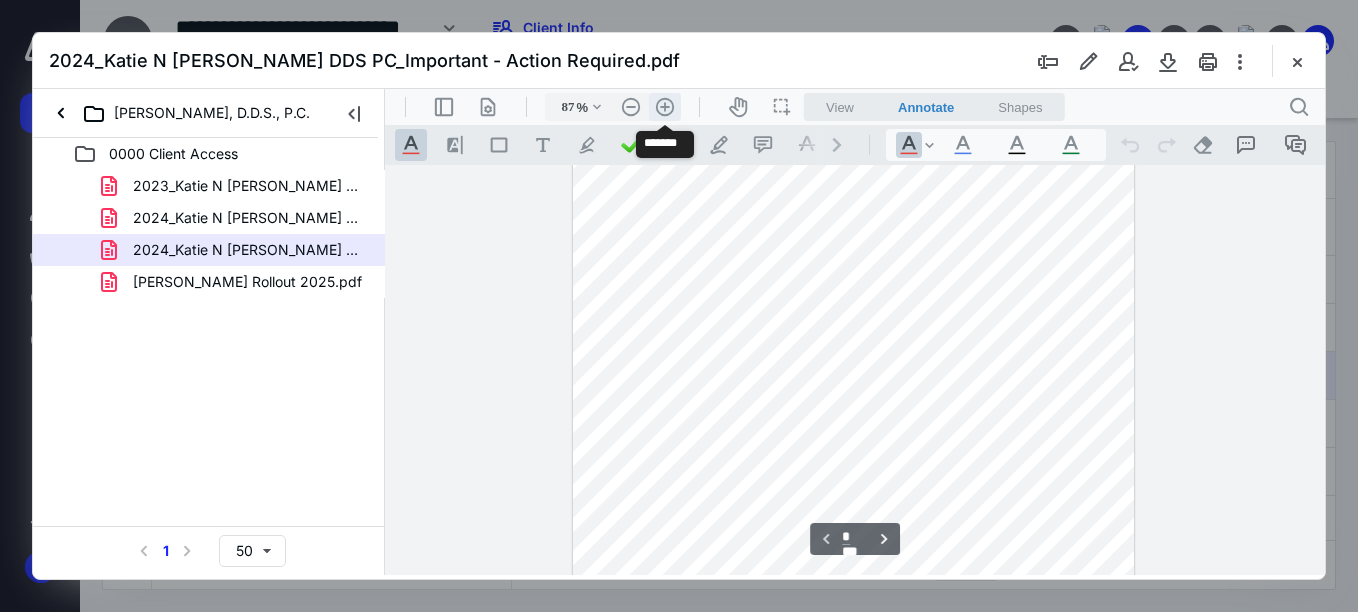 click on ".cls-1{fill:#abb0c4;} icon - header - zoom - in - line" at bounding box center [665, 107] 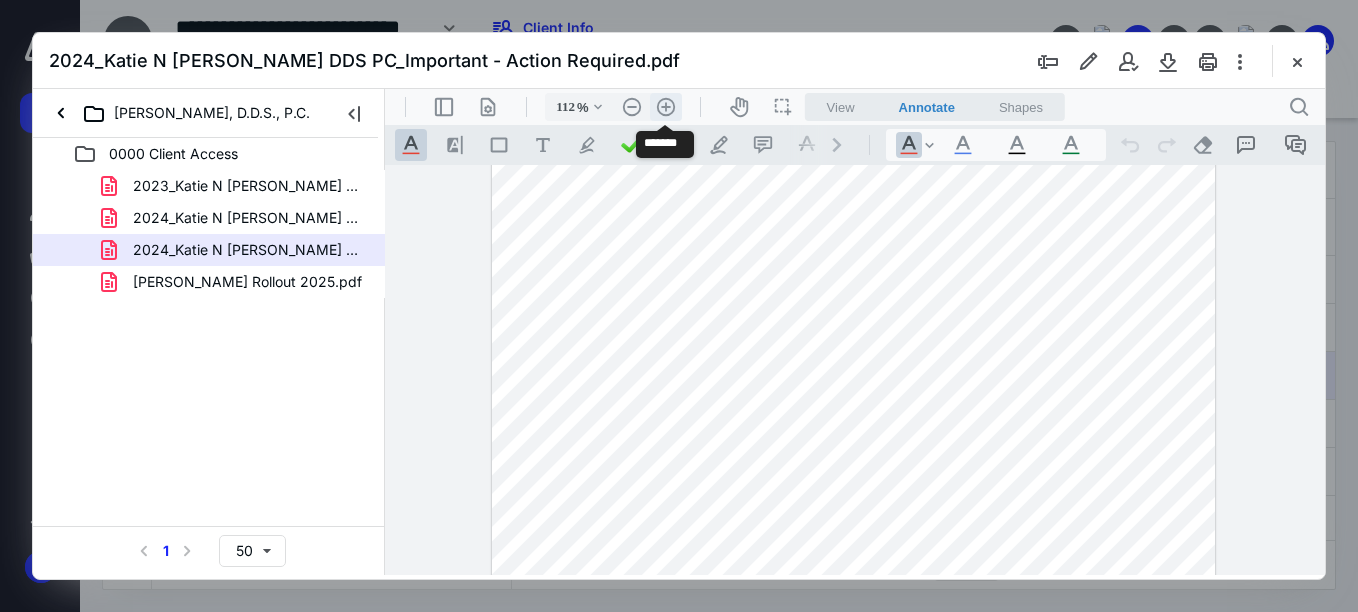 click on ".cls-1{fill:#abb0c4;} icon - header - zoom - in - line" at bounding box center [666, 107] 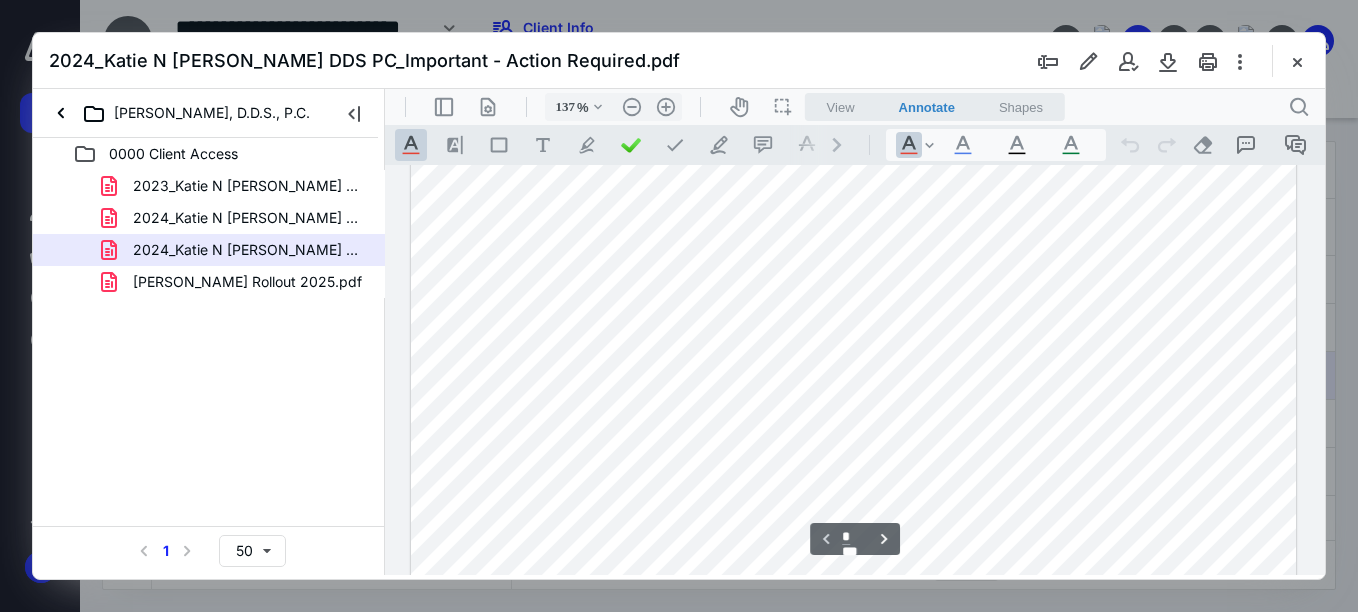 scroll, scrollTop: 211, scrollLeft: 0, axis: vertical 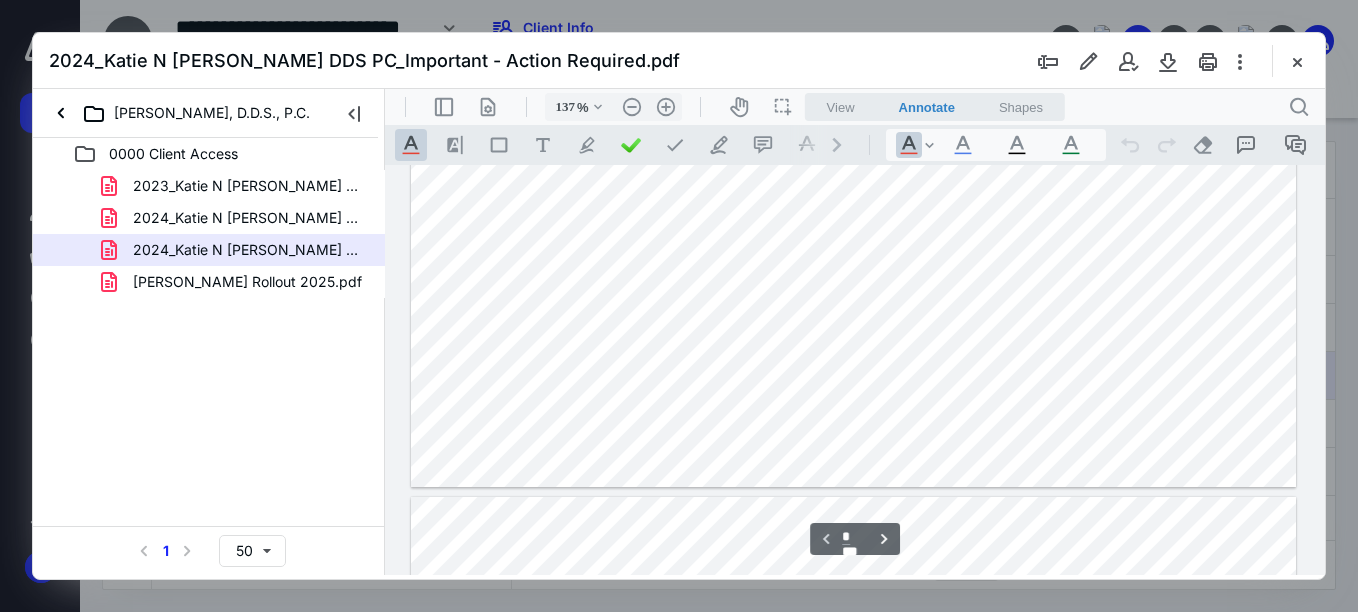 type on "*" 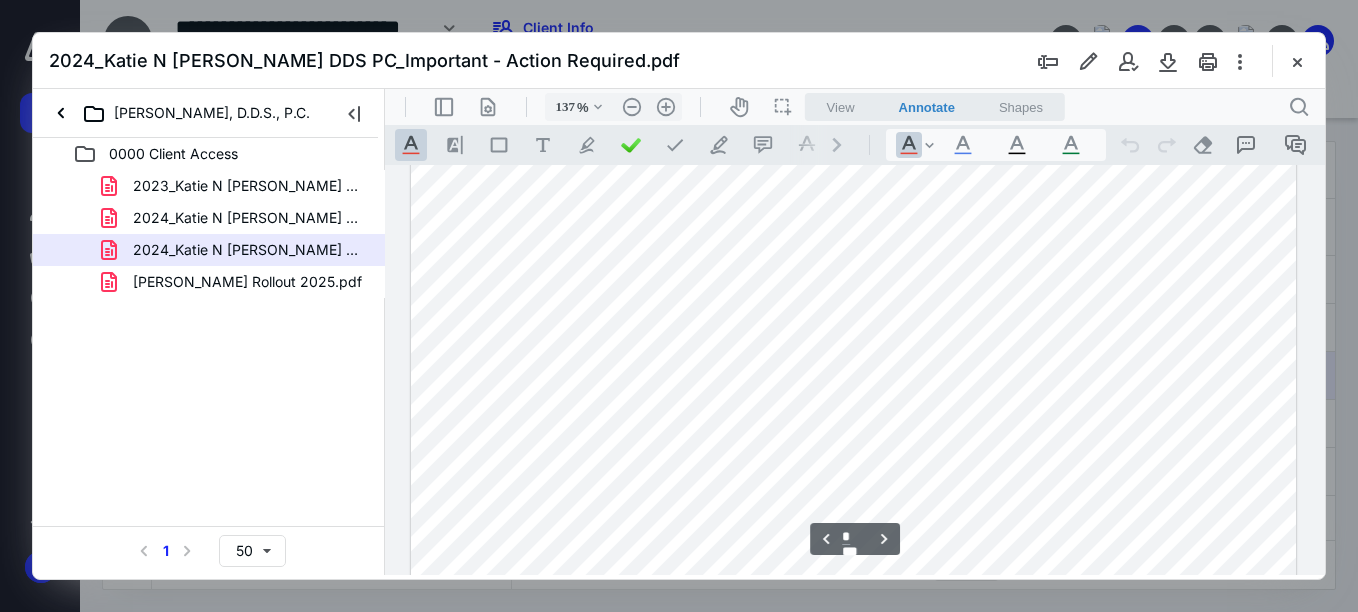 scroll, scrollTop: 1711, scrollLeft: 0, axis: vertical 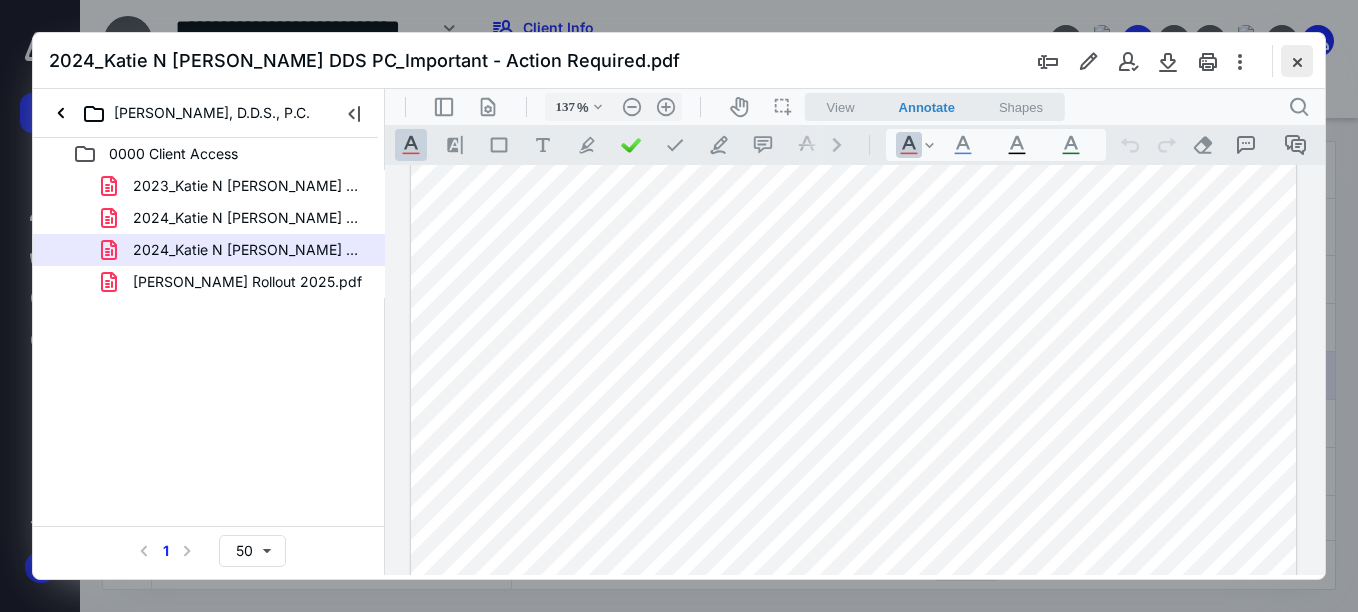 click at bounding box center (1297, 61) 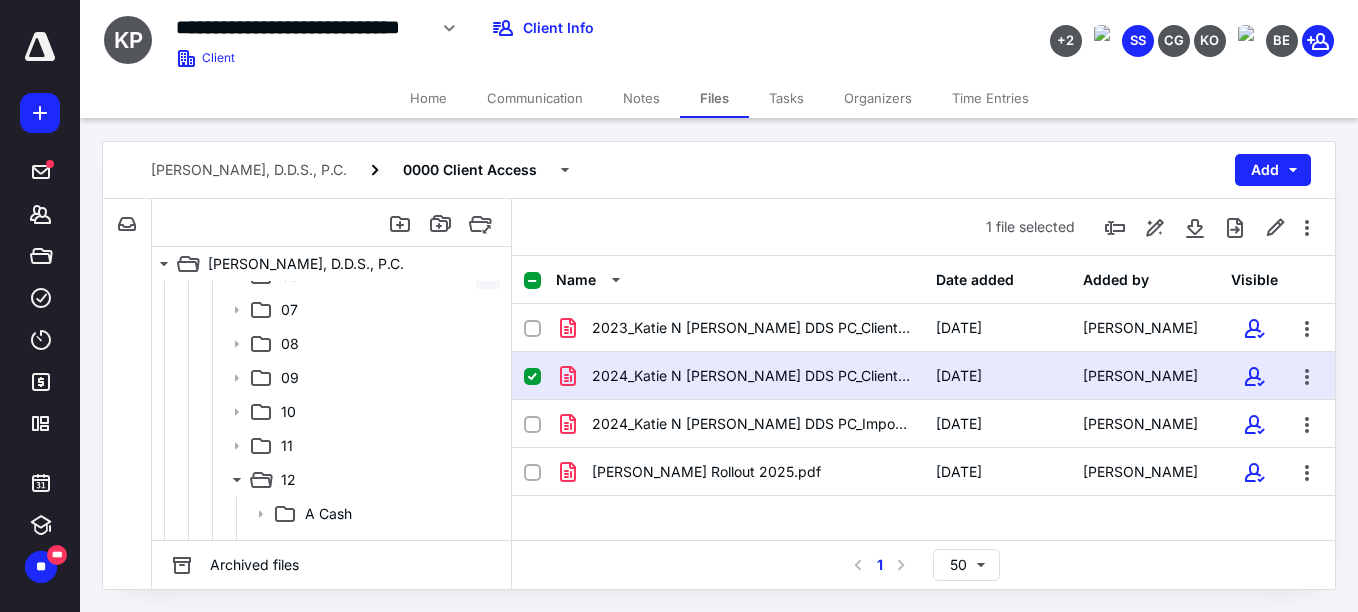 scroll, scrollTop: 500, scrollLeft: 0, axis: vertical 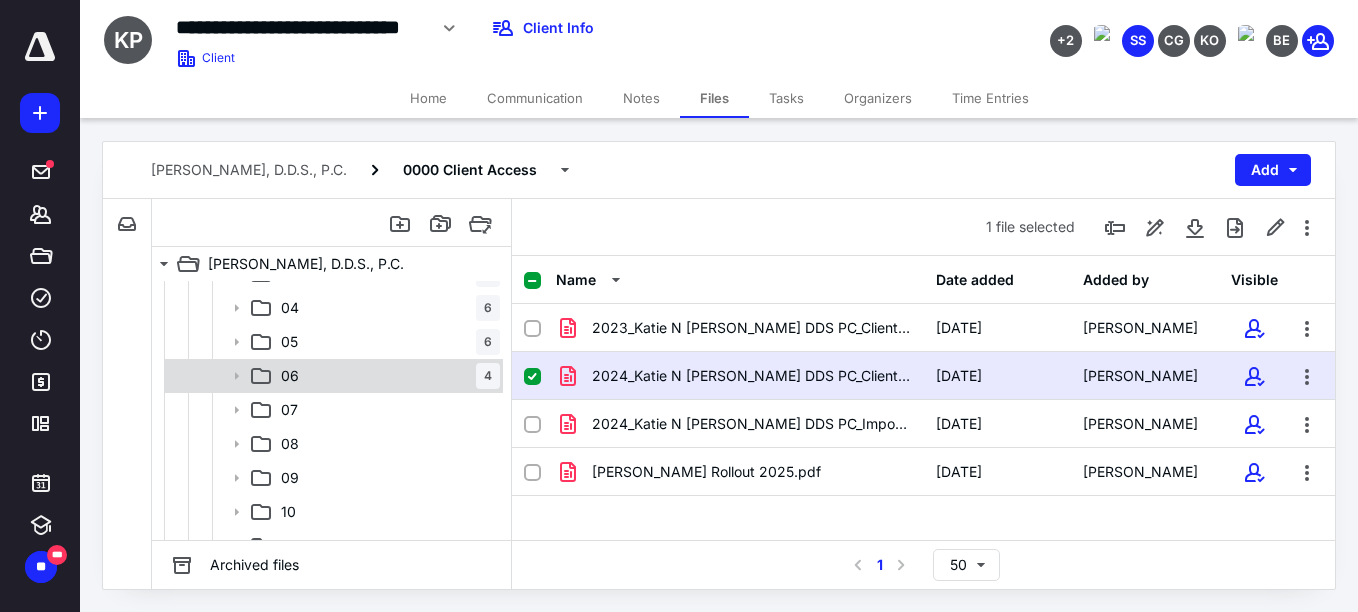 click on "06 4" at bounding box center [386, 376] 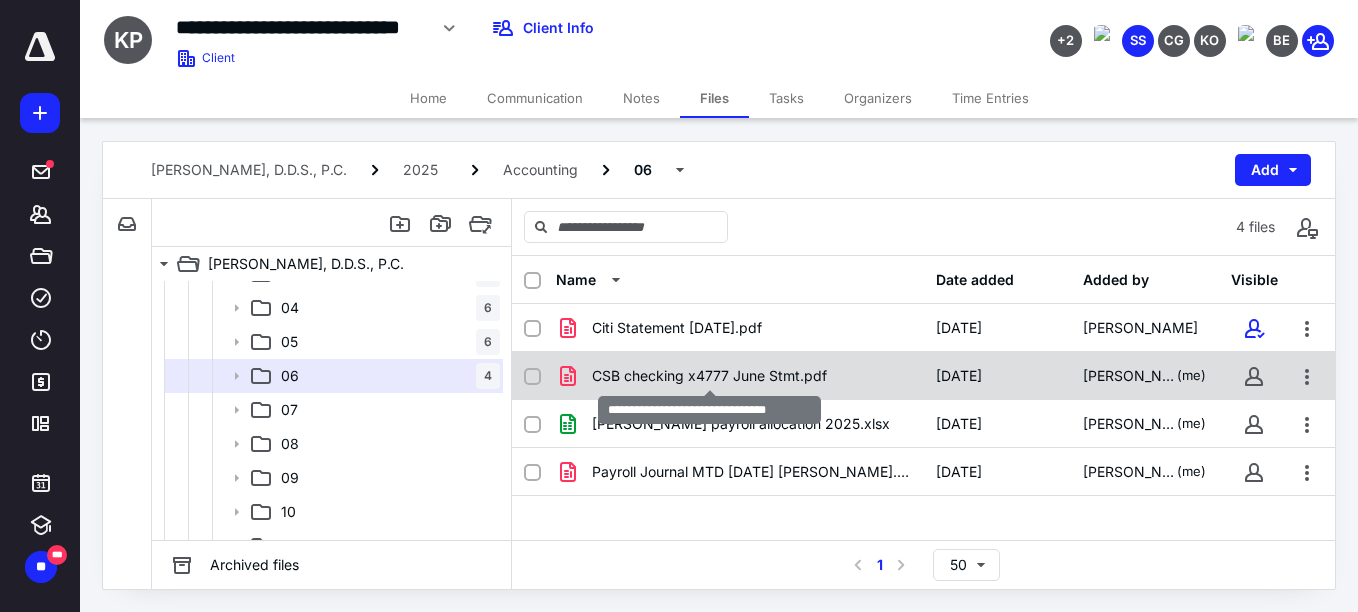 click on "CSB checking x4777 June Stmt.pdf" at bounding box center (709, 376) 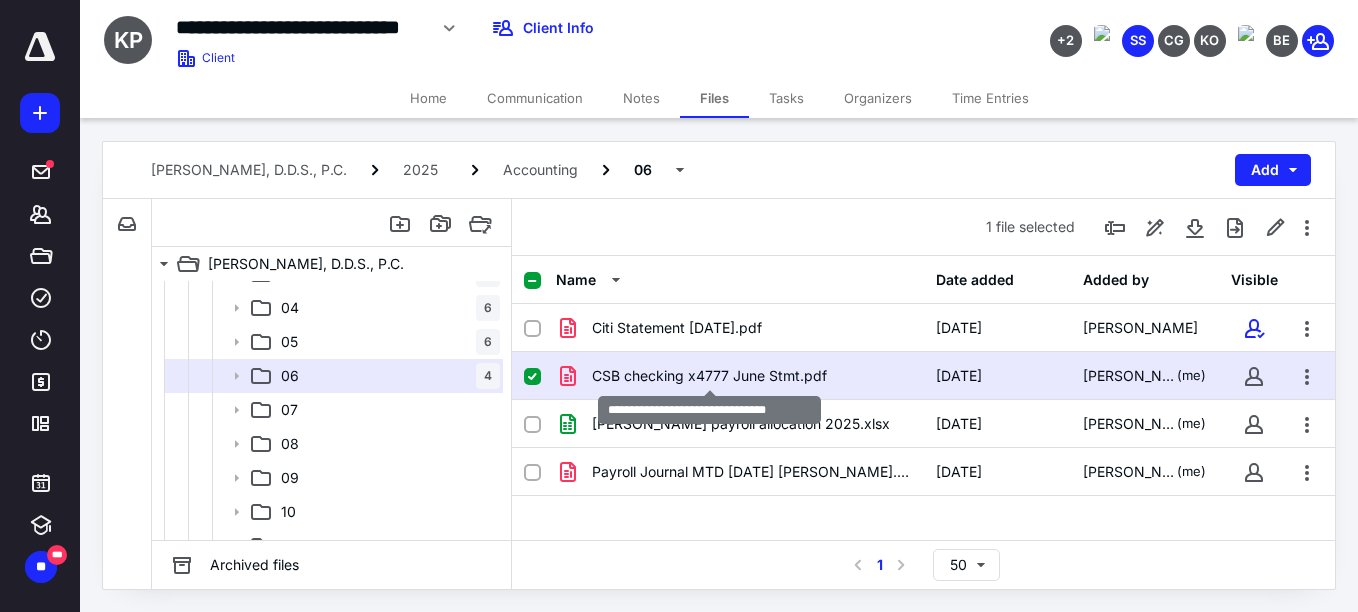 click on "CSB checking x4777 June Stmt.pdf" at bounding box center [709, 376] 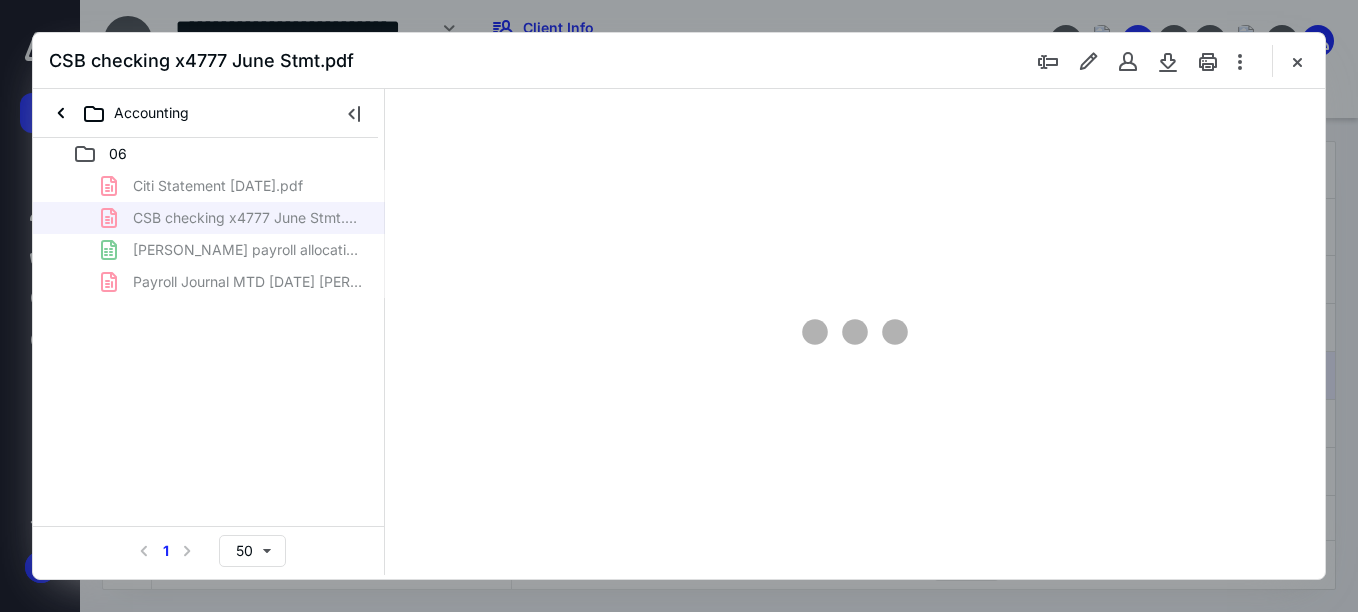 scroll, scrollTop: 0, scrollLeft: 0, axis: both 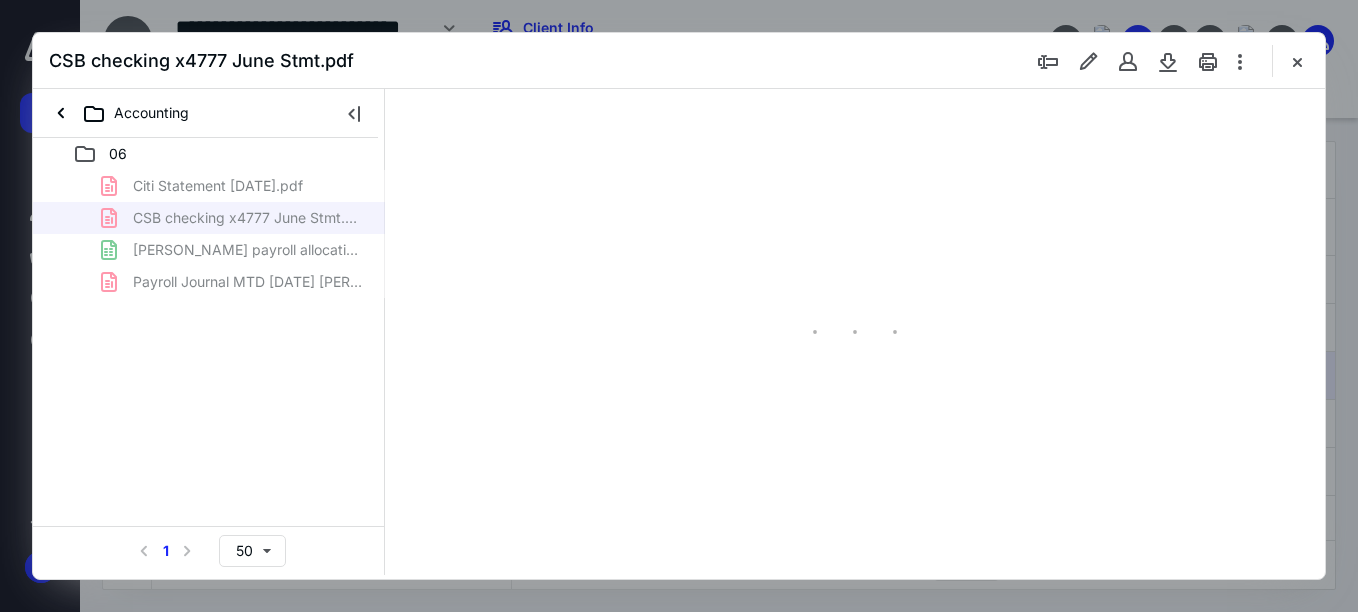 type on "52" 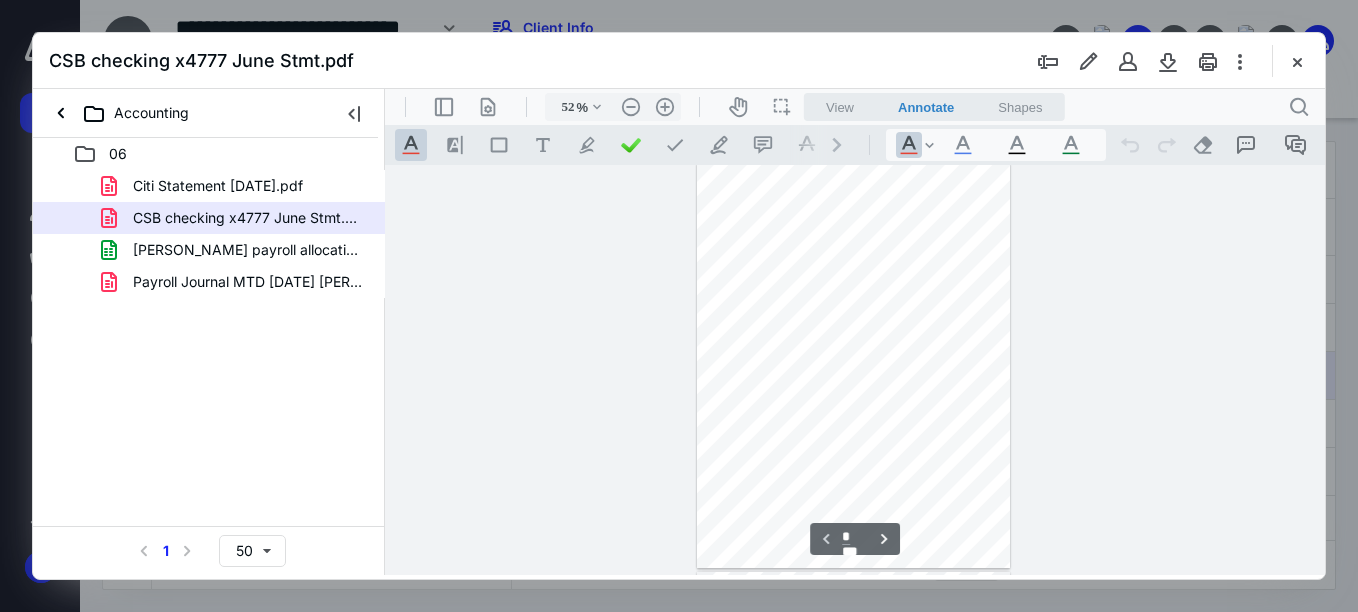 scroll, scrollTop: 0, scrollLeft: 0, axis: both 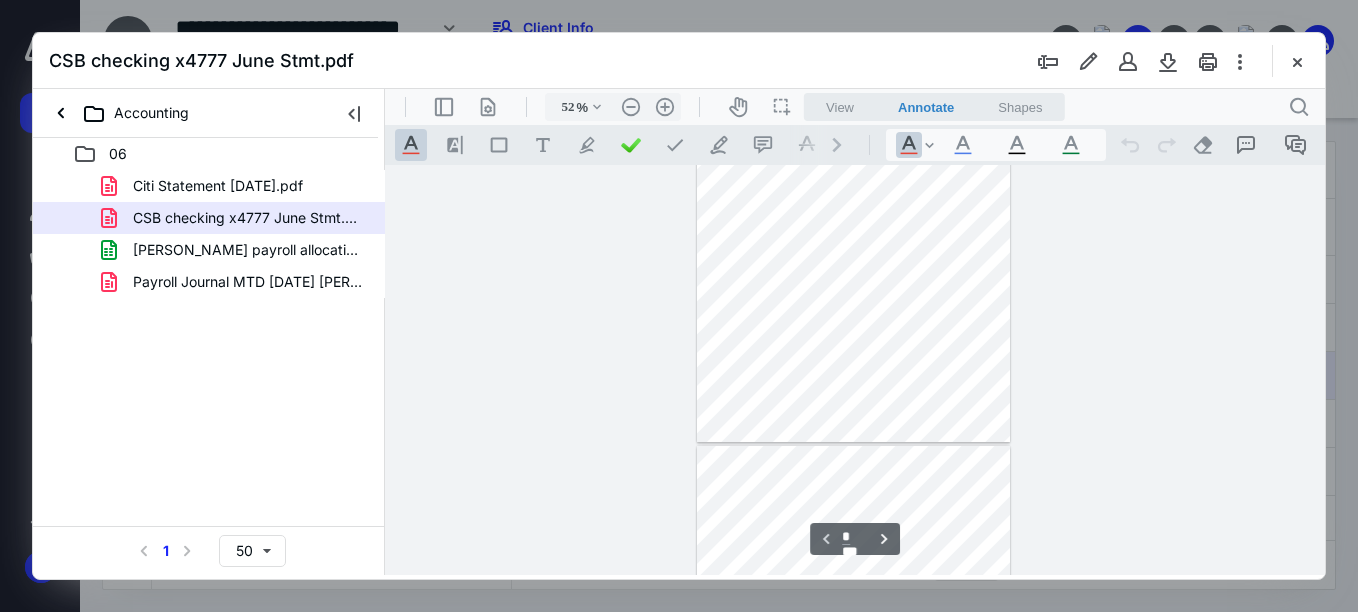 type on "*" 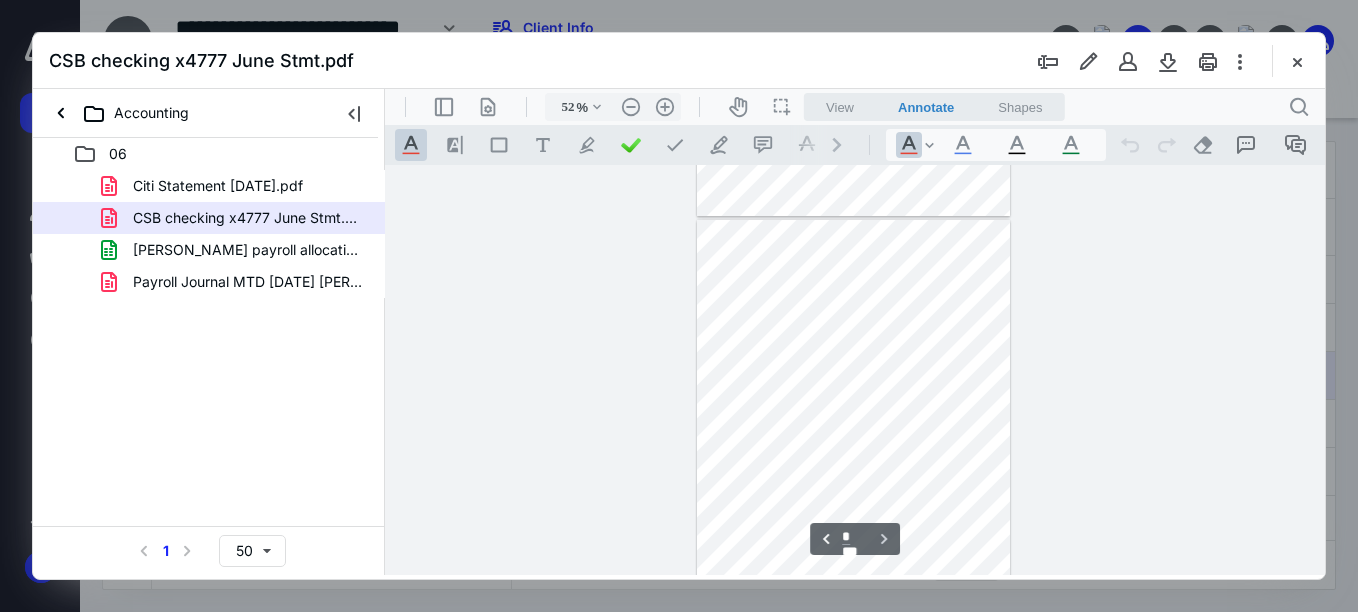 scroll, scrollTop: 817, scrollLeft: 0, axis: vertical 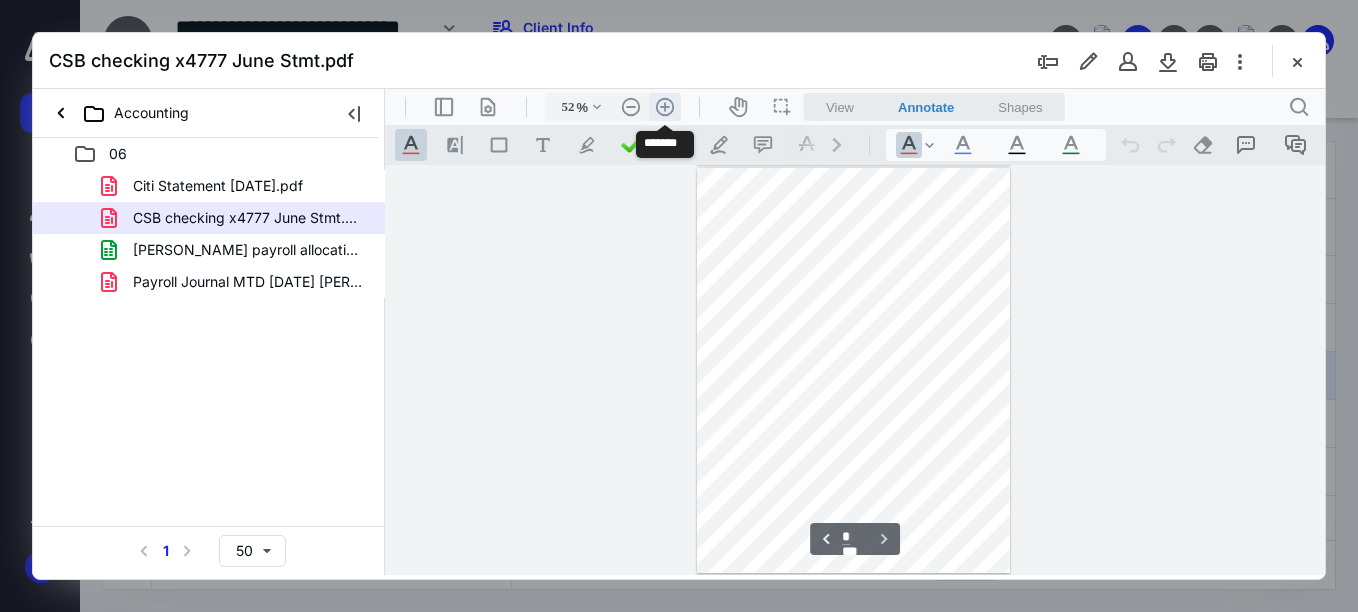 click on ".cls-1{fill:#abb0c4;} icon - header - zoom - in - line" at bounding box center [665, 107] 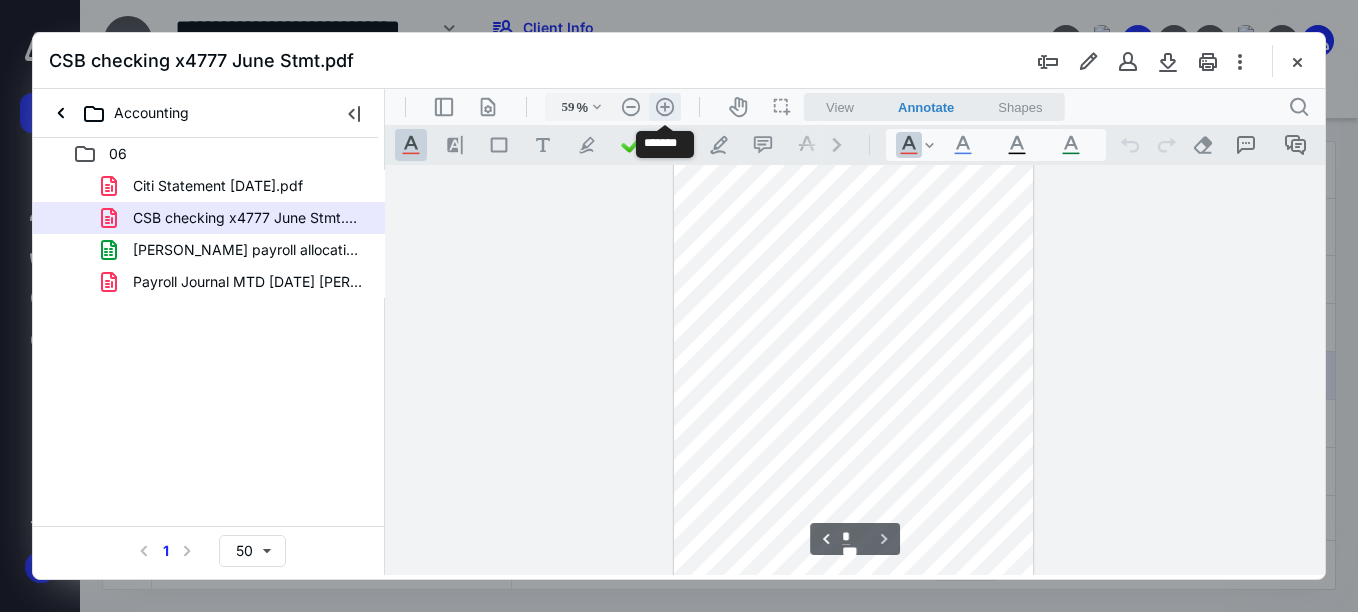click on ".cls-1{fill:#abb0c4;} icon - header - zoom - in - line" at bounding box center [665, 107] 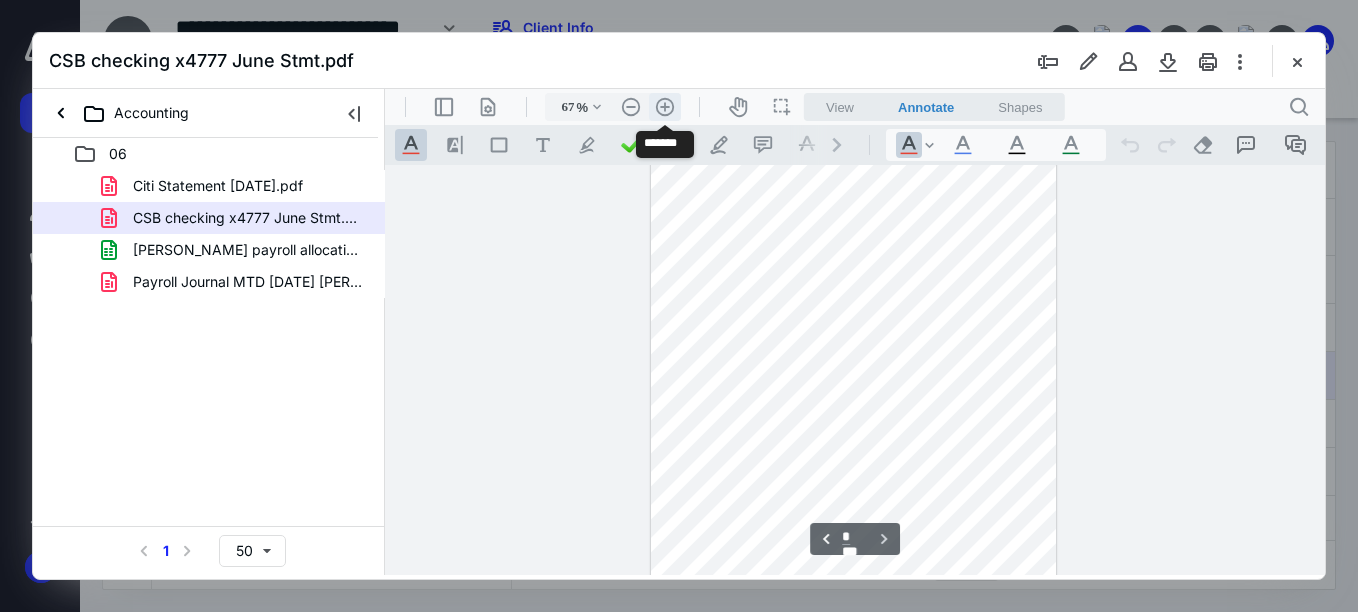 click on ".cls-1{fill:#abb0c4;} icon - header - zoom - in - line" at bounding box center [665, 107] 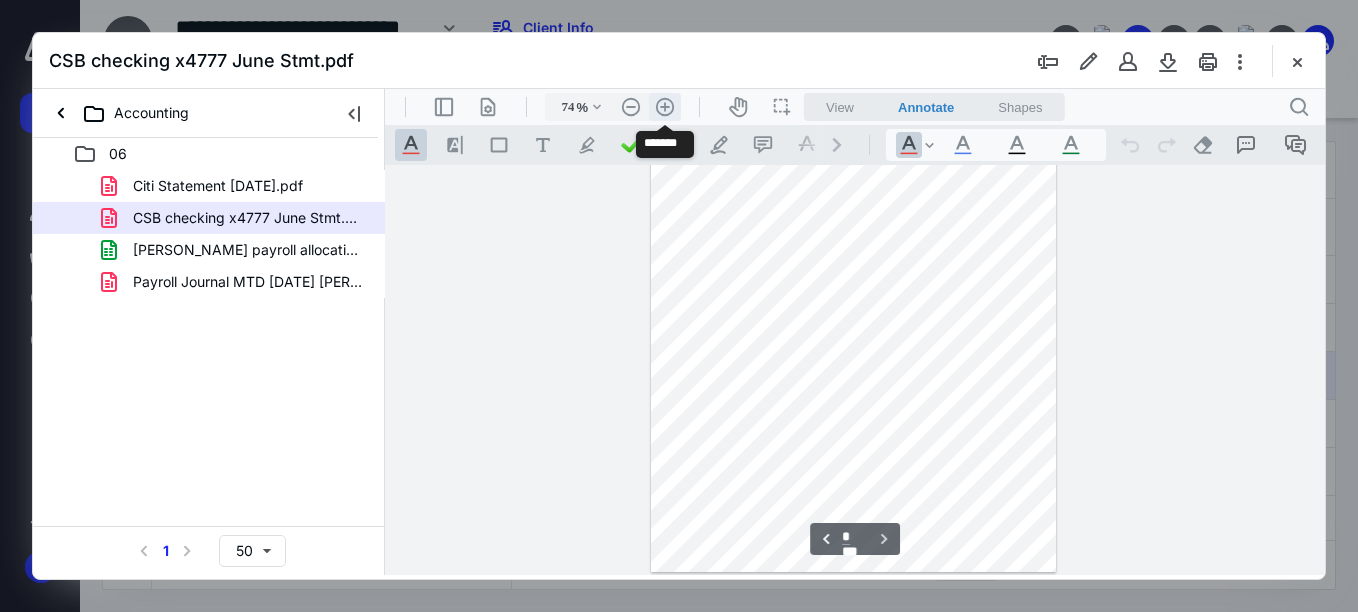 click on ".cls-1{fill:#abb0c4;} icon - header - zoom - in - line" at bounding box center [665, 107] 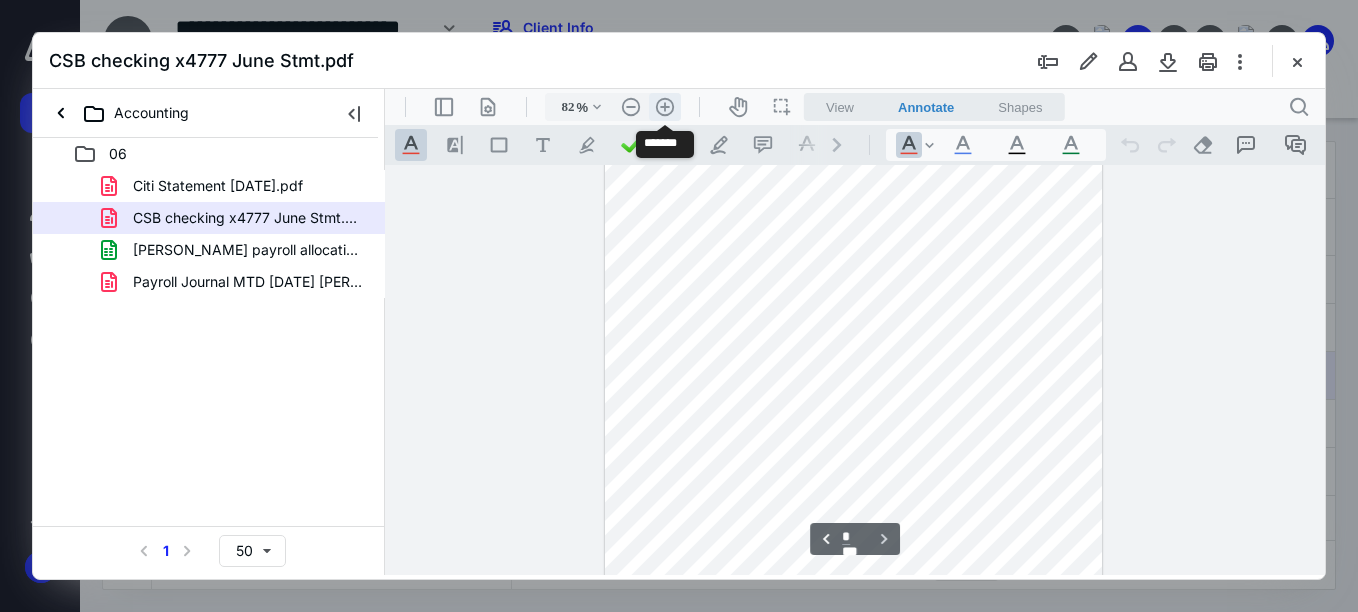 click on ".cls-1{fill:#abb0c4;} icon - header - zoom - in - line" at bounding box center [665, 107] 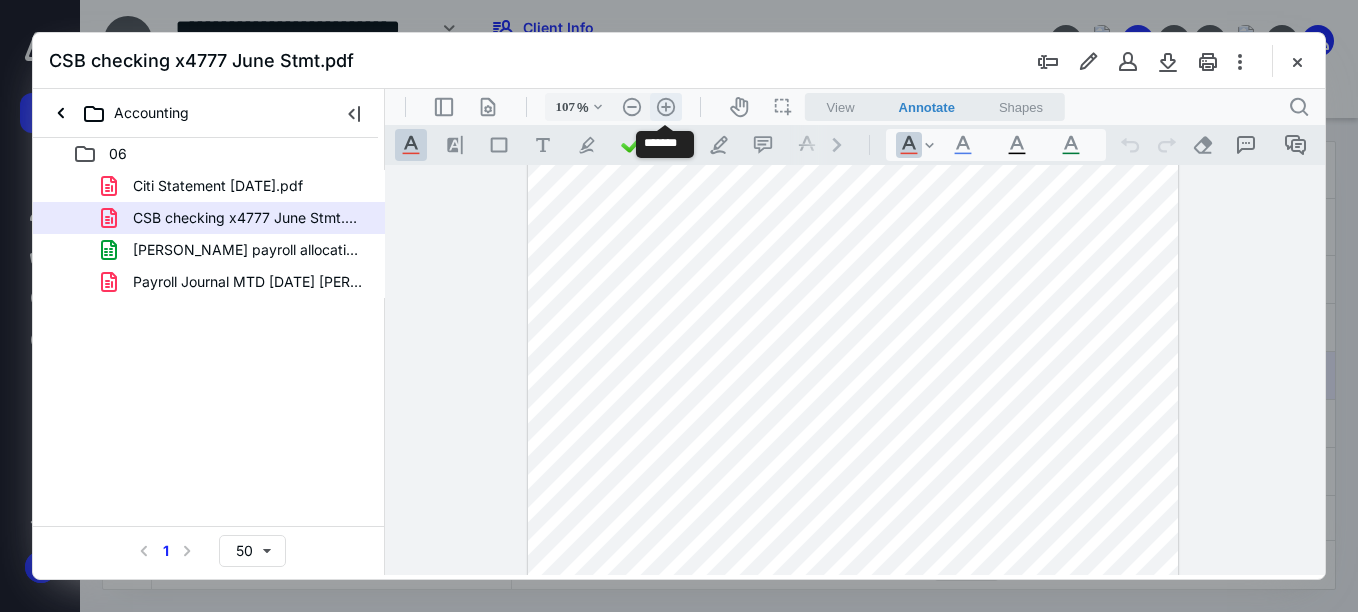 click on ".cls-1{fill:#abb0c4;} icon - header - zoom - in - line" at bounding box center [666, 107] 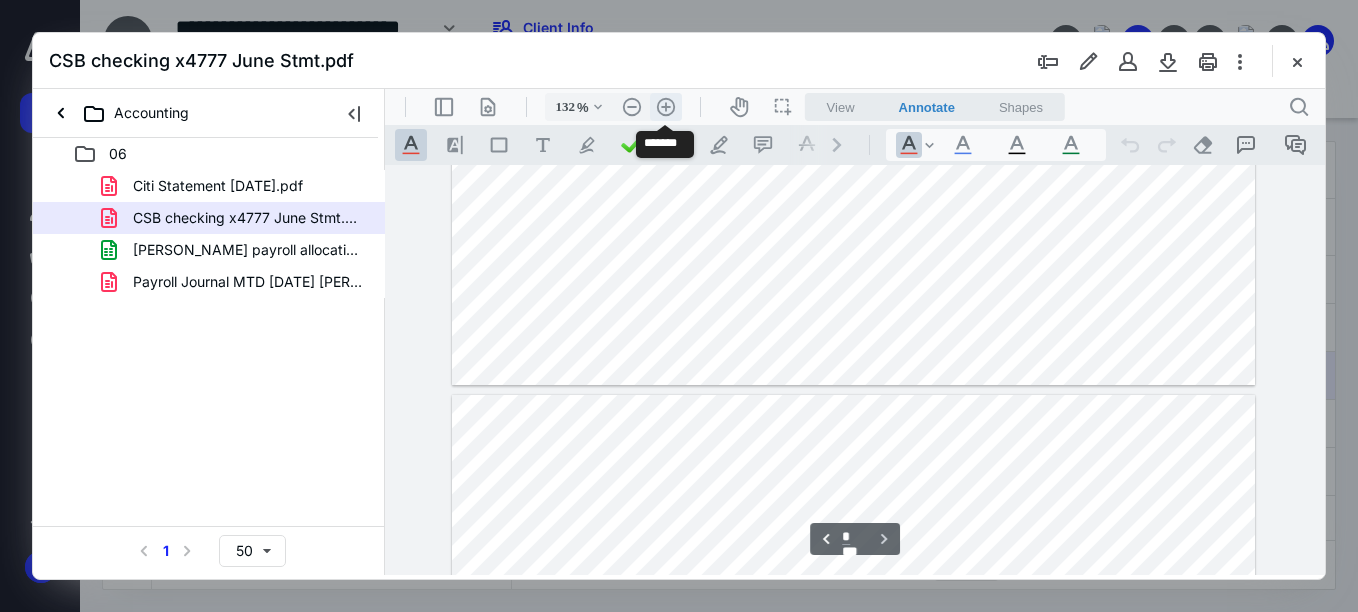 scroll, scrollTop: 2353, scrollLeft: 0, axis: vertical 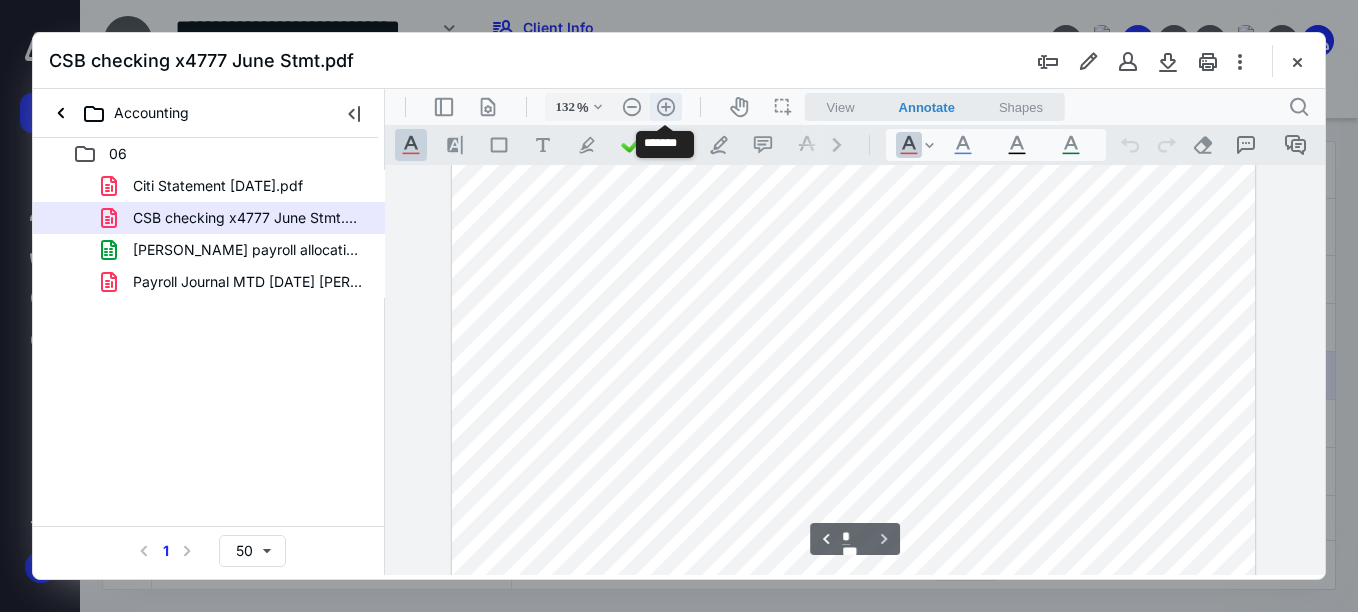 click on ".cls-1{fill:#abb0c4;} icon - header - zoom - in - line" at bounding box center [666, 107] 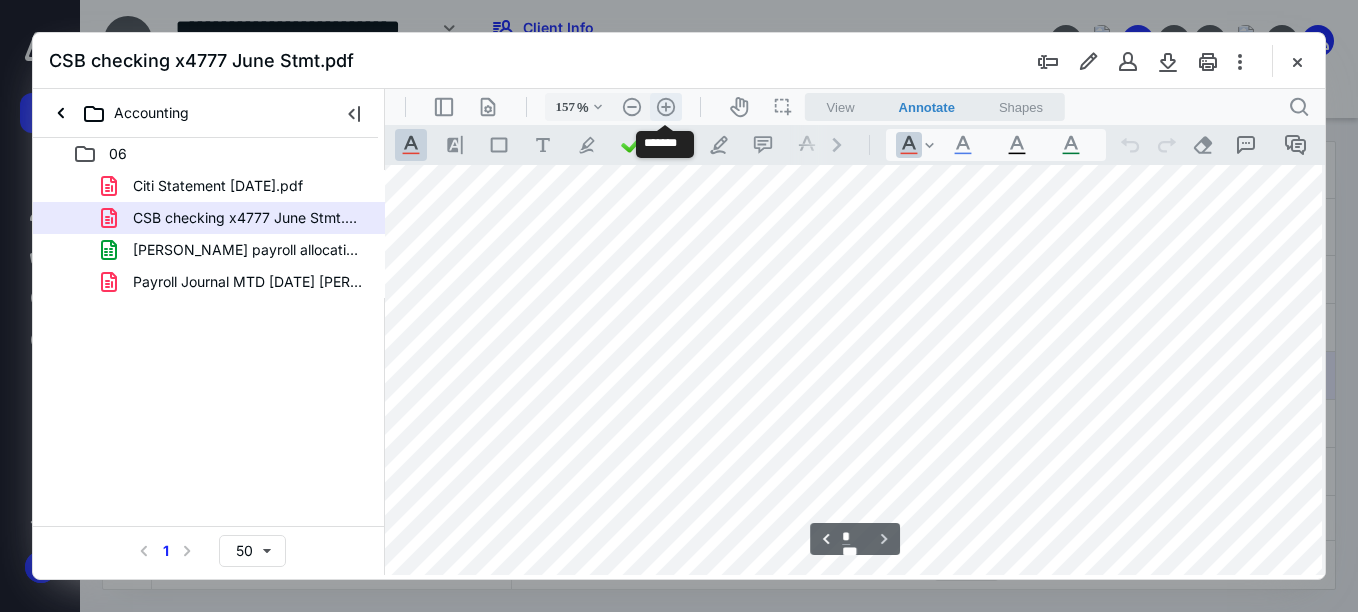 click on ".cls-1{fill:#abb0c4;} icon - header - zoom - in - line" at bounding box center (666, 107) 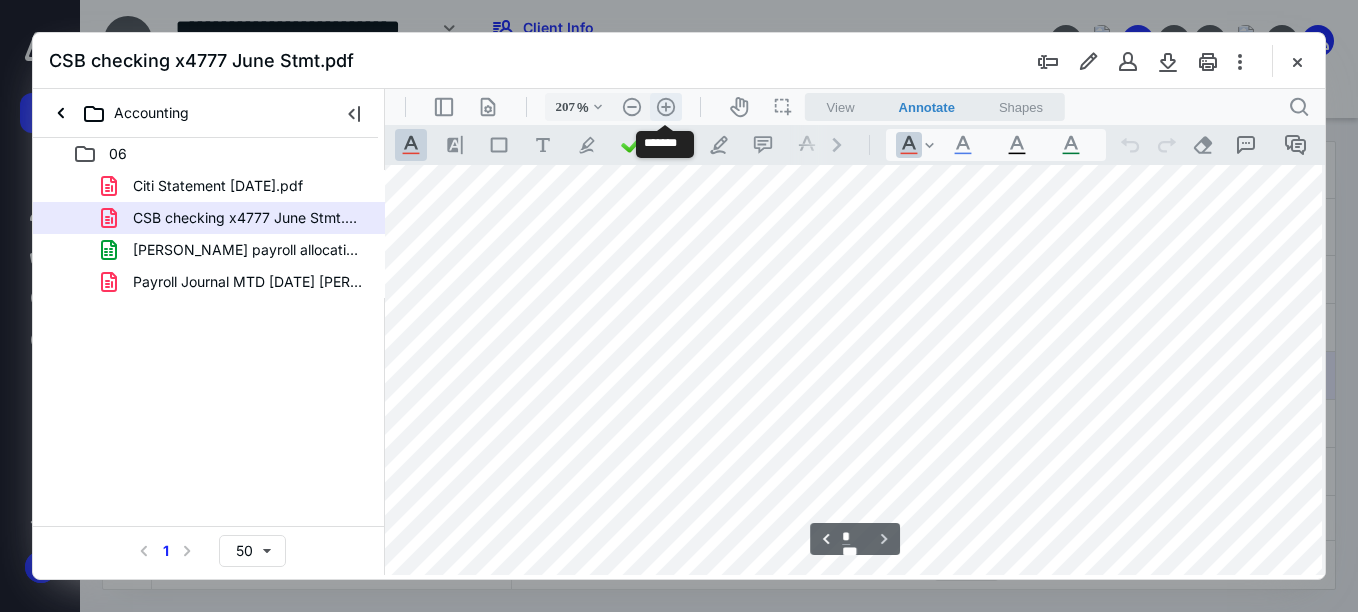 scroll, scrollTop: 3793, scrollLeft: 177, axis: both 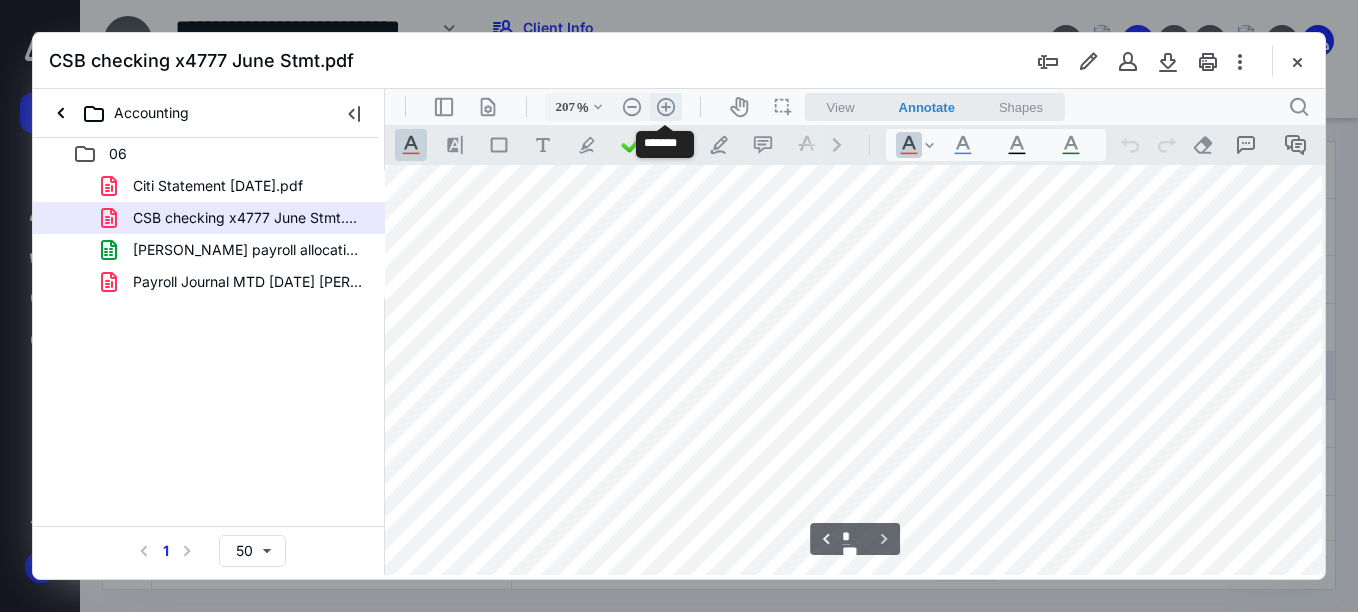 click on ".cls-1{fill:#abb0c4;} icon - header - zoom - in - line" at bounding box center (666, 107) 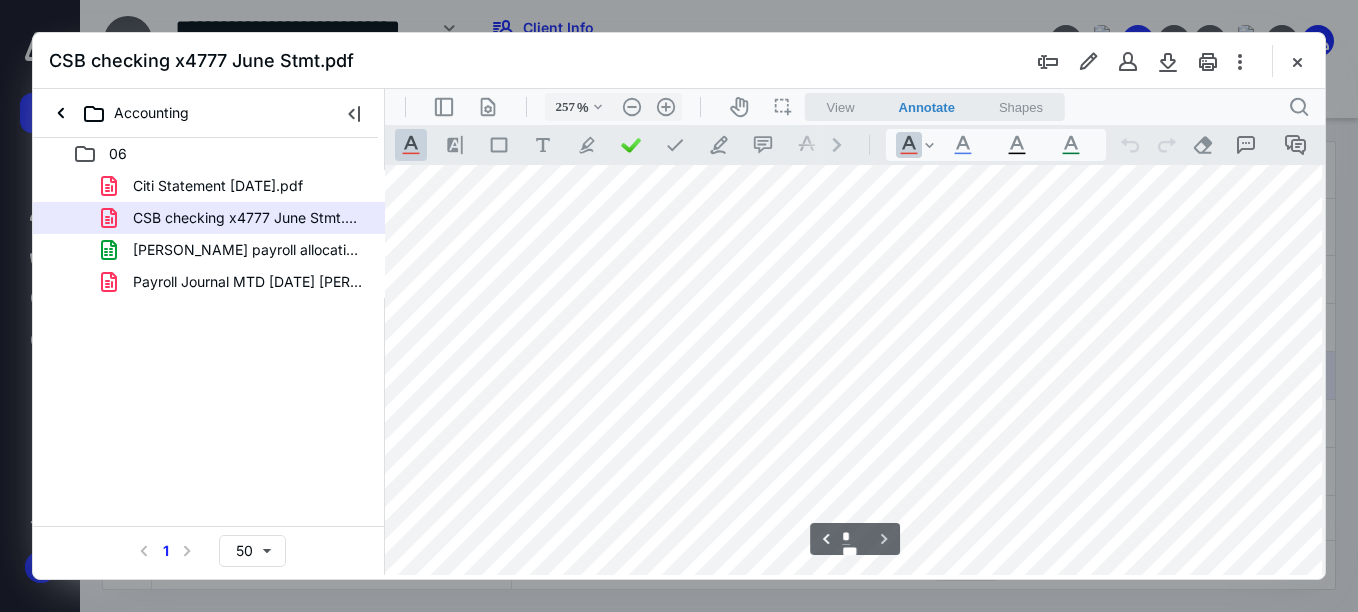 scroll, scrollTop: 4353, scrollLeft: 334, axis: both 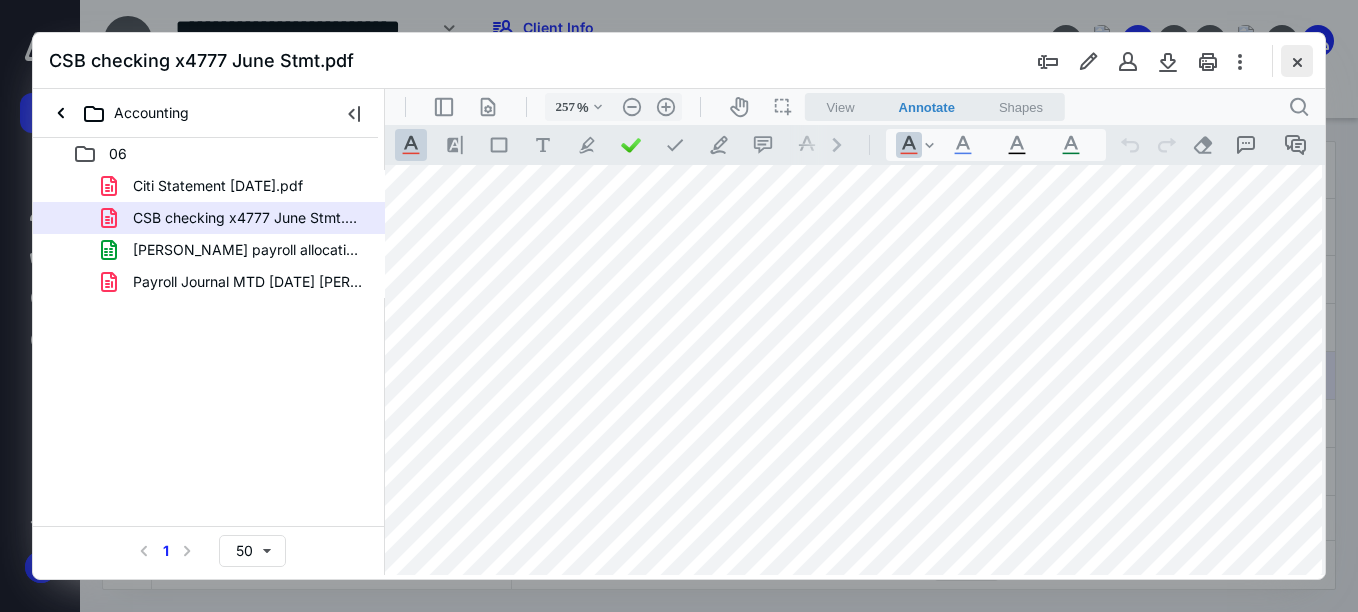 click at bounding box center (1297, 61) 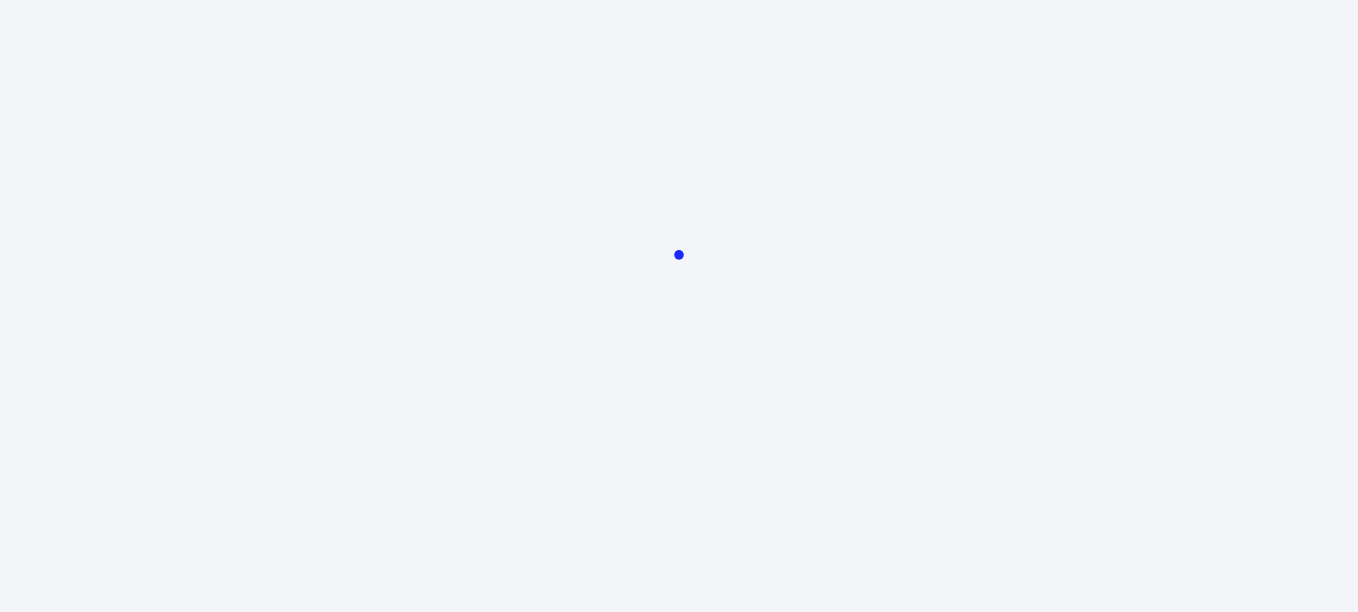 scroll, scrollTop: 0, scrollLeft: 0, axis: both 